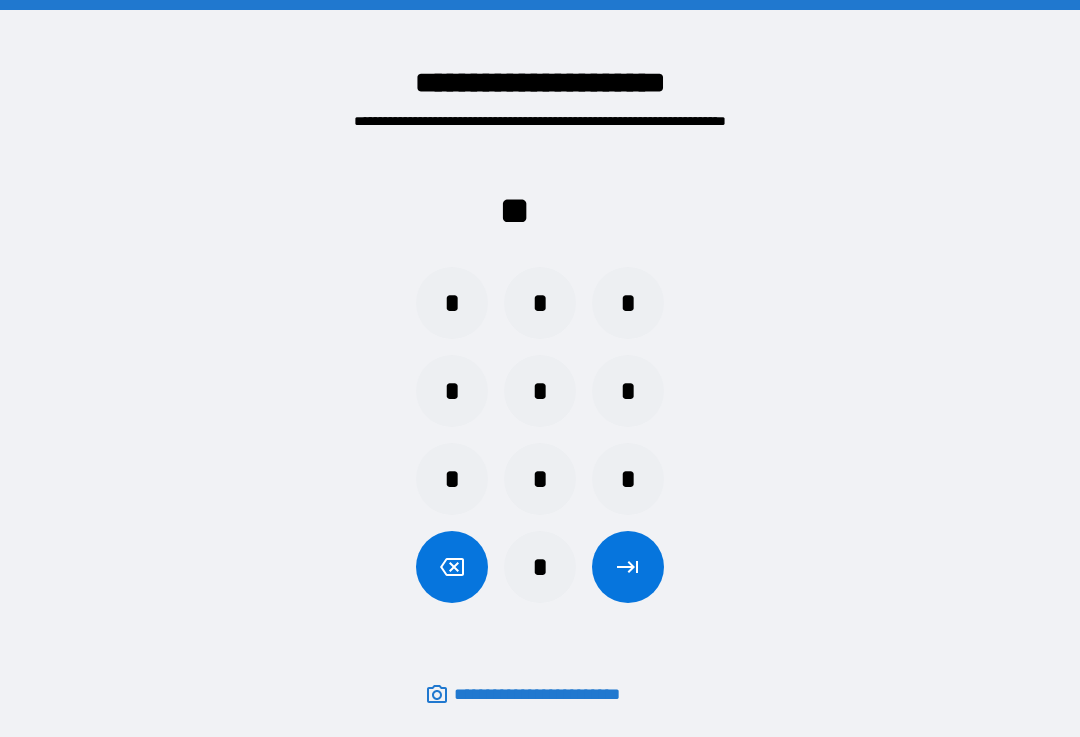 scroll, scrollTop: 0, scrollLeft: 0, axis: both 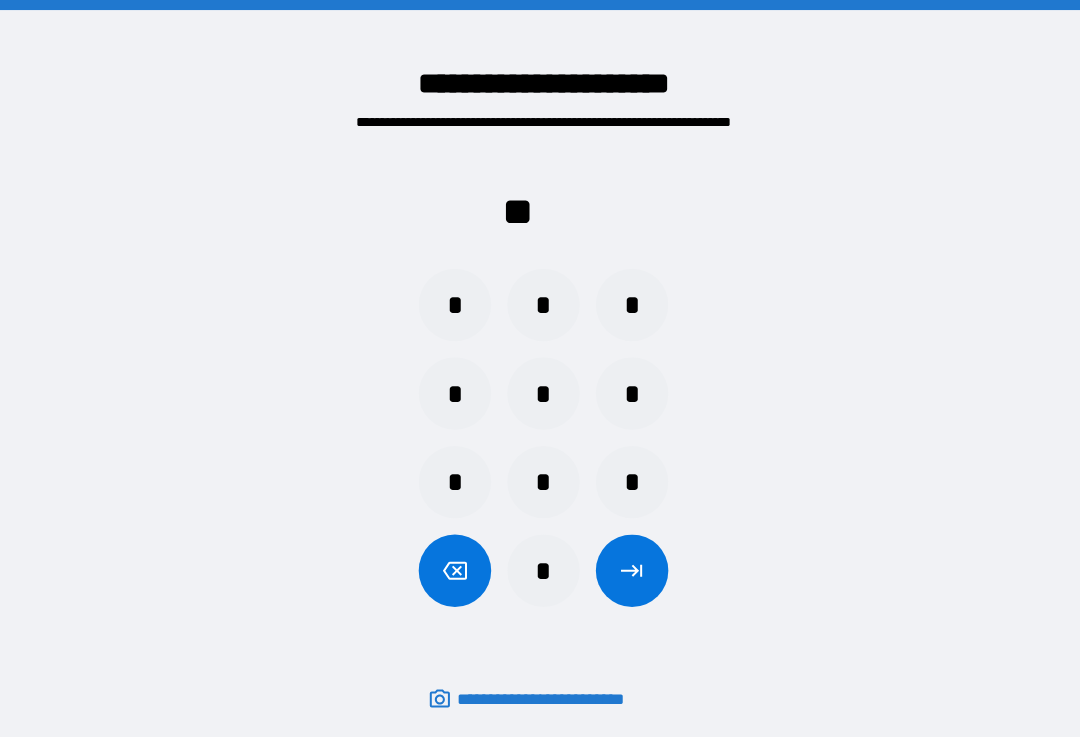 click at bounding box center [628, 567] 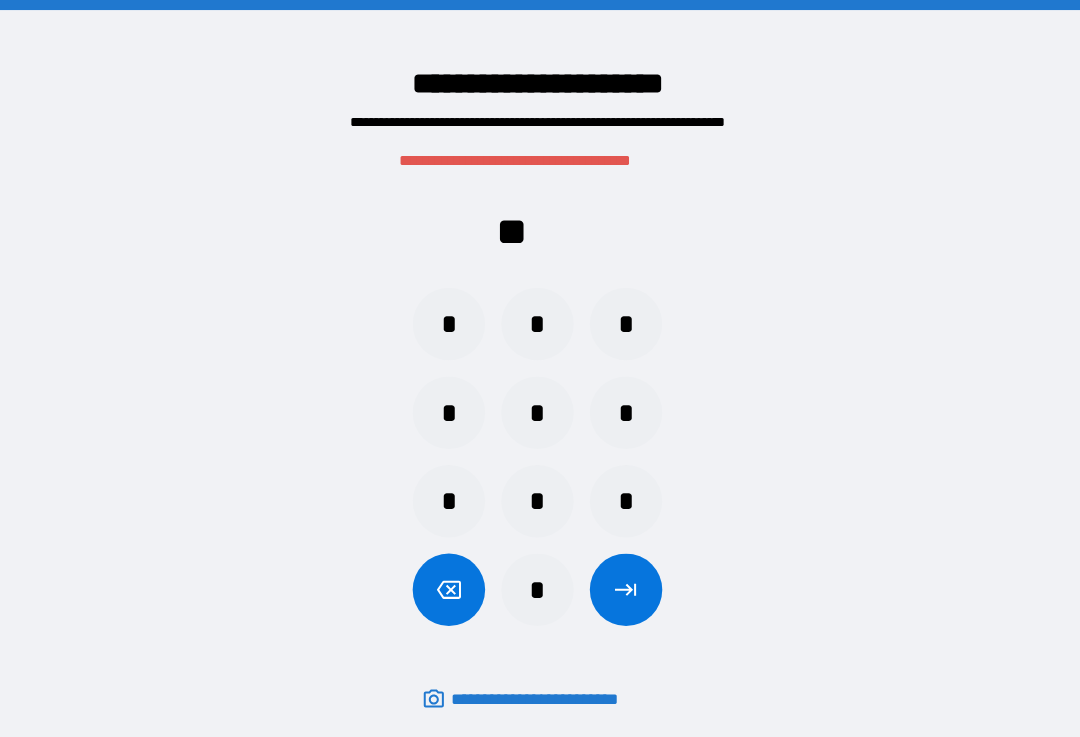 scroll, scrollTop: 14, scrollLeft: 0, axis: vertical 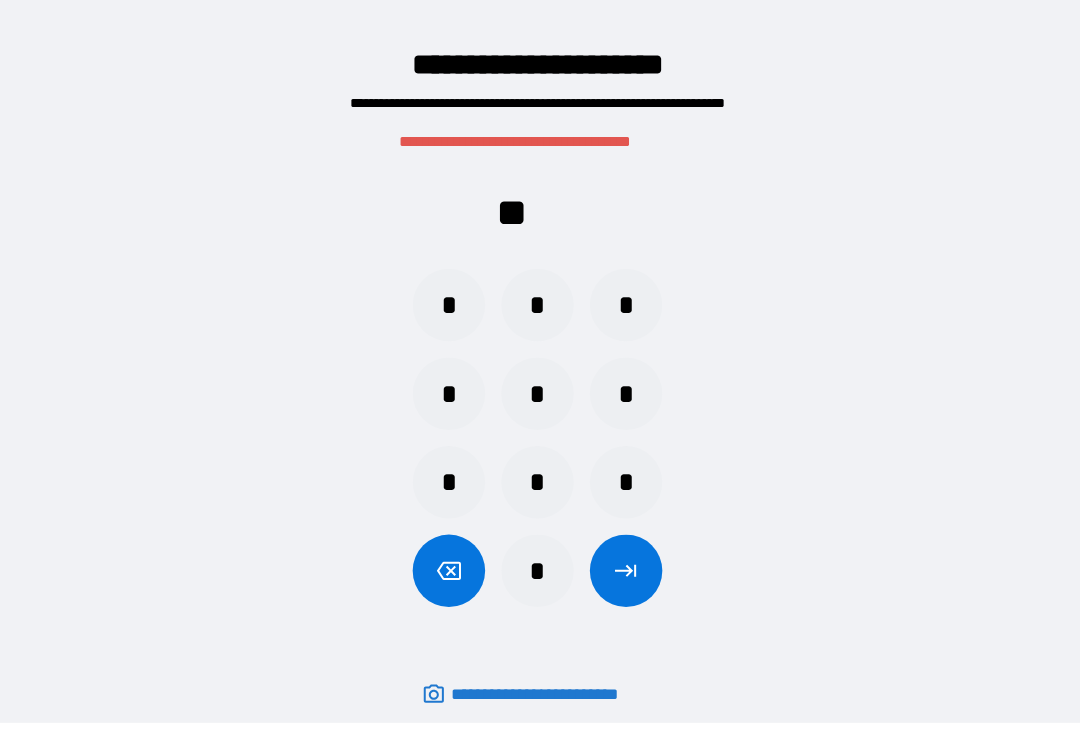 click at bounding box center (452, 572) 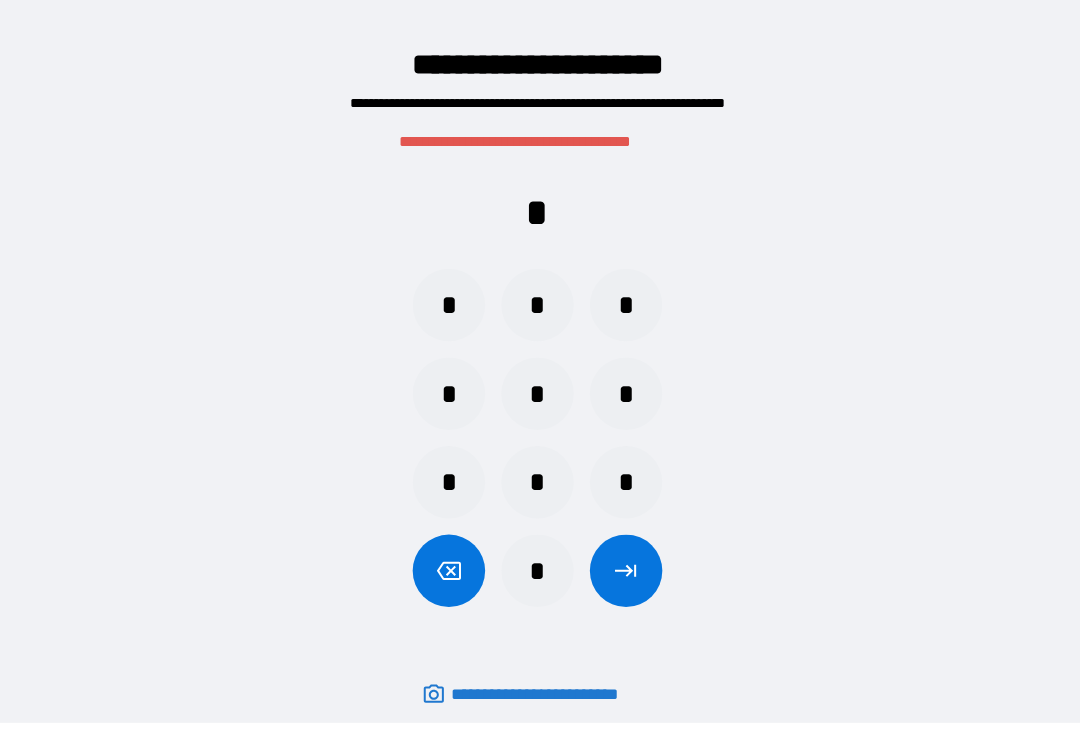 click at bounding box center [452, 572] 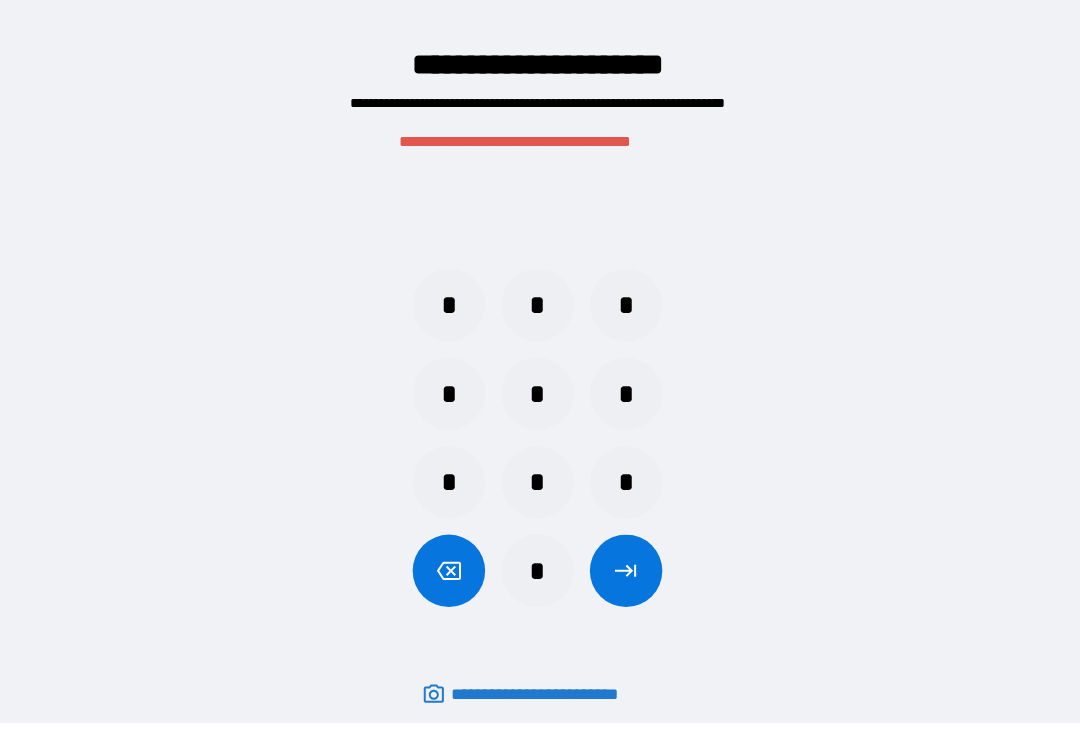 click on "*" at bounding box center (452, 396) 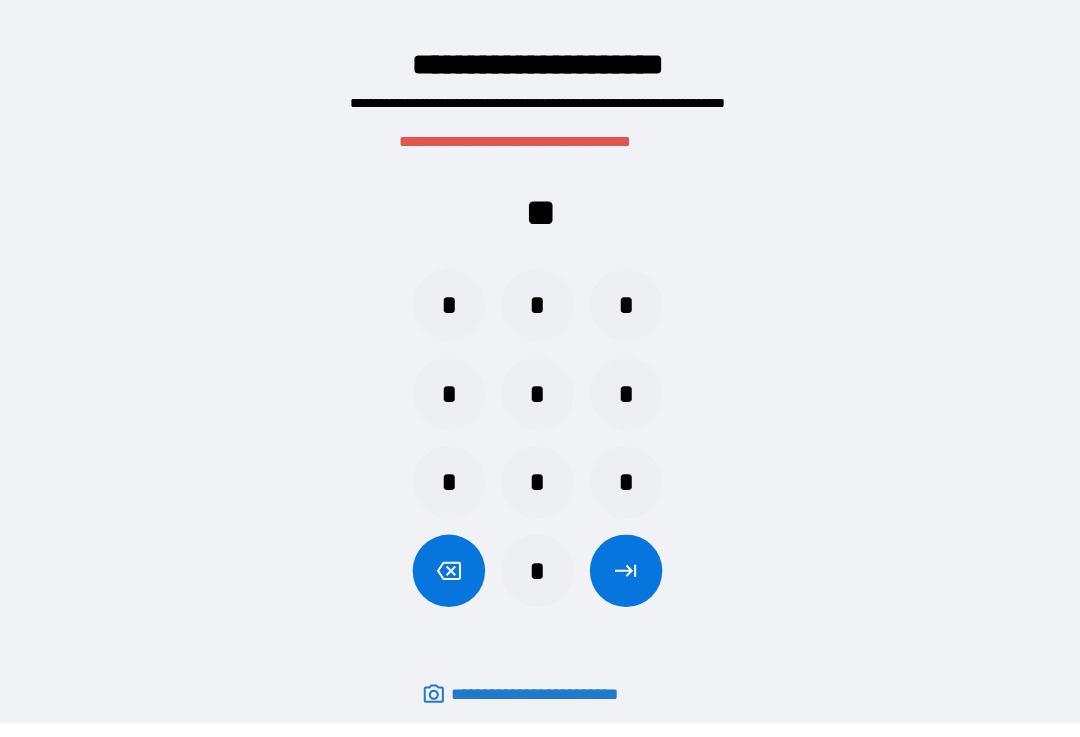 click on "*" at bounding box center [452, 396] 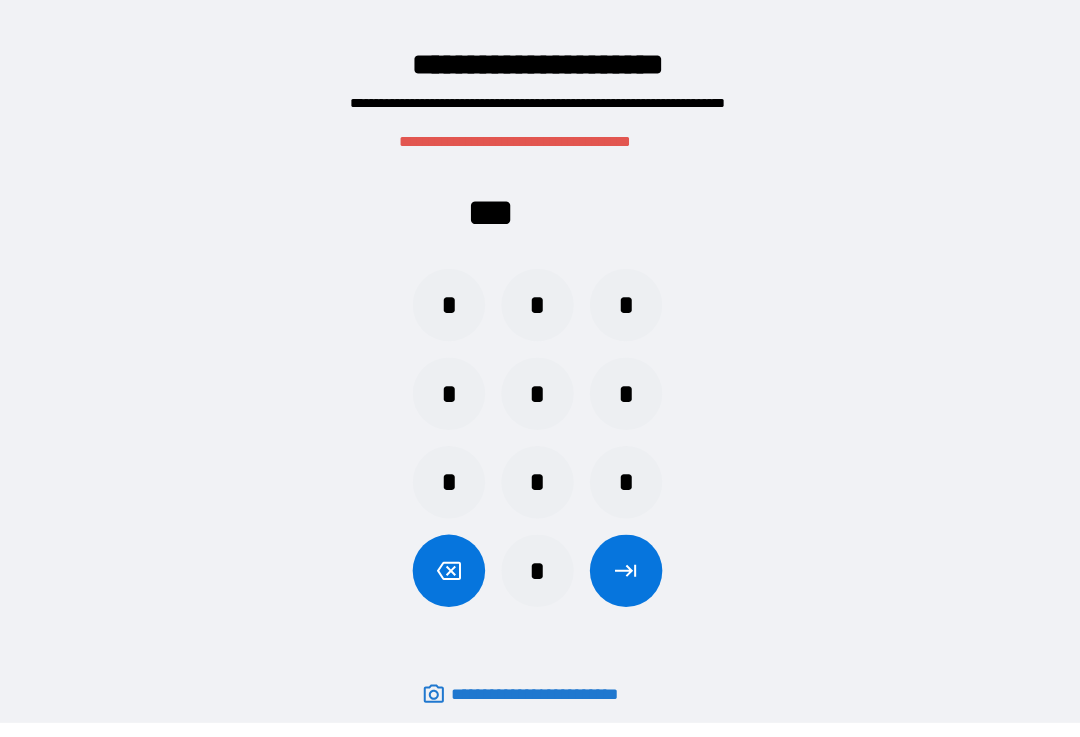 click on "*" at bounding box center (452, 308) 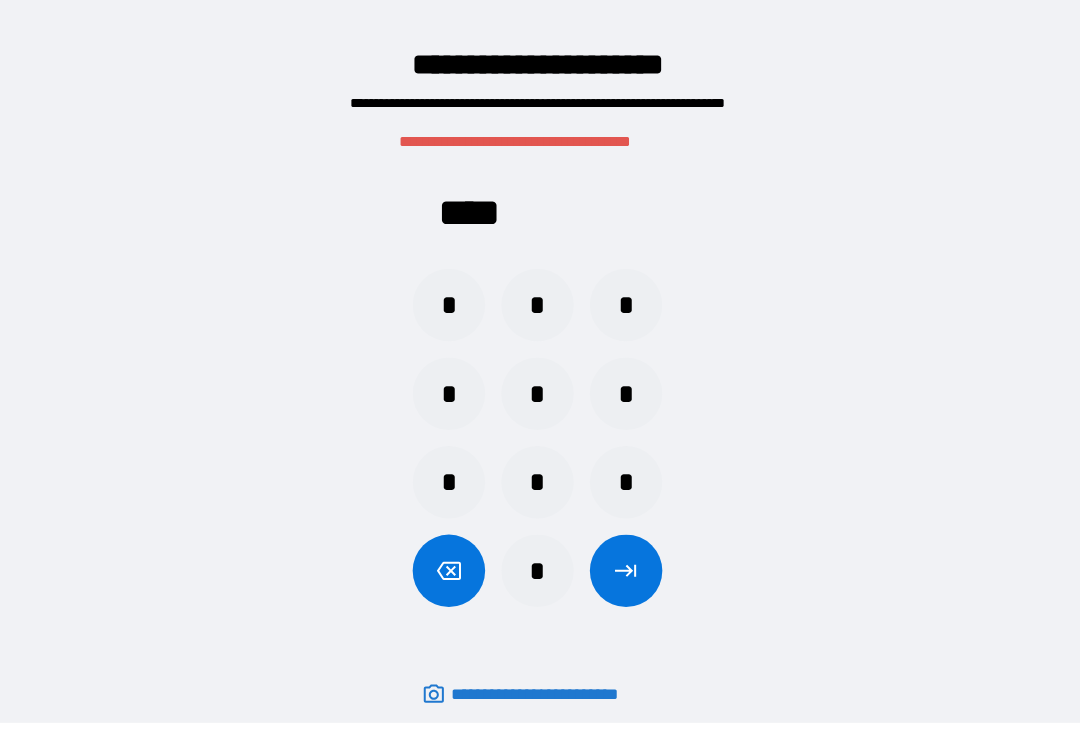 click at bounding box center (628, 572) 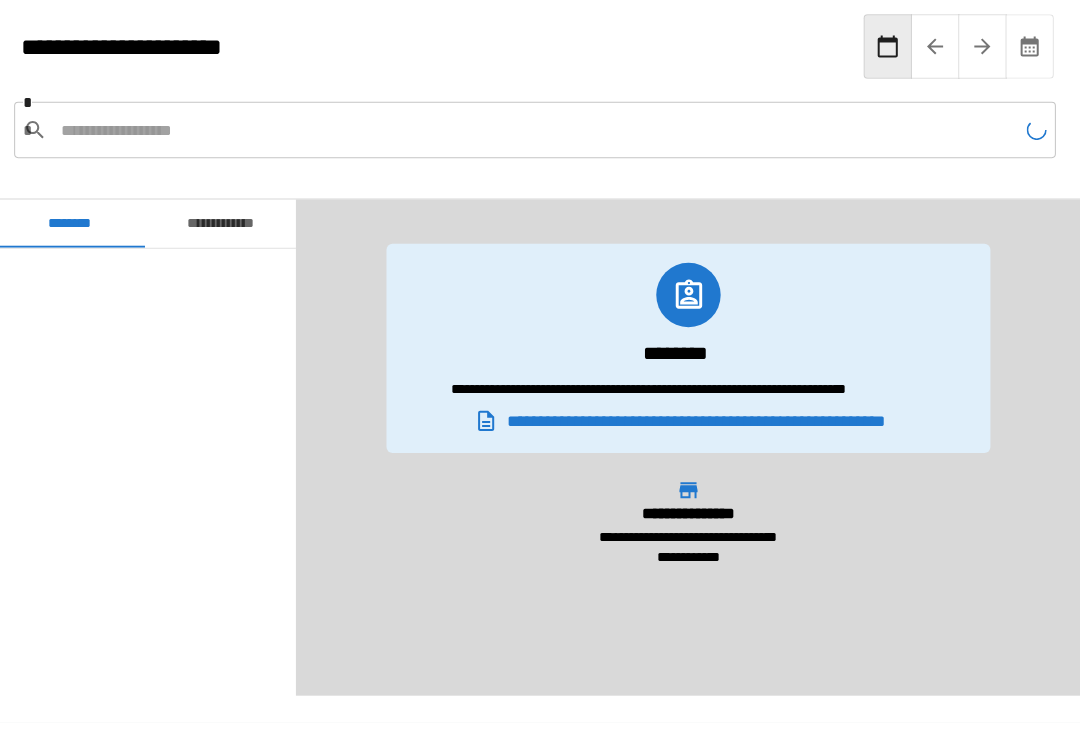scroll, scrollTop: 632, scrollLeft: 0, axis: vertical 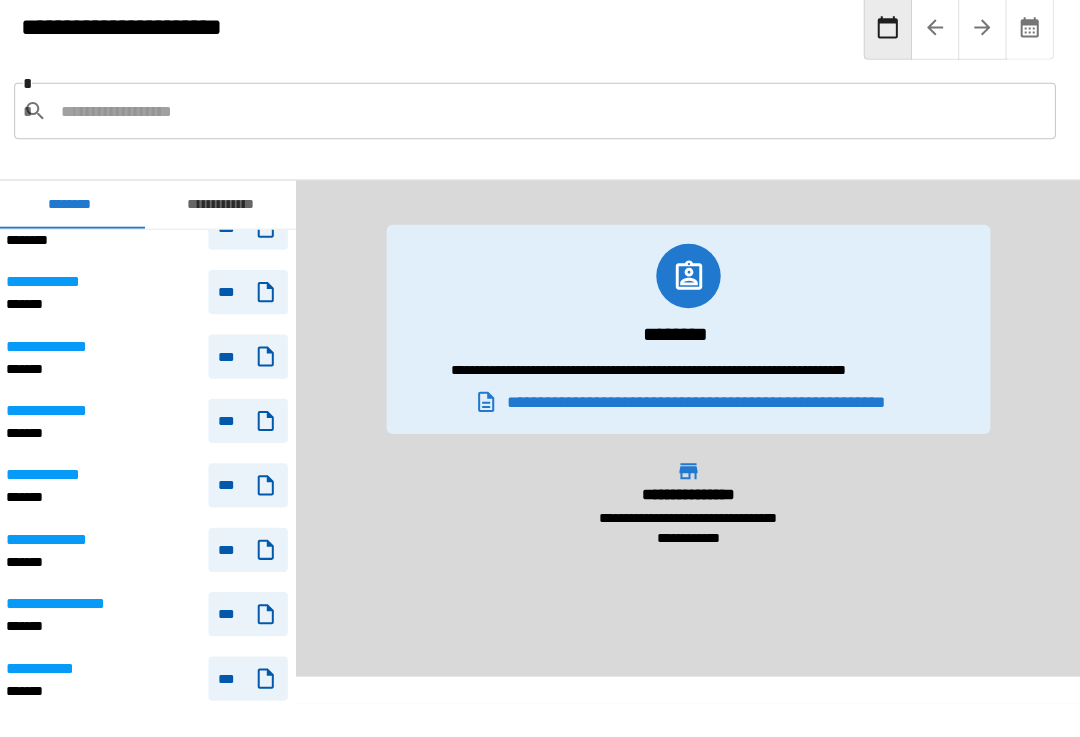 click on "**********" at bounding box center [62, 285] 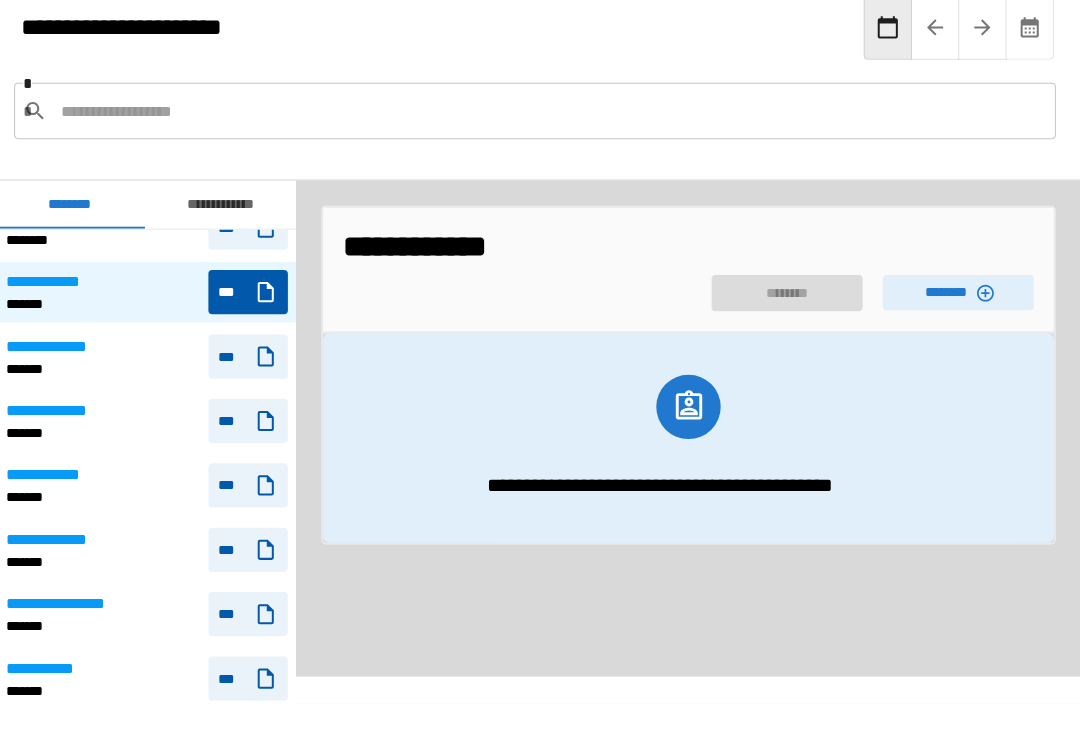 click on "********" at bounding box center [958, 295] 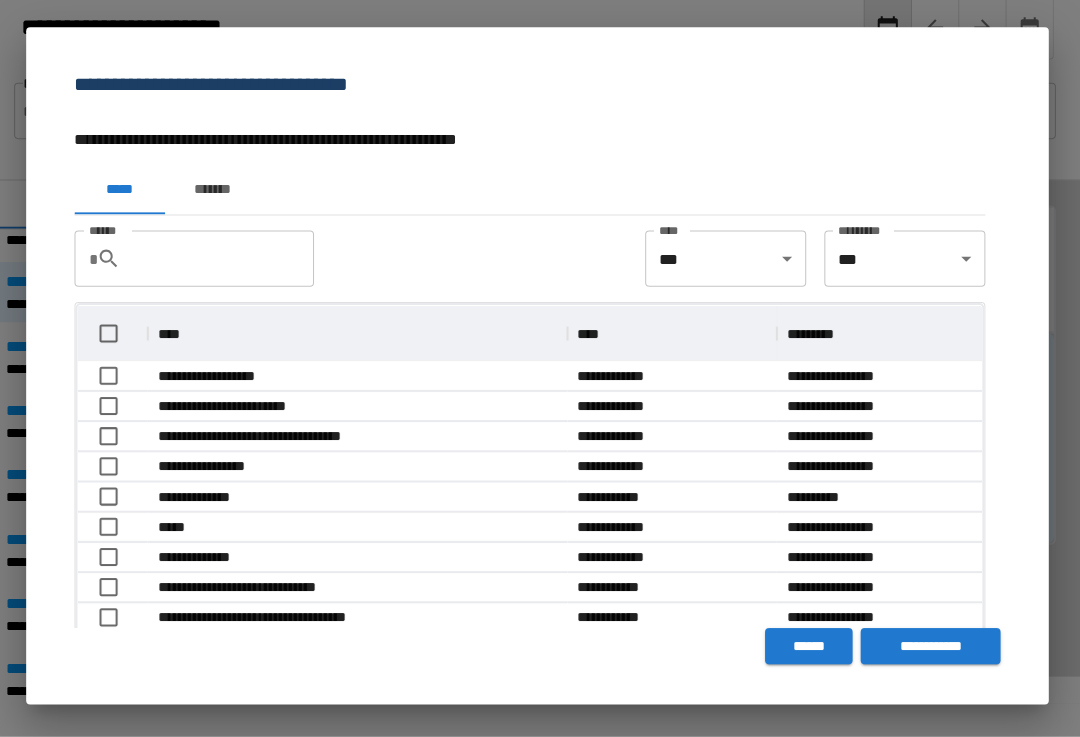 scroll, scrollTop: 1, scrollLeft: 1, axis: both 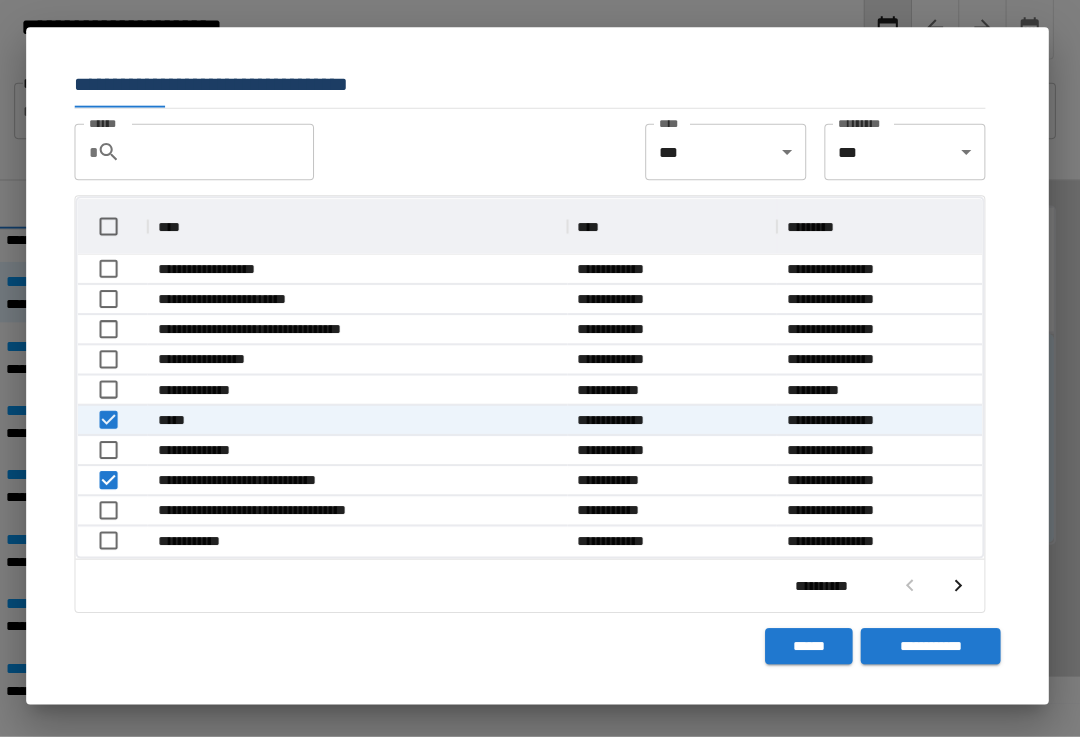 click on "**********" at bounding box center (930, 647) 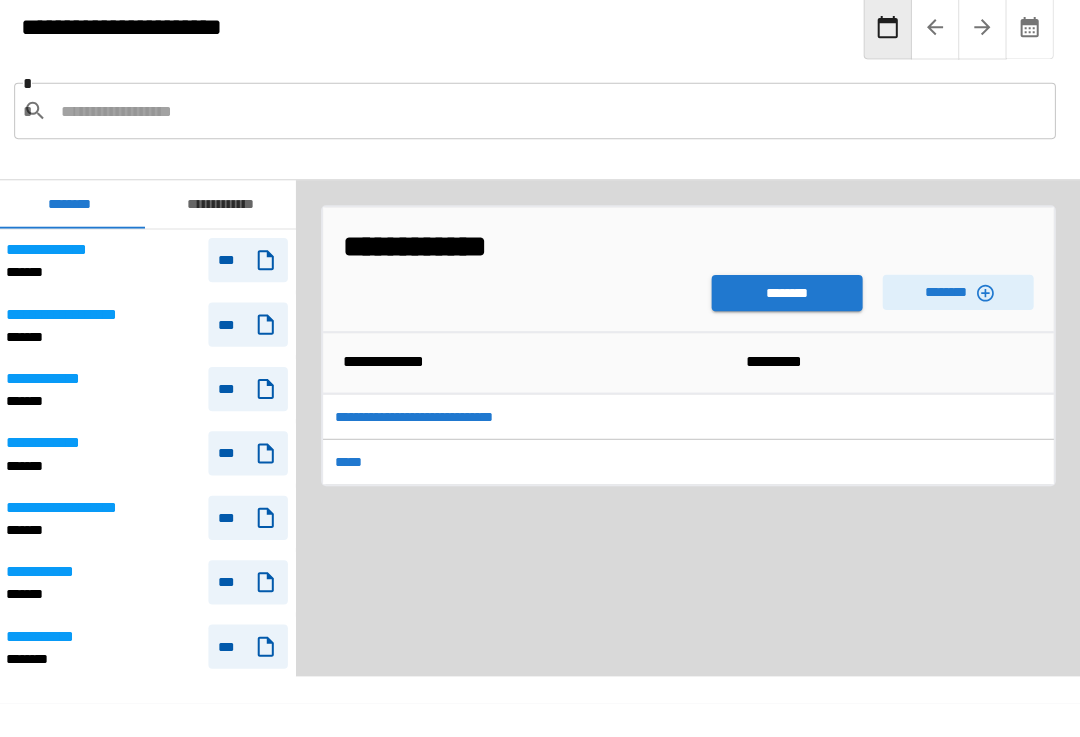 scroll, scrollTop: 632, scrollLeft: 0, axis: vertical 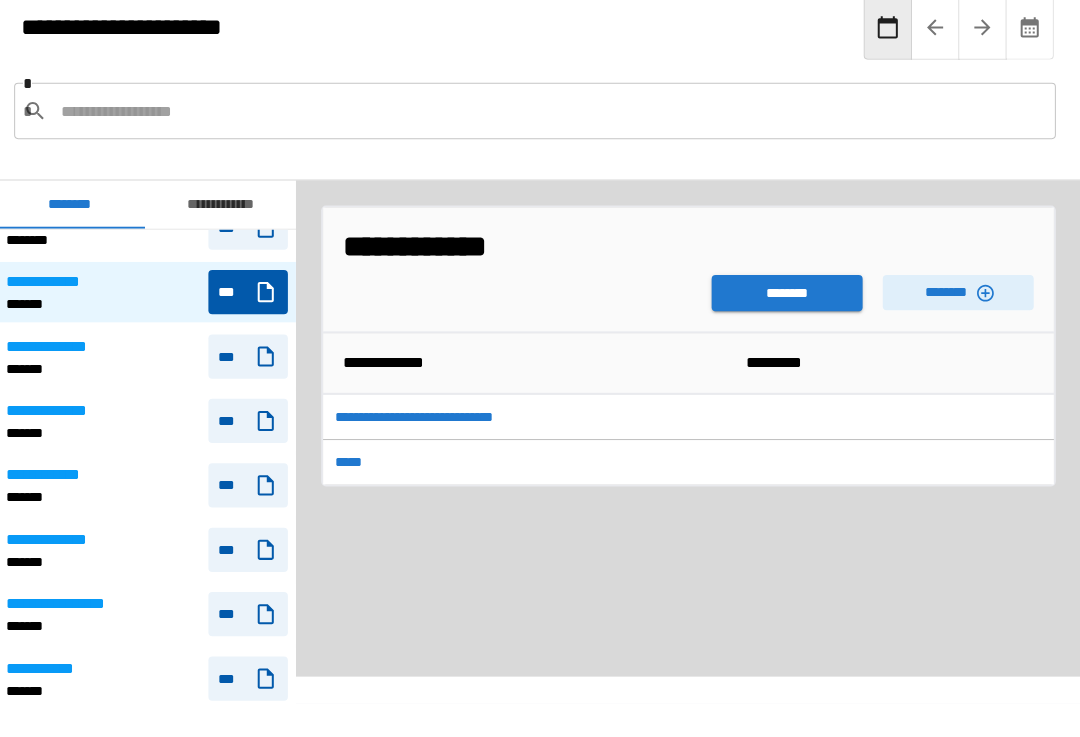 click on "********" at bounding box center [788, 296] 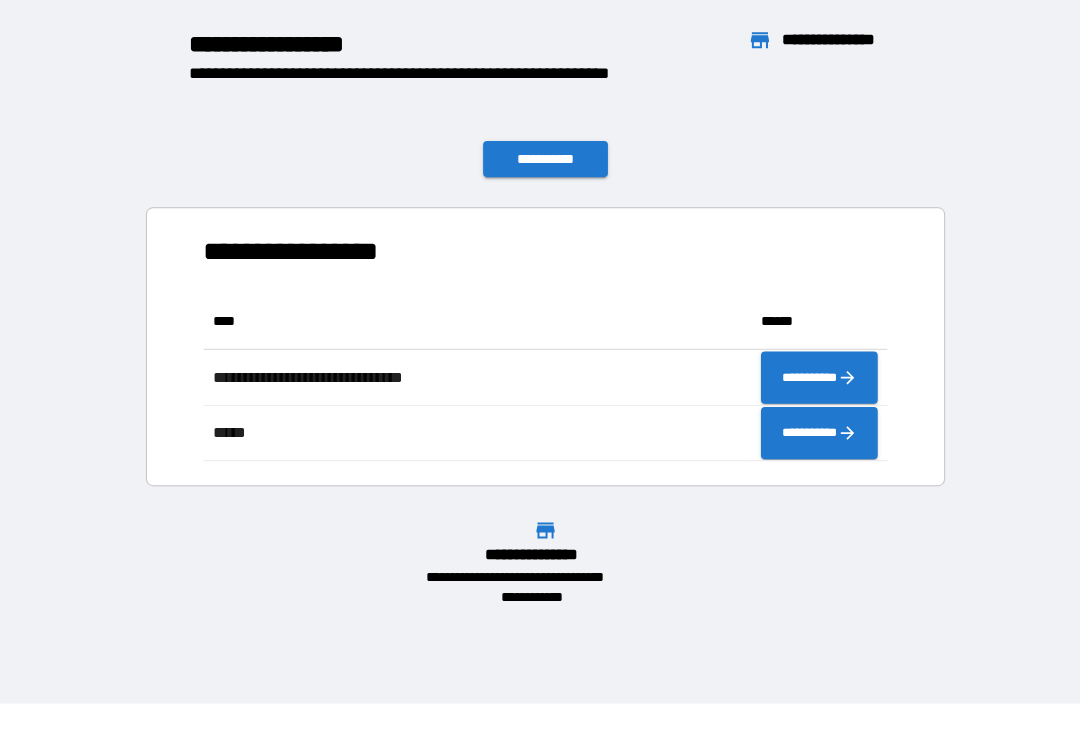scroll, scrollTop: 166, scrollLeft: 680, axis: both 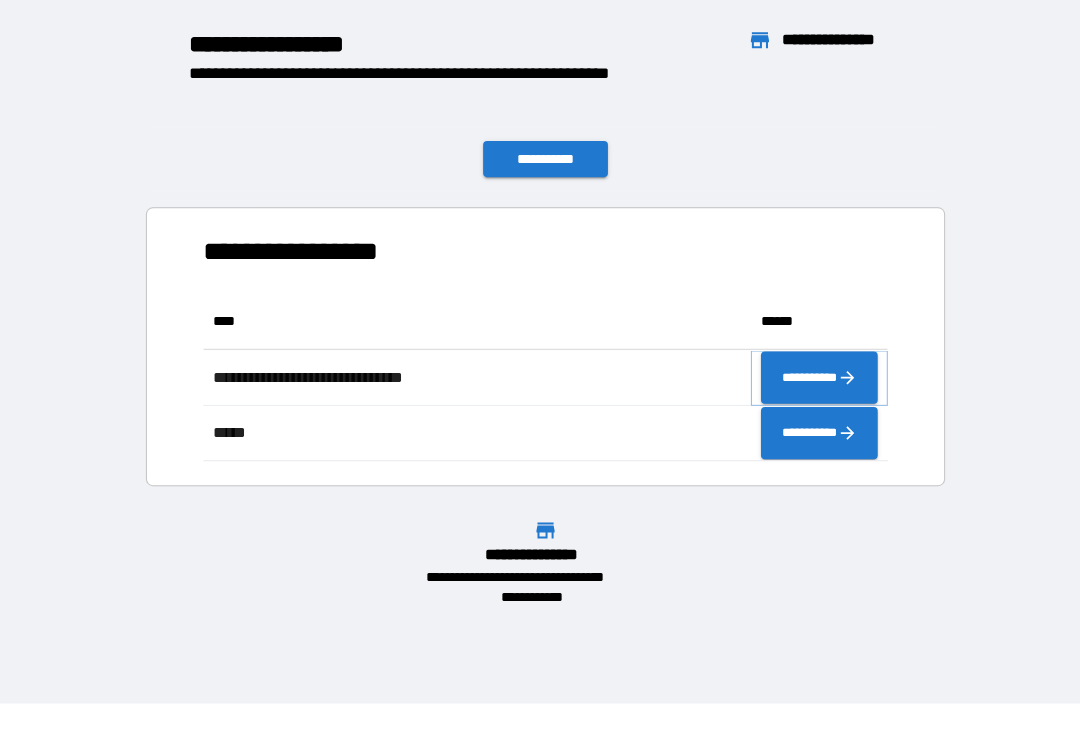 click on "**********" at bounding box center (820, 380) 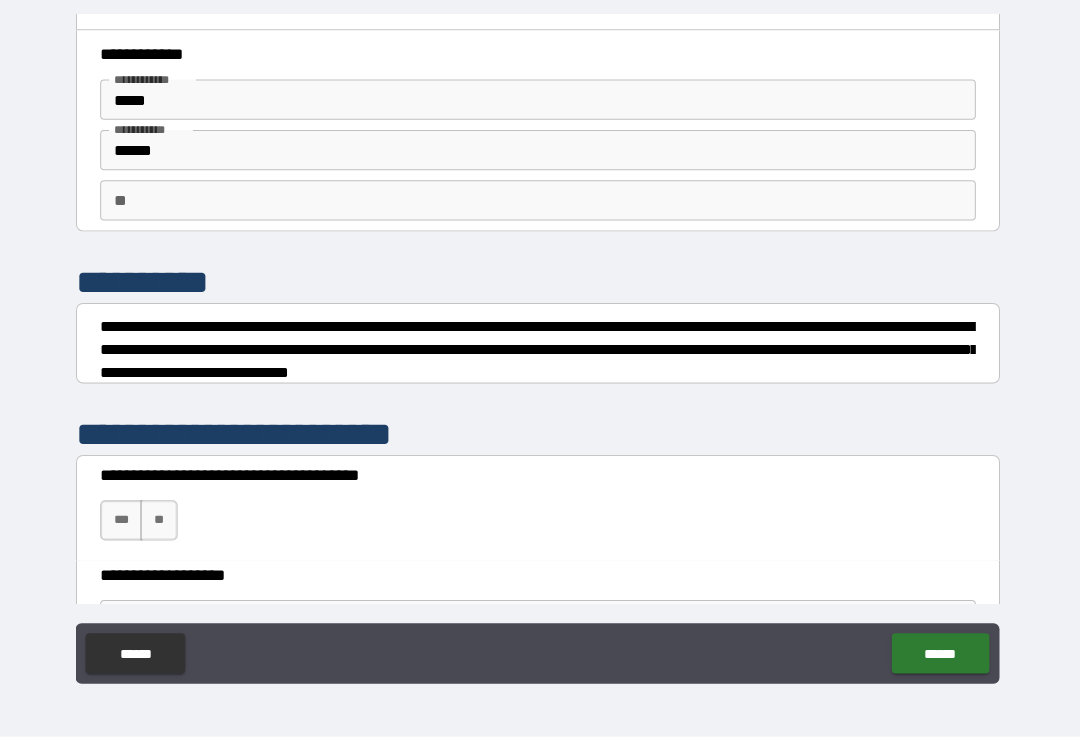 scroll, scrollTop: 29, scrollLeft: 0, axis: vertical 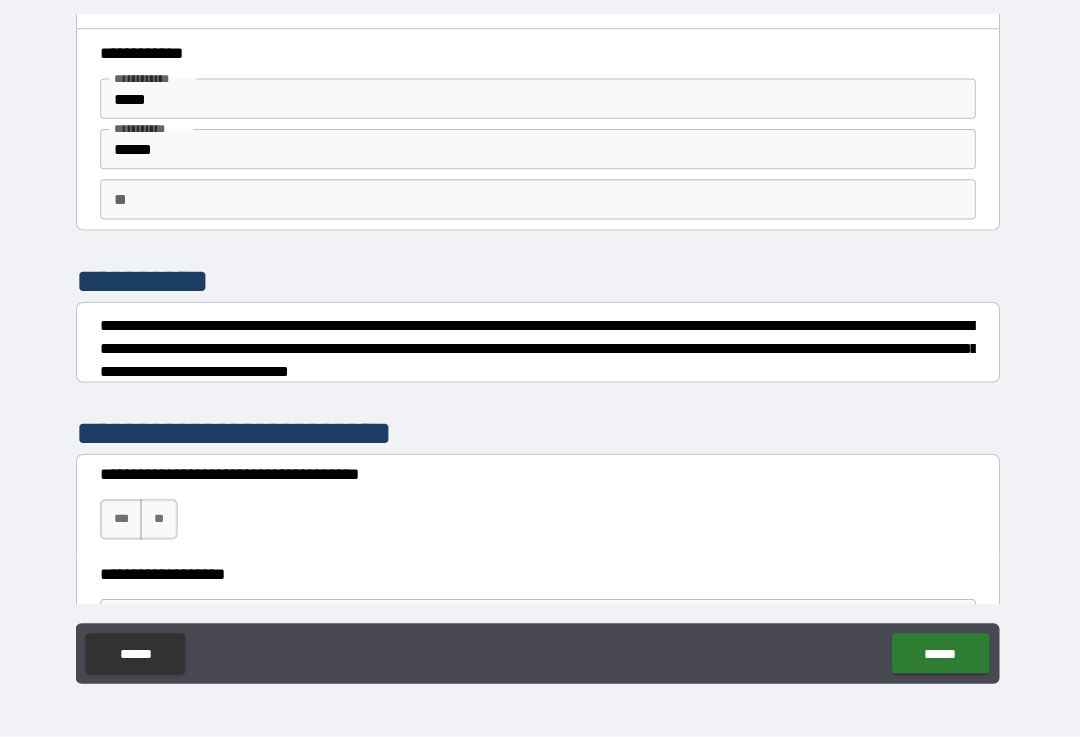 click on "***" at bounding box center (126, 521) 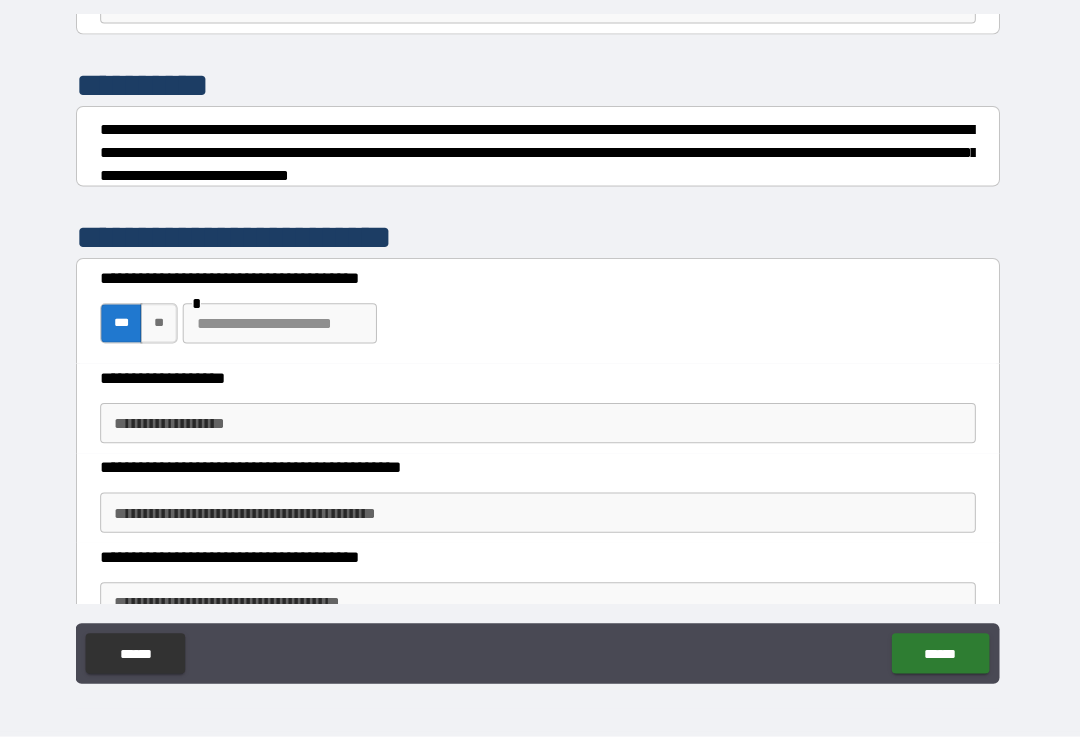scroll, scrollTop: 224, scrollLeft: 0, axis: vertical 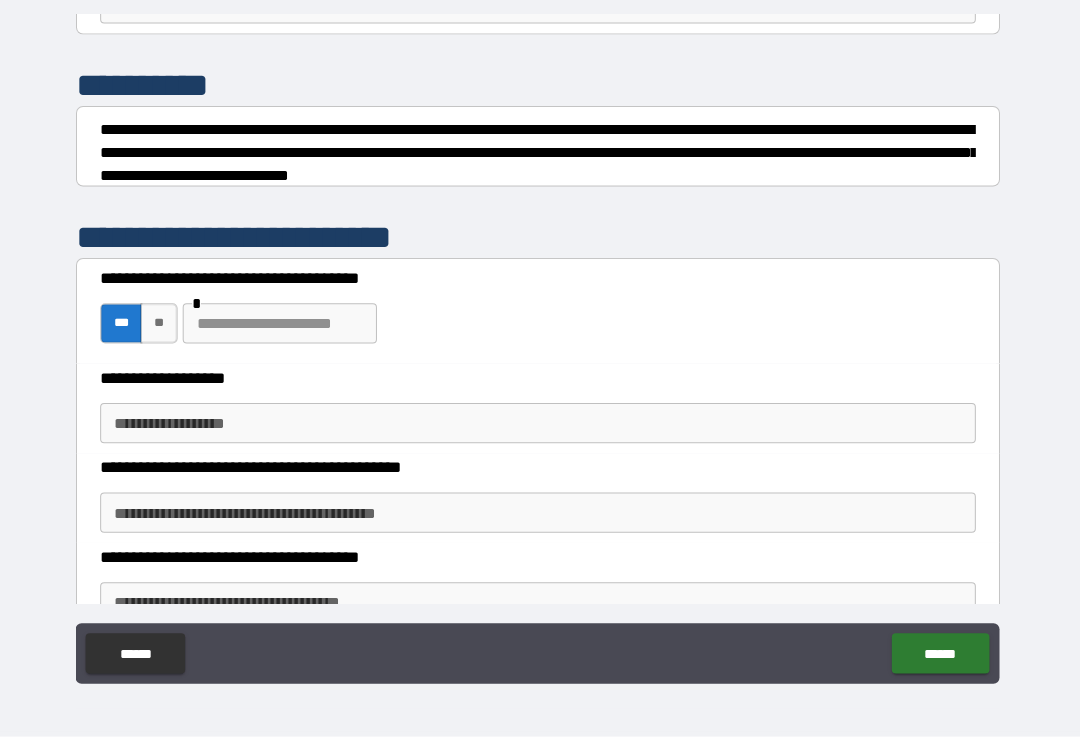 click on "**********" at bounding box center (540, 425) 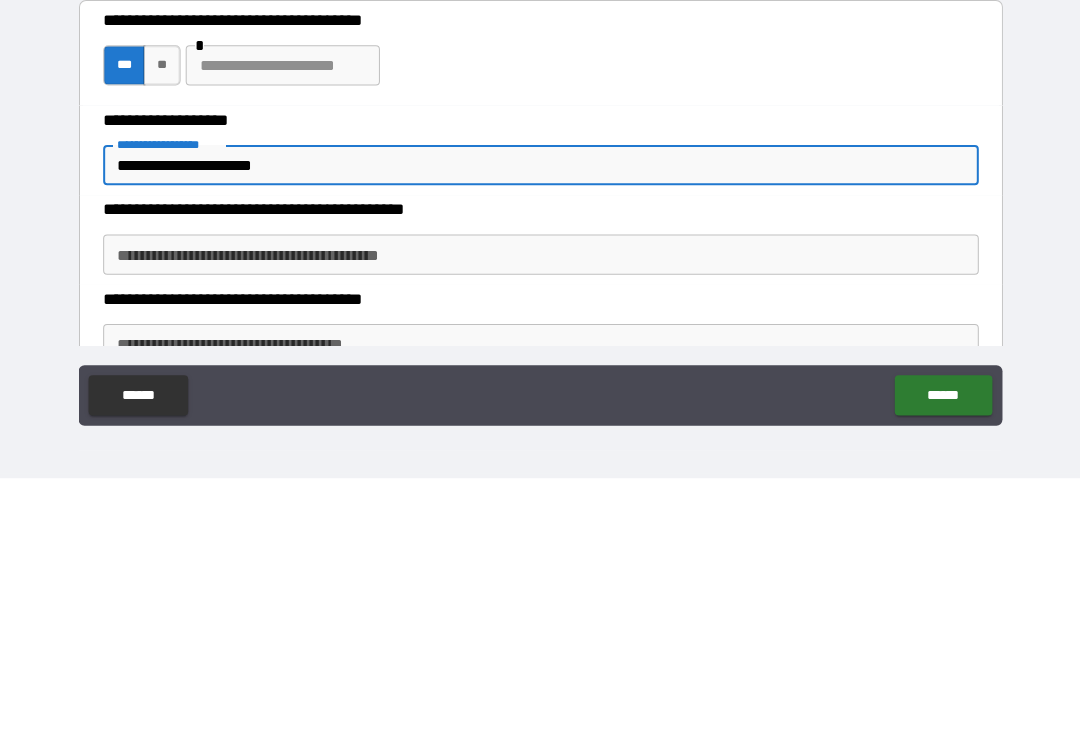type on "**********" 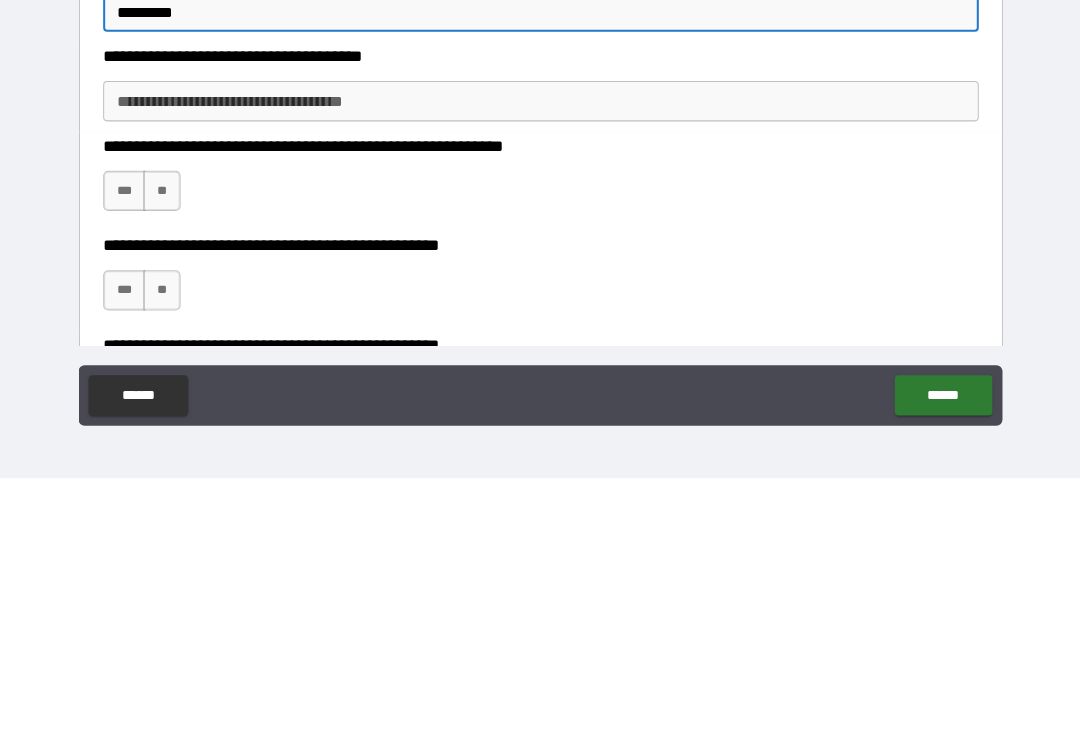 scroll, scrollTop: 466, scrollLeft: 0, axis: vertical 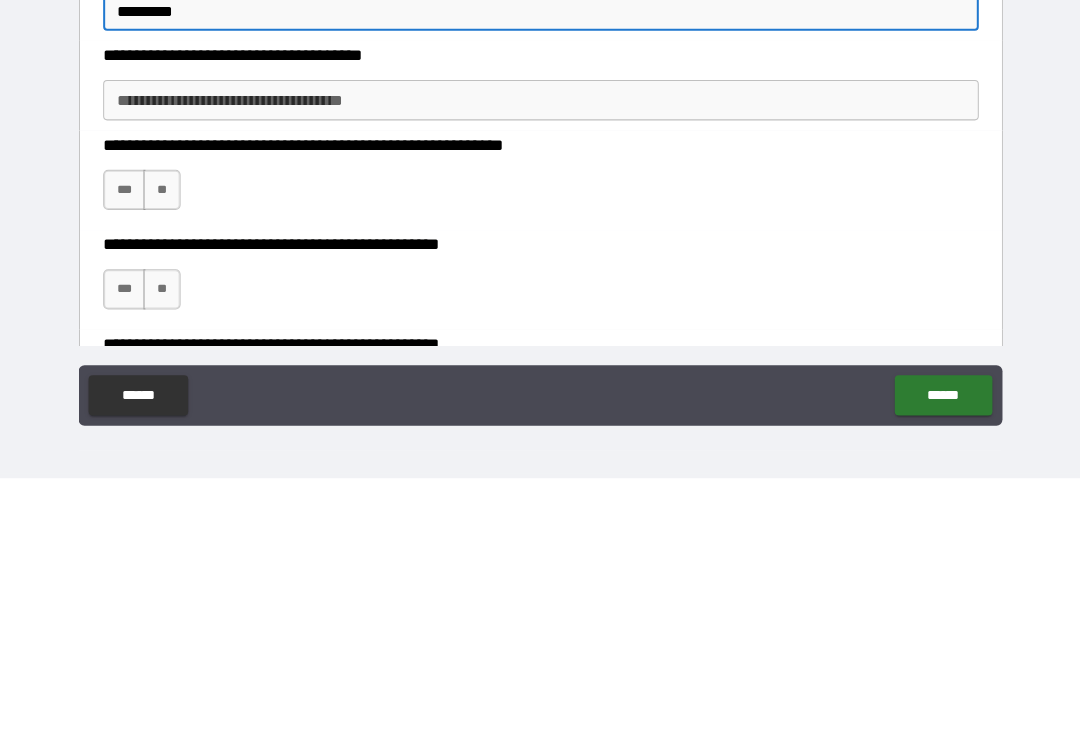 type on "*********" 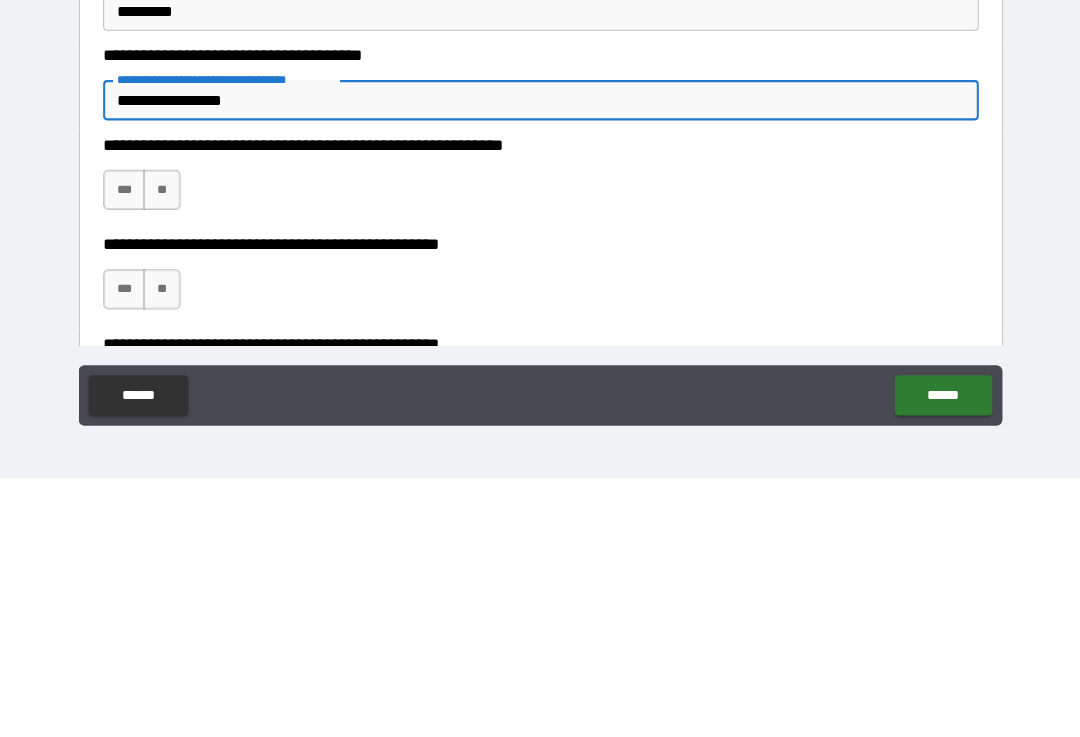 type on "**********" 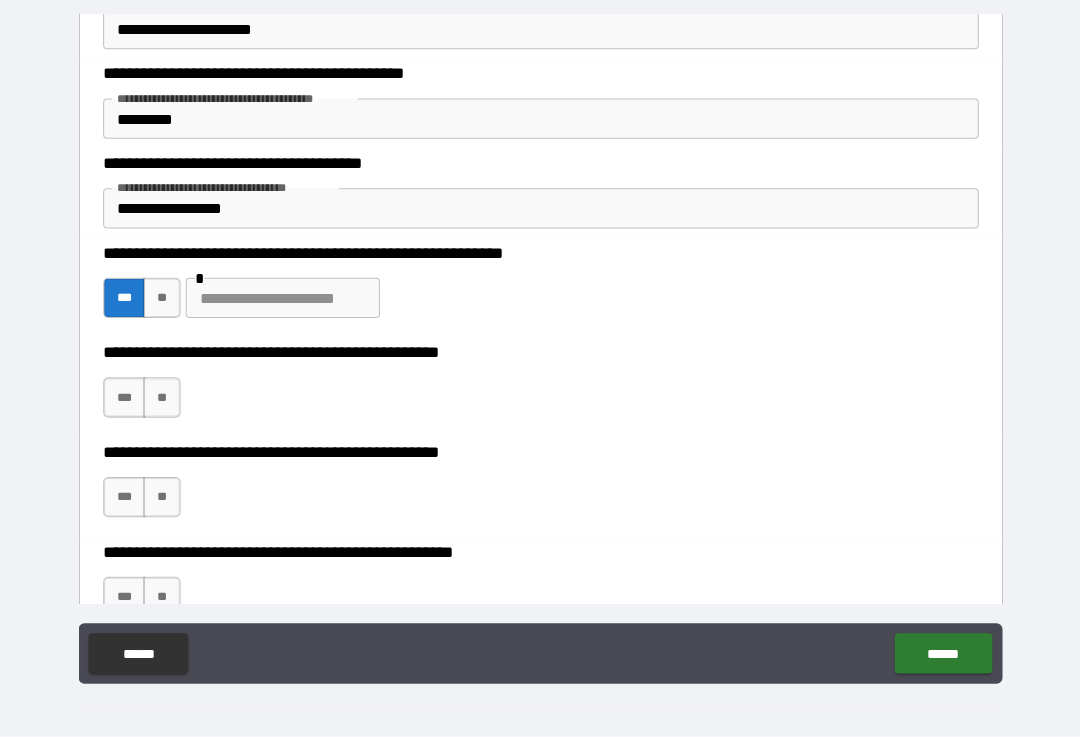scroll, scrollTop: 619, scrollLeft: 0, axis: vertical 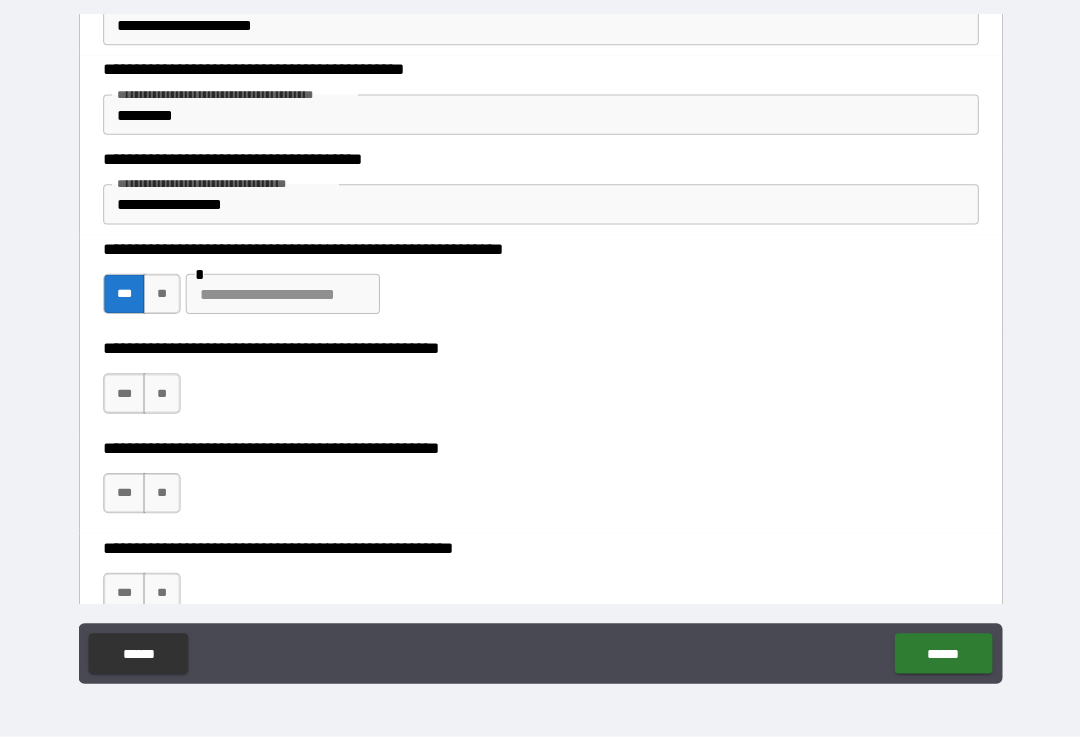 click on "**" at bounding box center [163, 396] 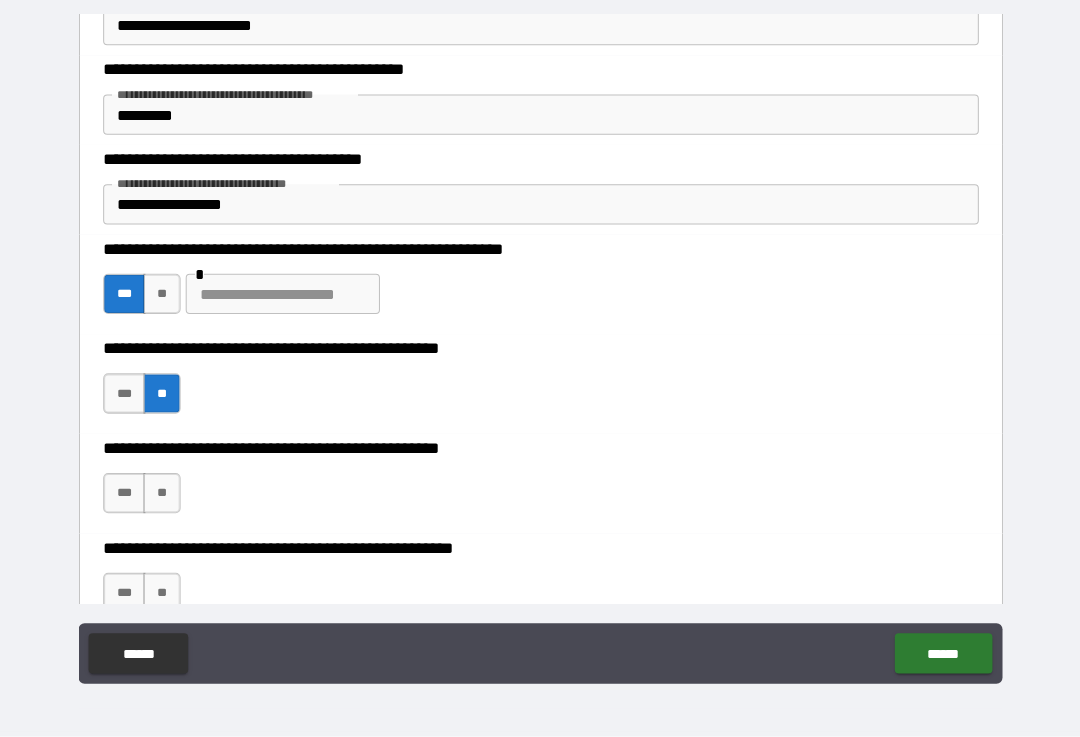 click on "**" at bounding box center (163, 495) 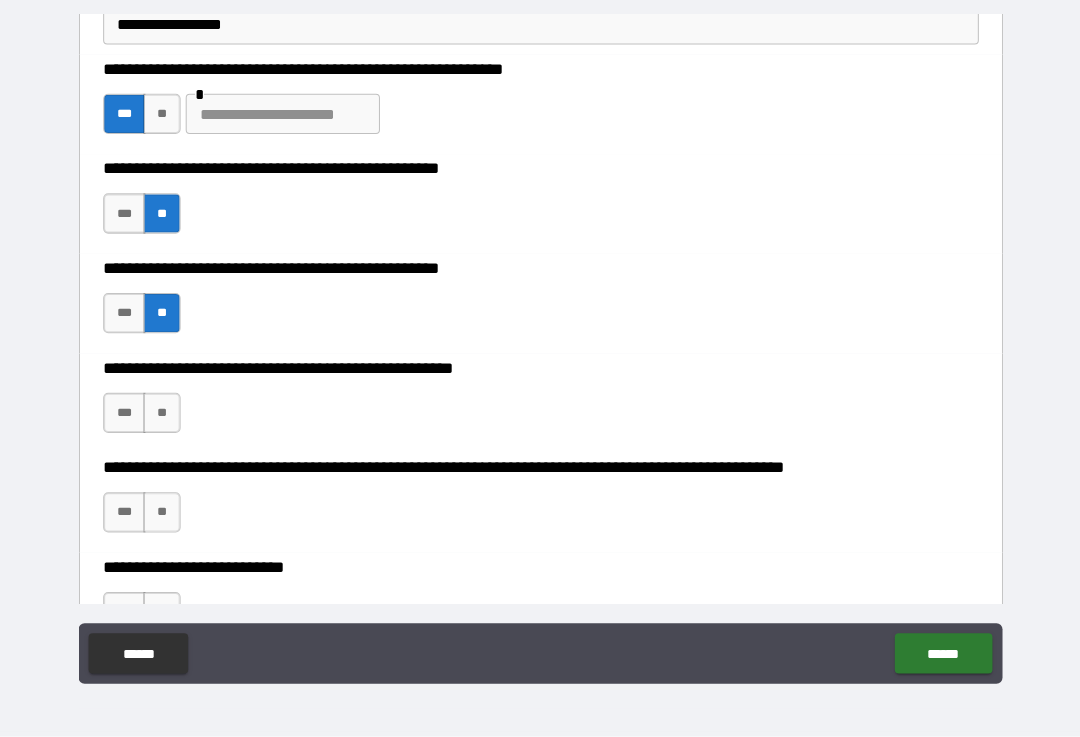scroll, scrollTop: 829, scrollLeft: 0, axis: vertical 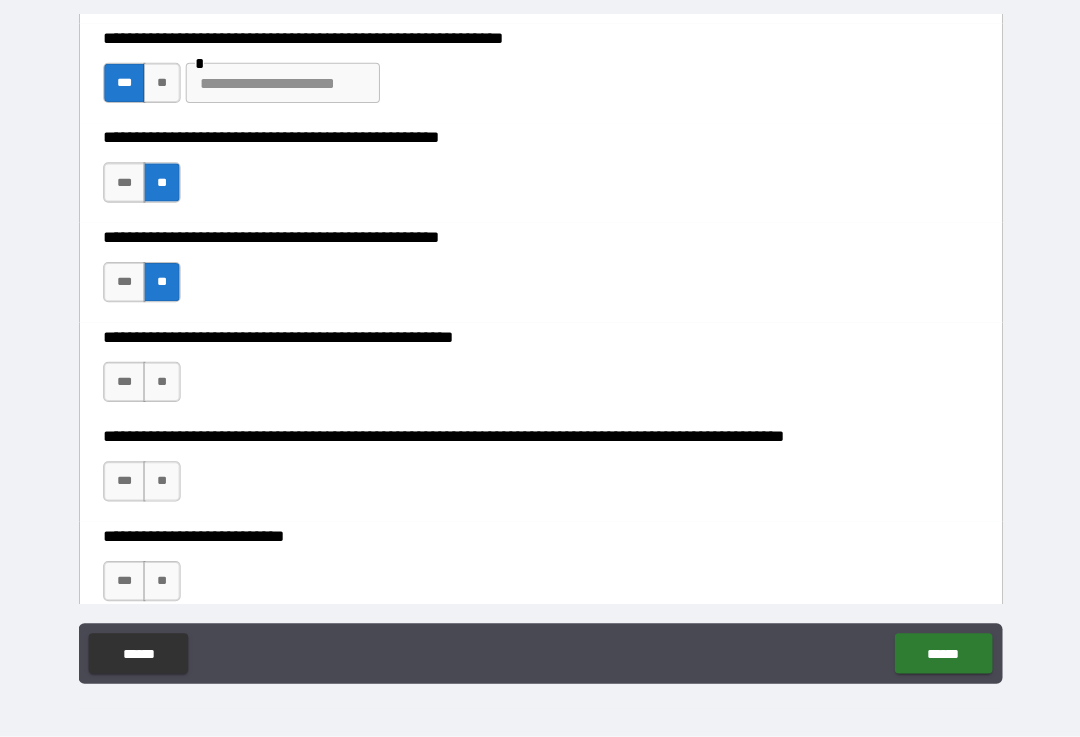 click on "**" at bounding box center [163, 384] 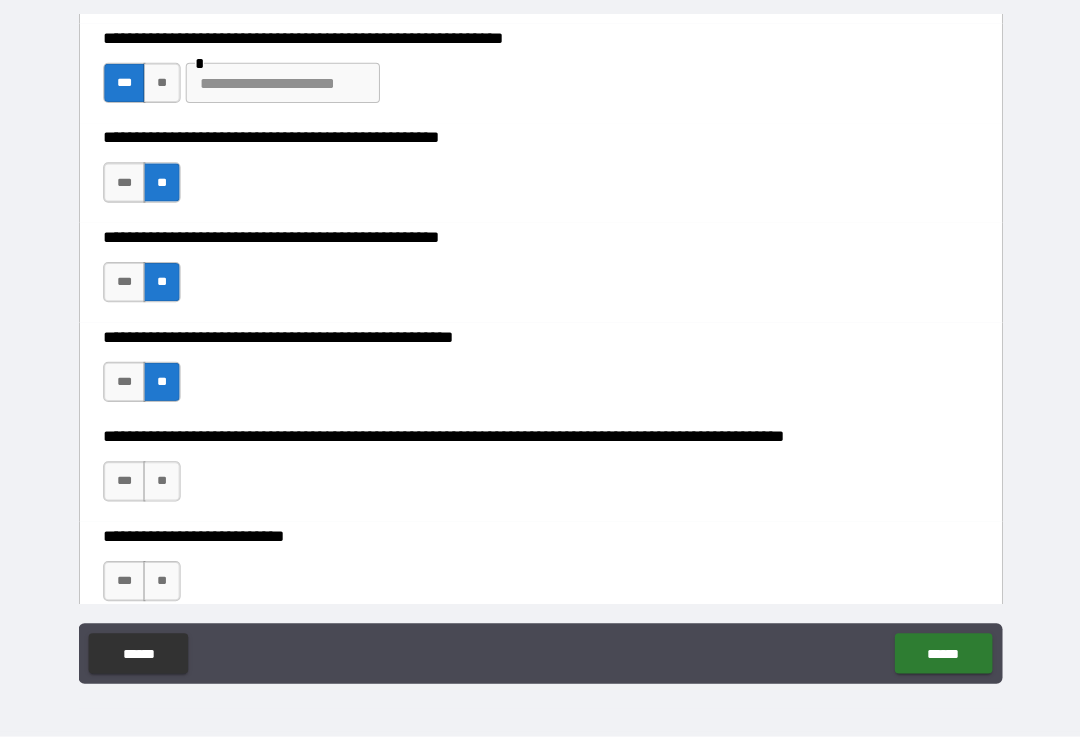 click on "**" at bounding box center (163, 483) 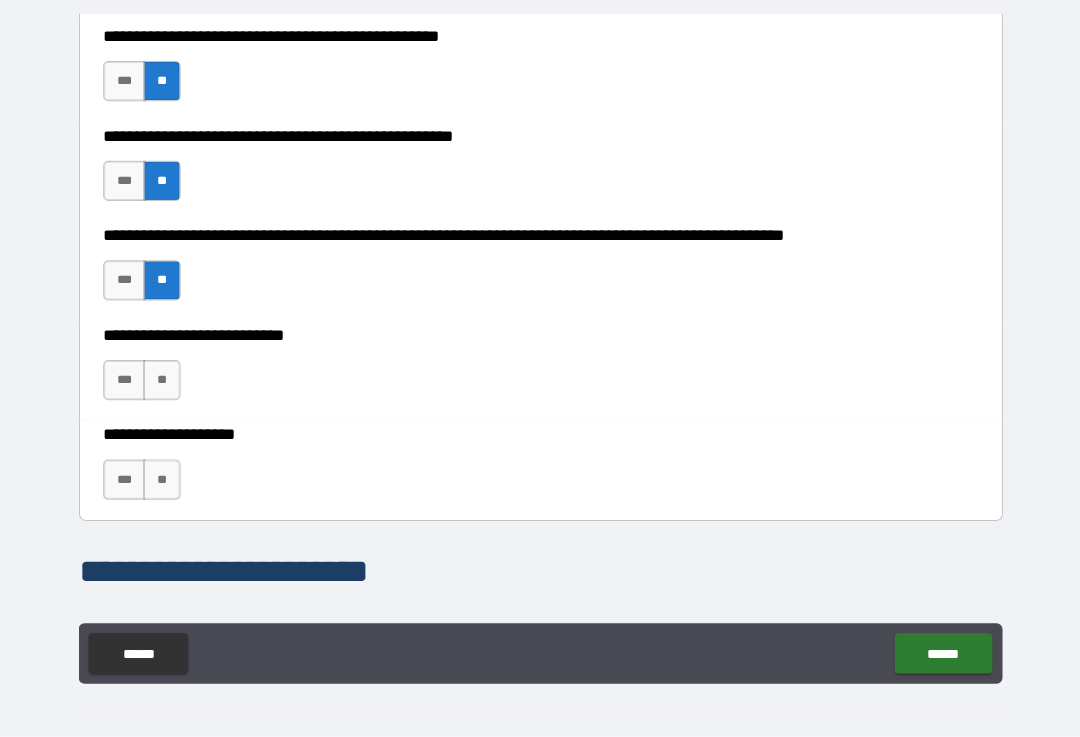 scroll, scrollTop: 1039, scrollLeft: 0, axis: vertical 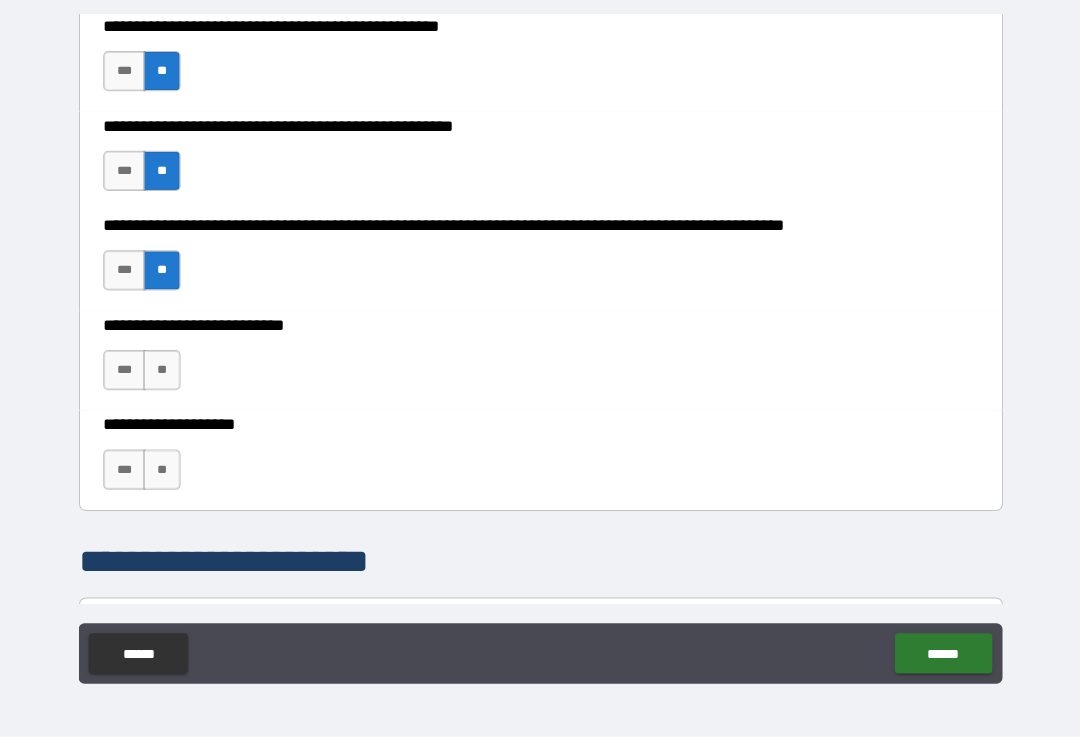 click on "**" at bounding box center (163, 372) 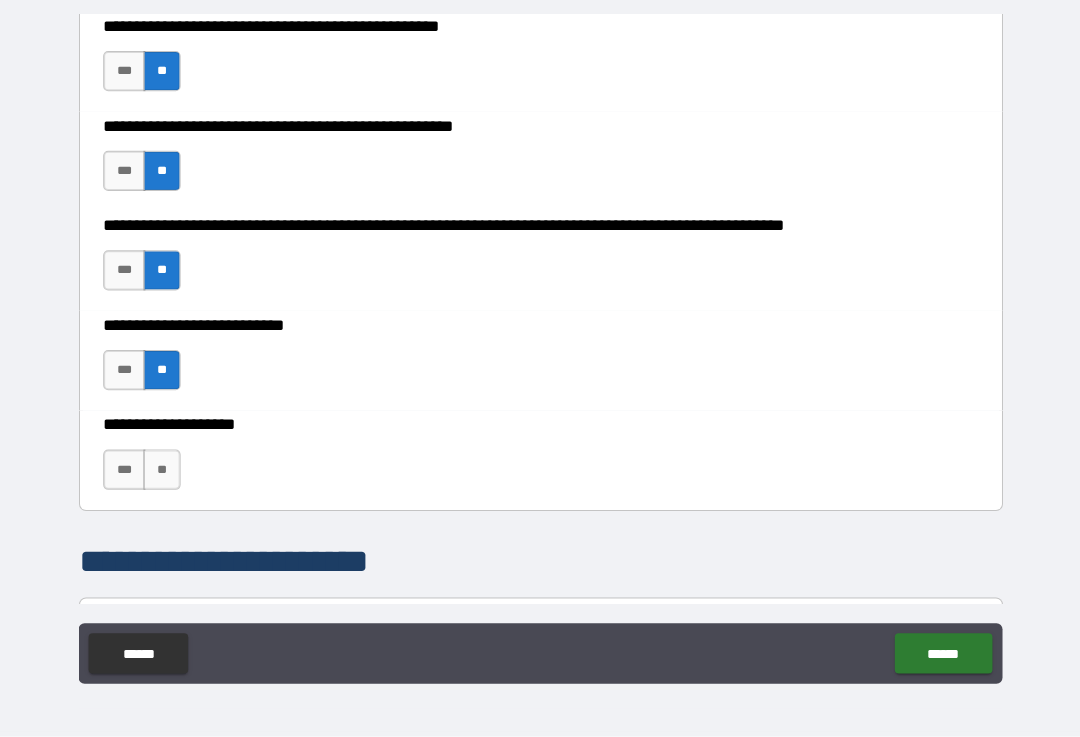 click on "**" at bounding box center (163, 471) 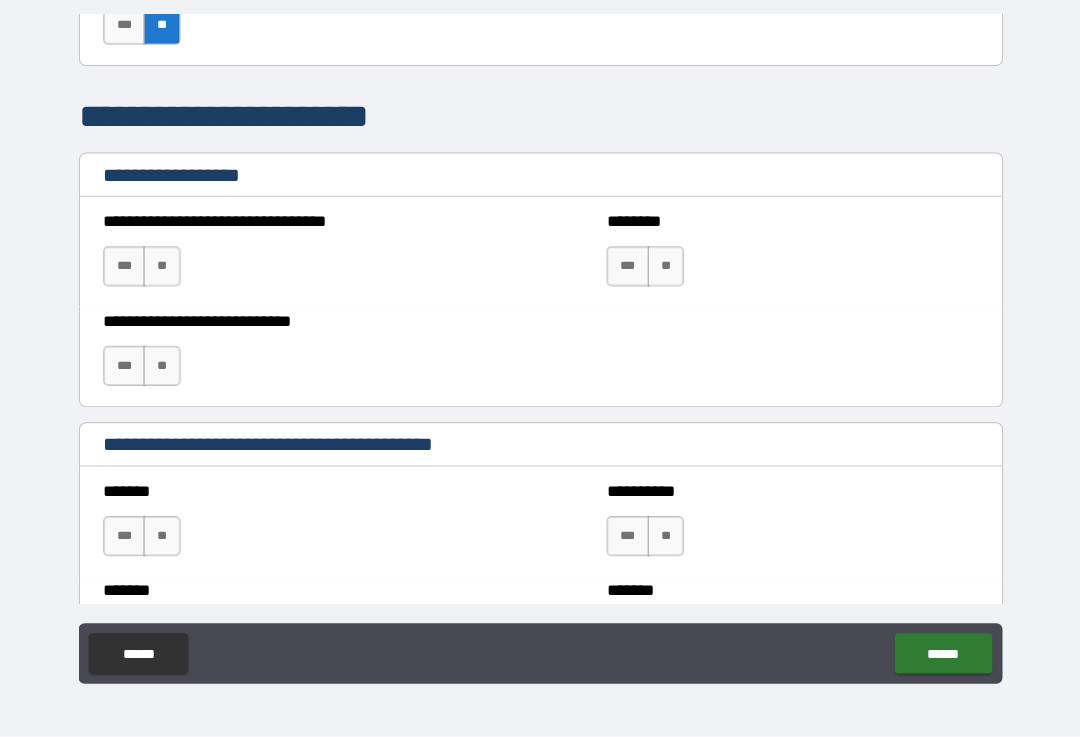 scroll, scrollTop: 1482, scrollLeft: 0, axis: vertical 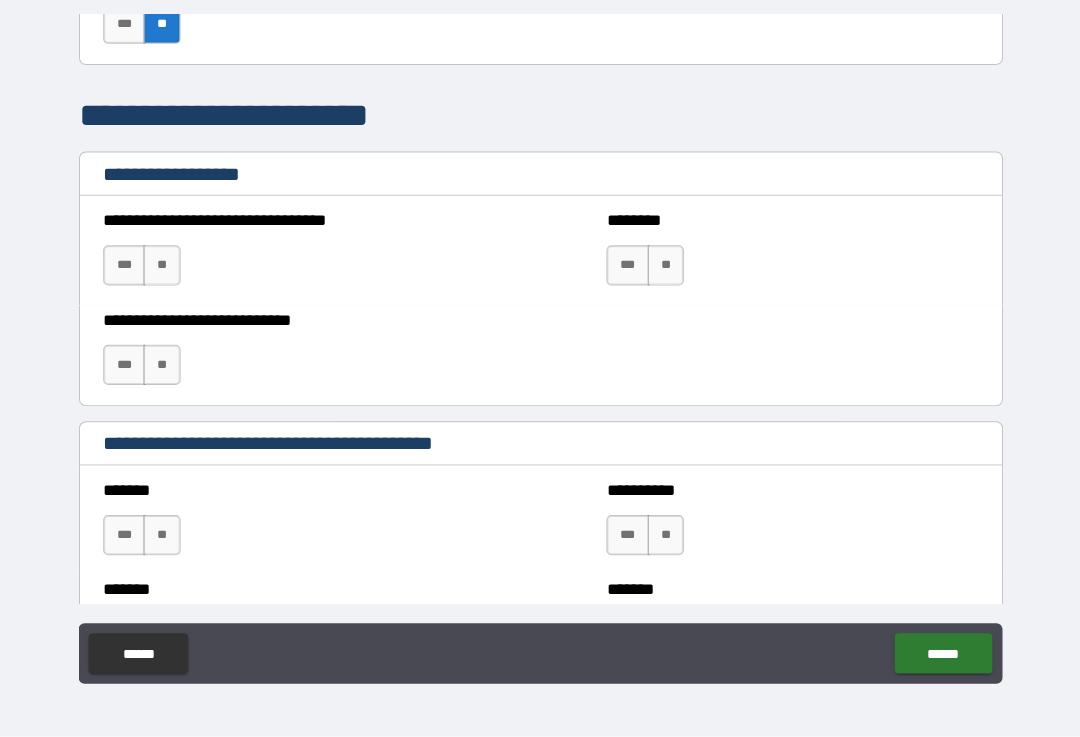 click on "**" at bounding box center [163, 268] 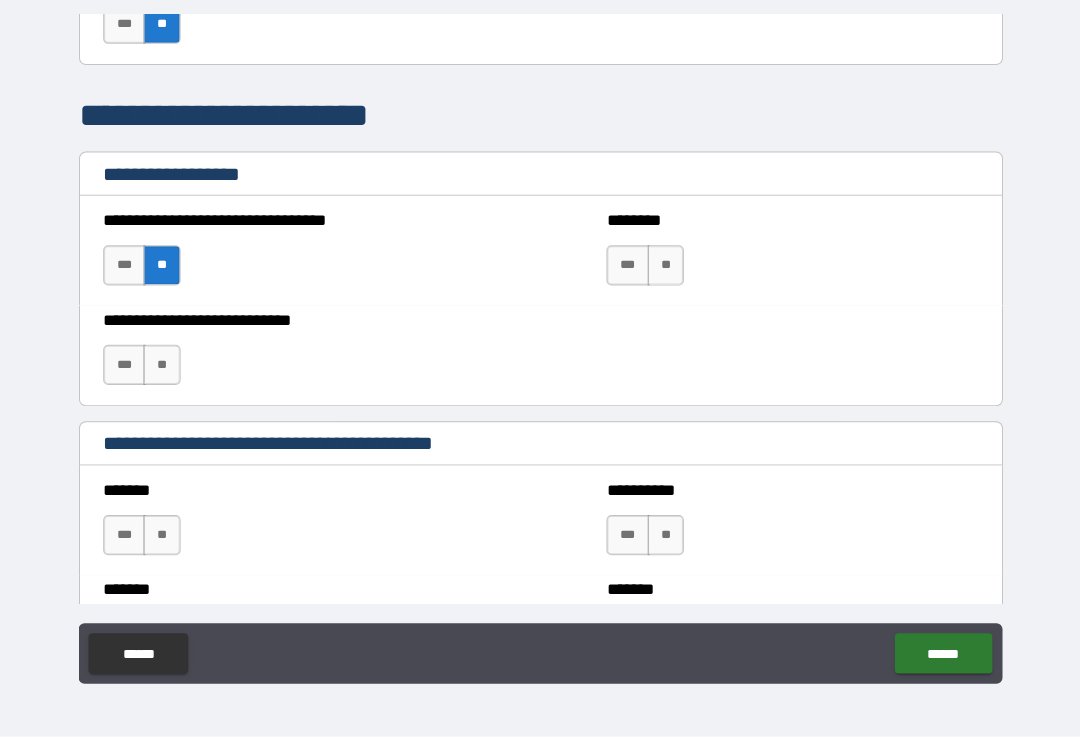 click on "**" at bounding box center (163, 367) 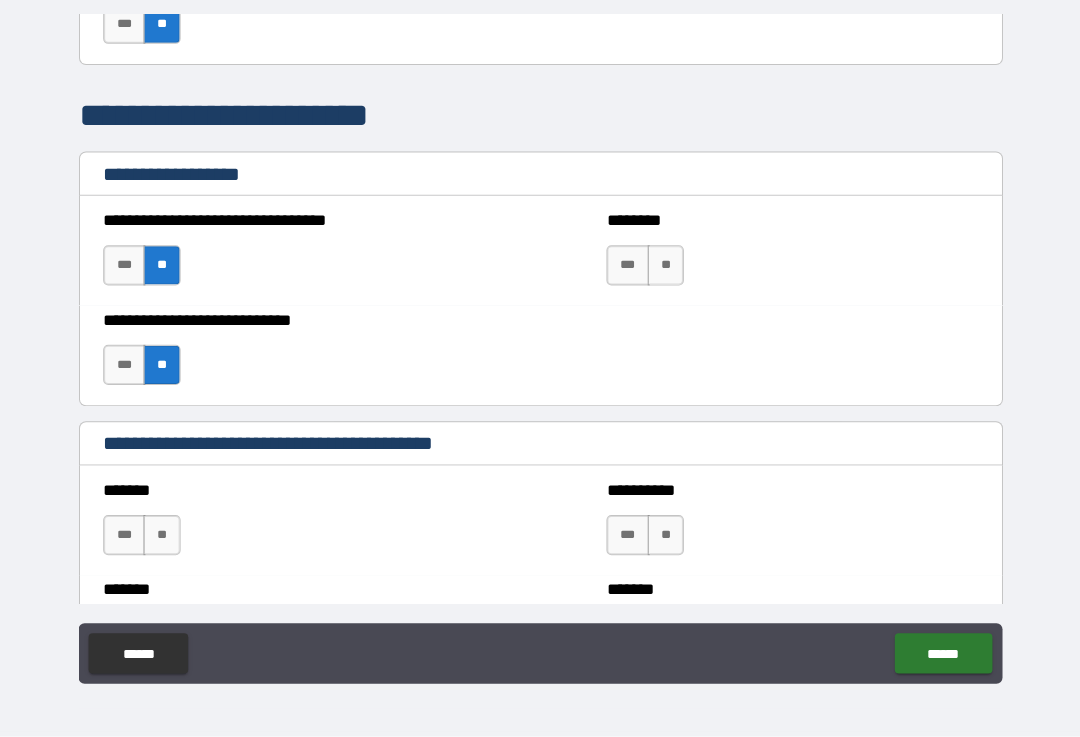 click on "**" at bounding box center (664, 268) 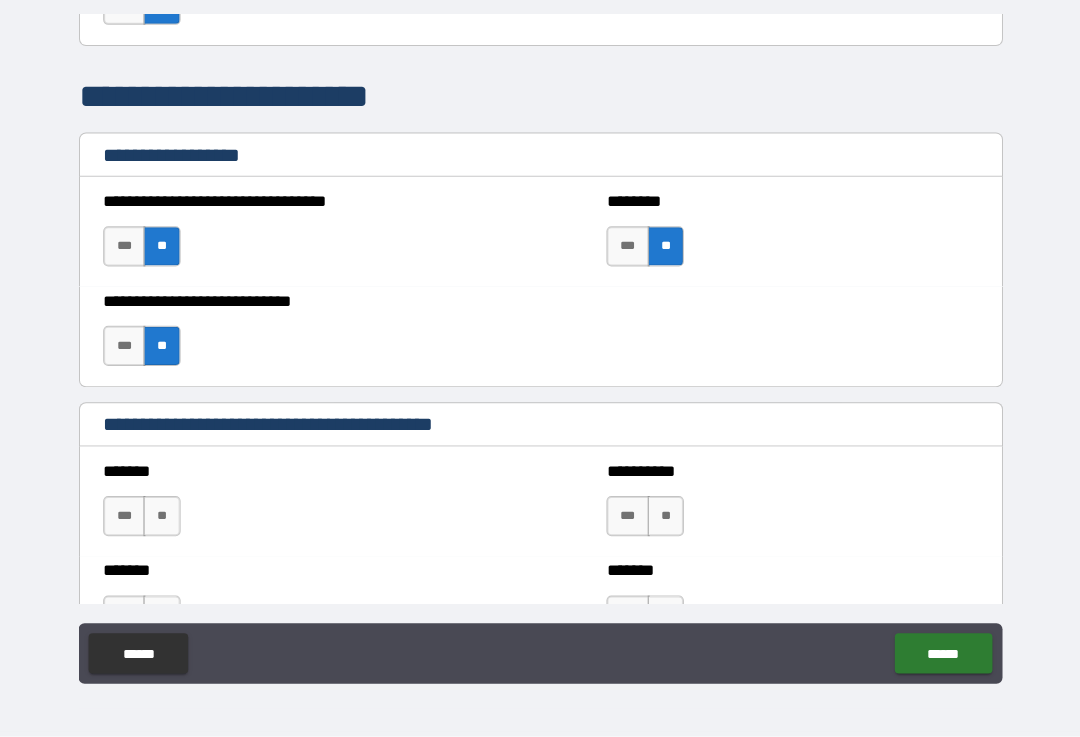 scroll, scrollTop: 1504, scrollLeft: 0, axis: vertical 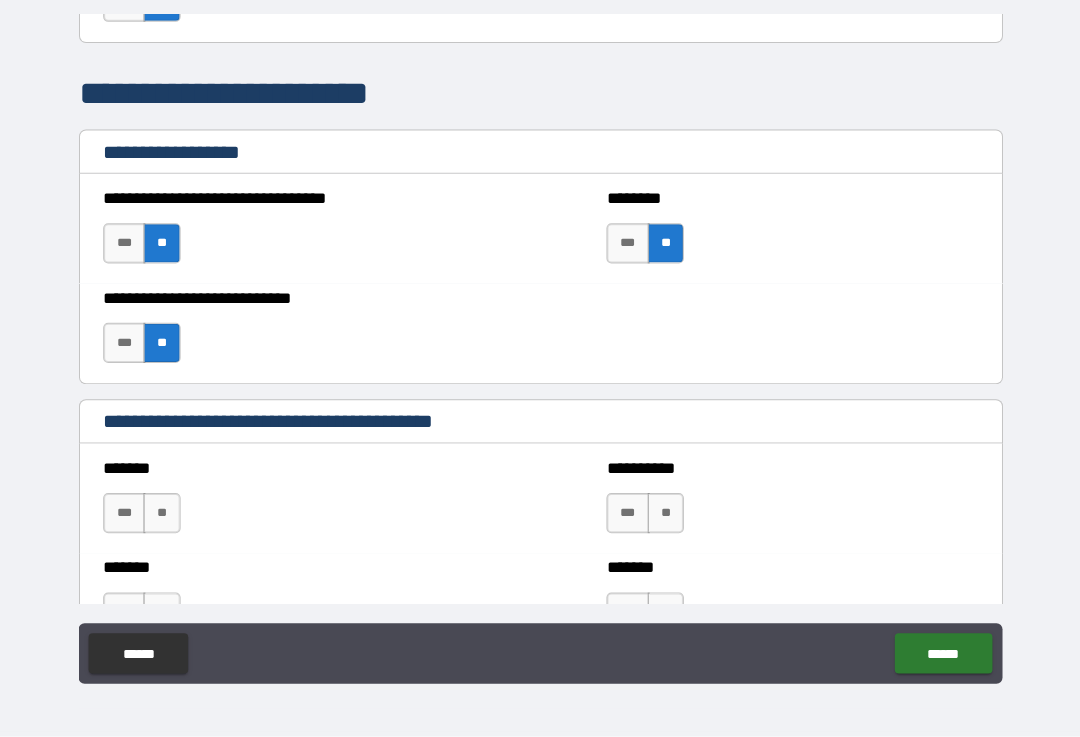 click on "**" at bounding box center [163, 514] 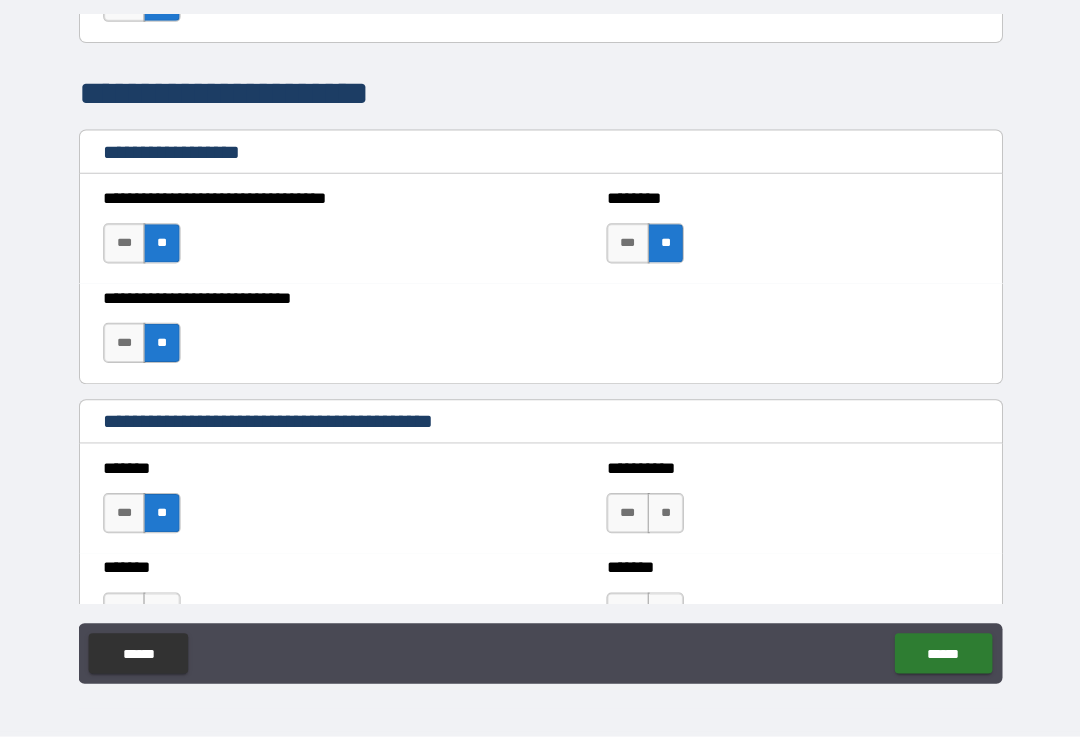 click on "**" at bounding box center [664, 514] 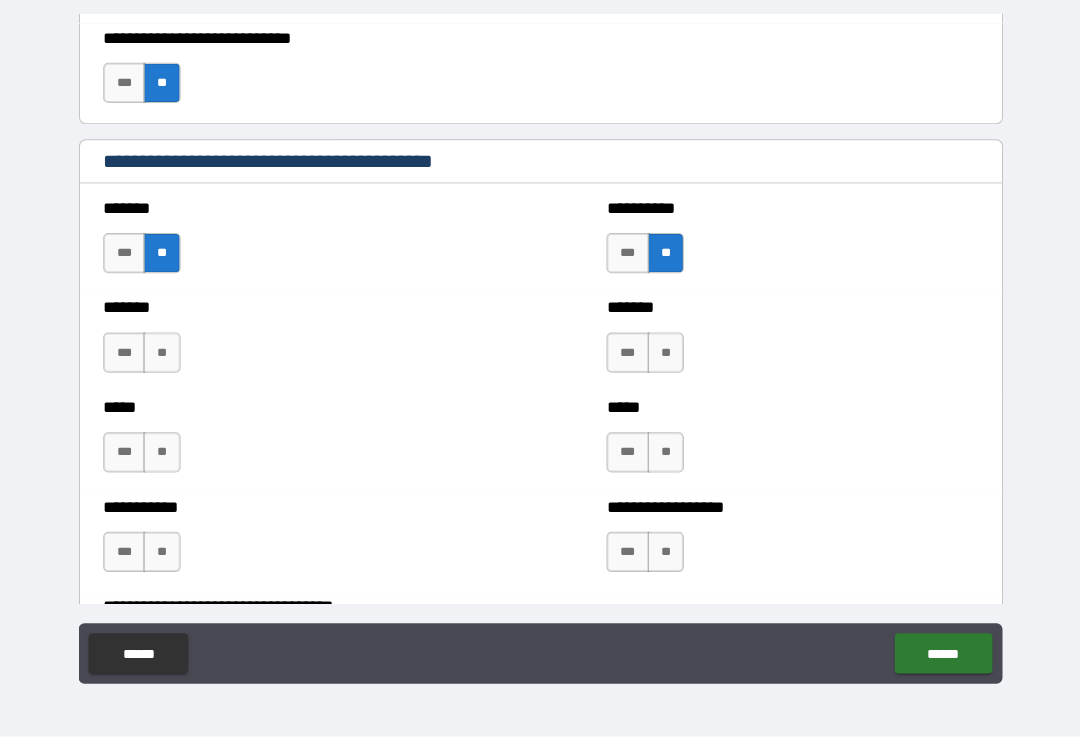 scroll, scrollTop: 1767, scrollLeft: 0, axis: vertical 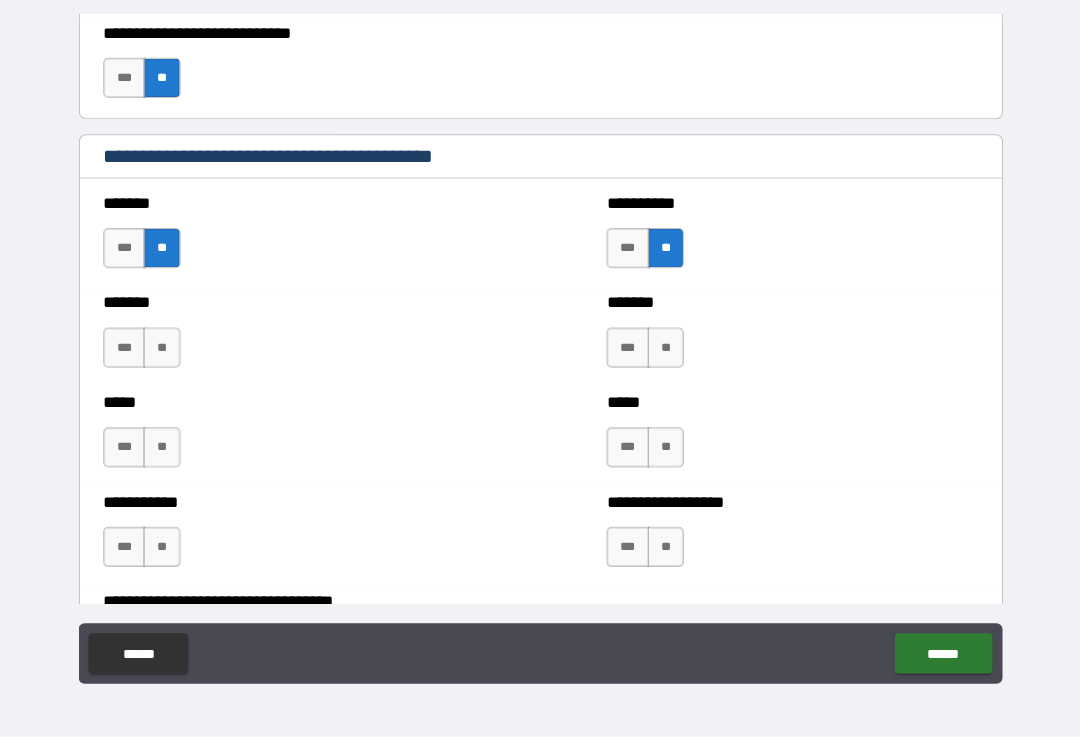click on "**" at bounding box center (664, 449) 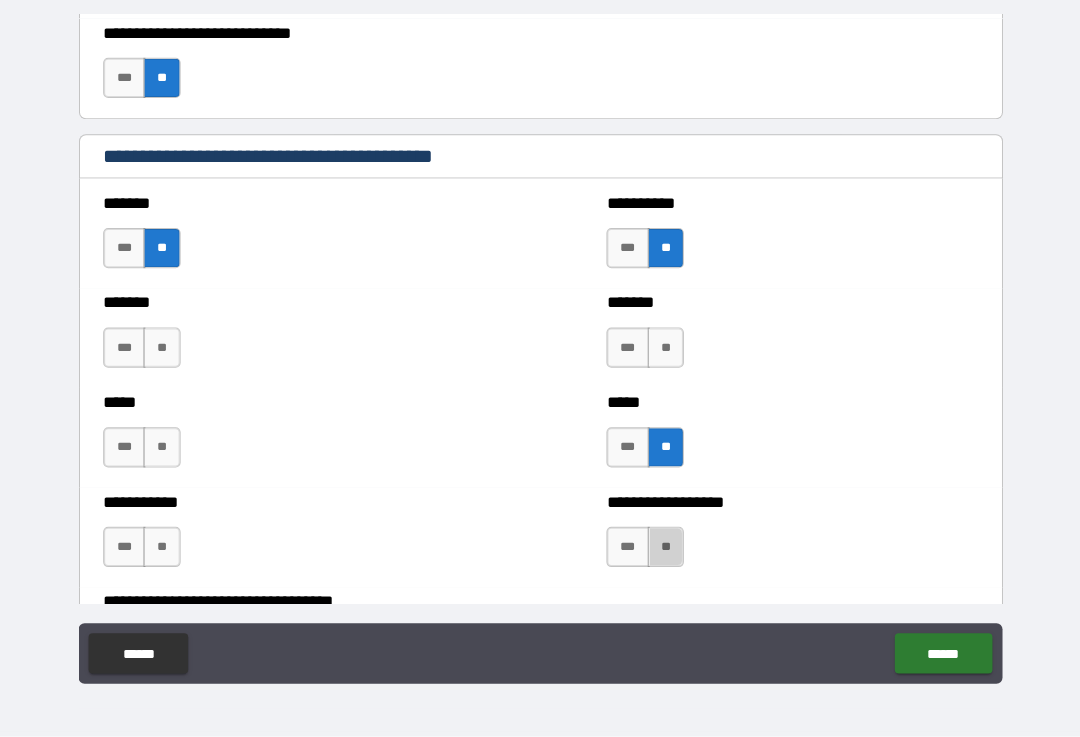 click on "**" at bounding box center [664, 548] 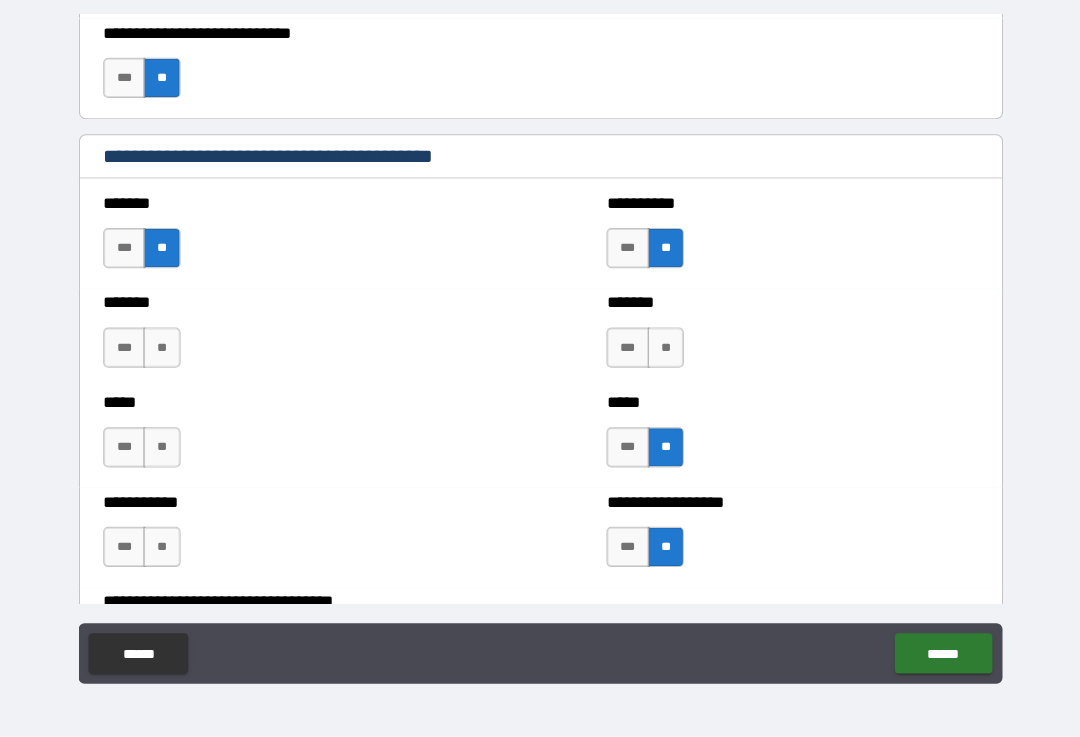 click on "**" at bounding box center [163, 350] 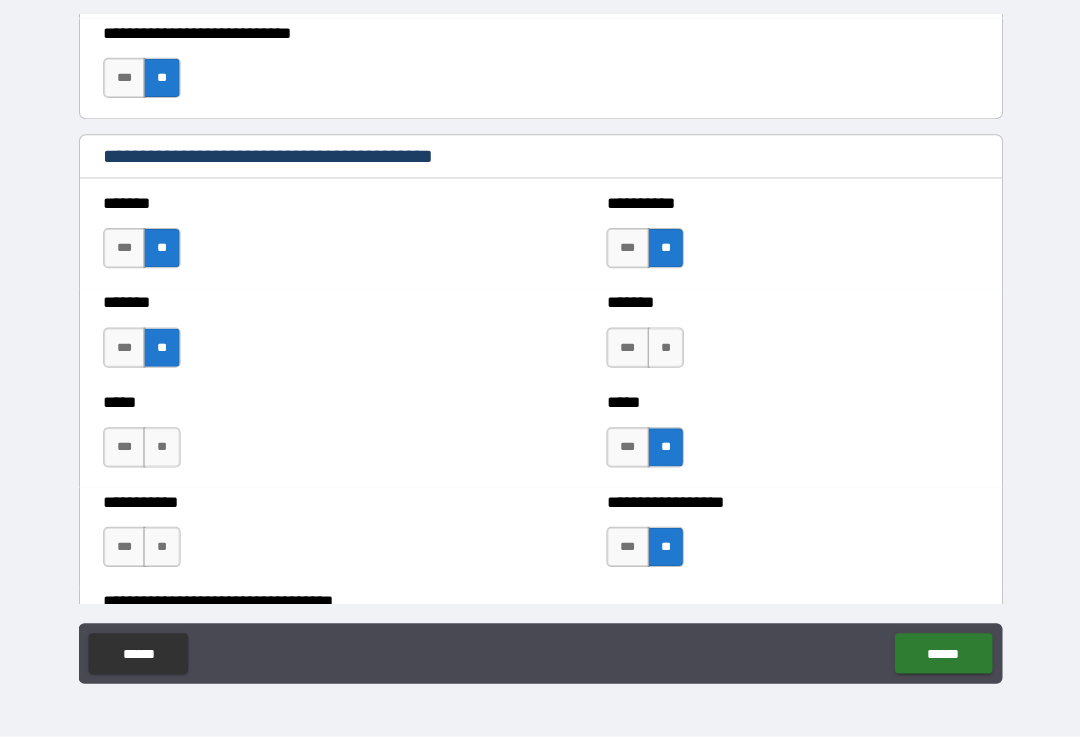 click on "**" at bounding box center (163, 449) 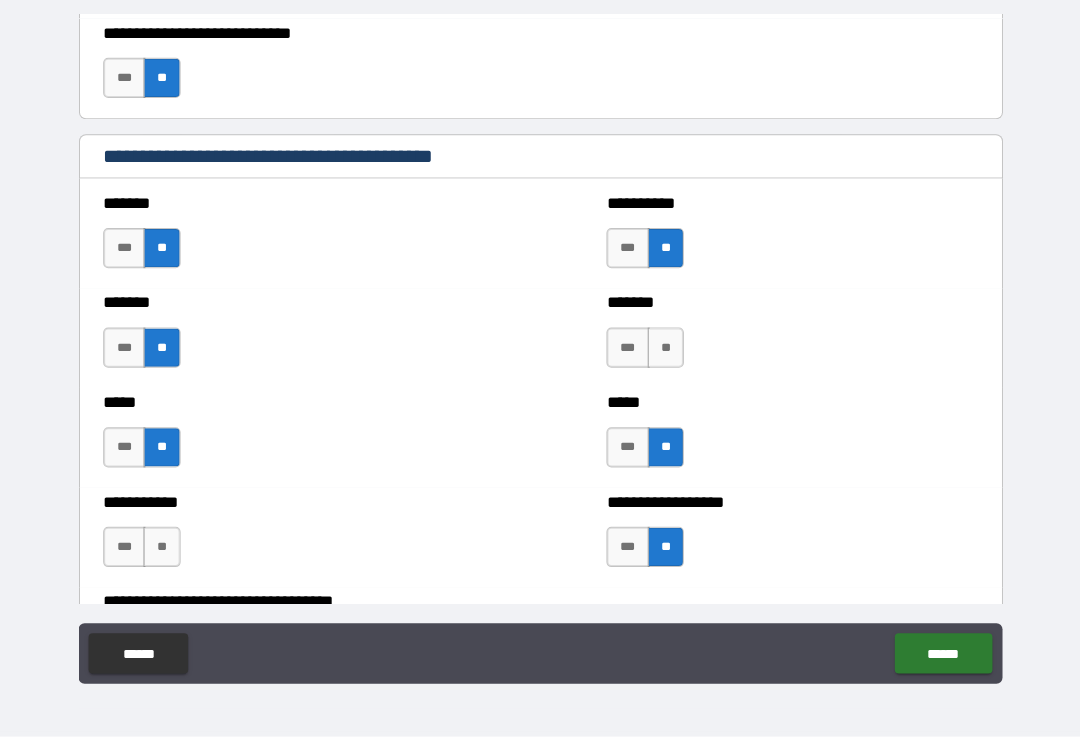 click on "**" at bounding box center (163, 548) 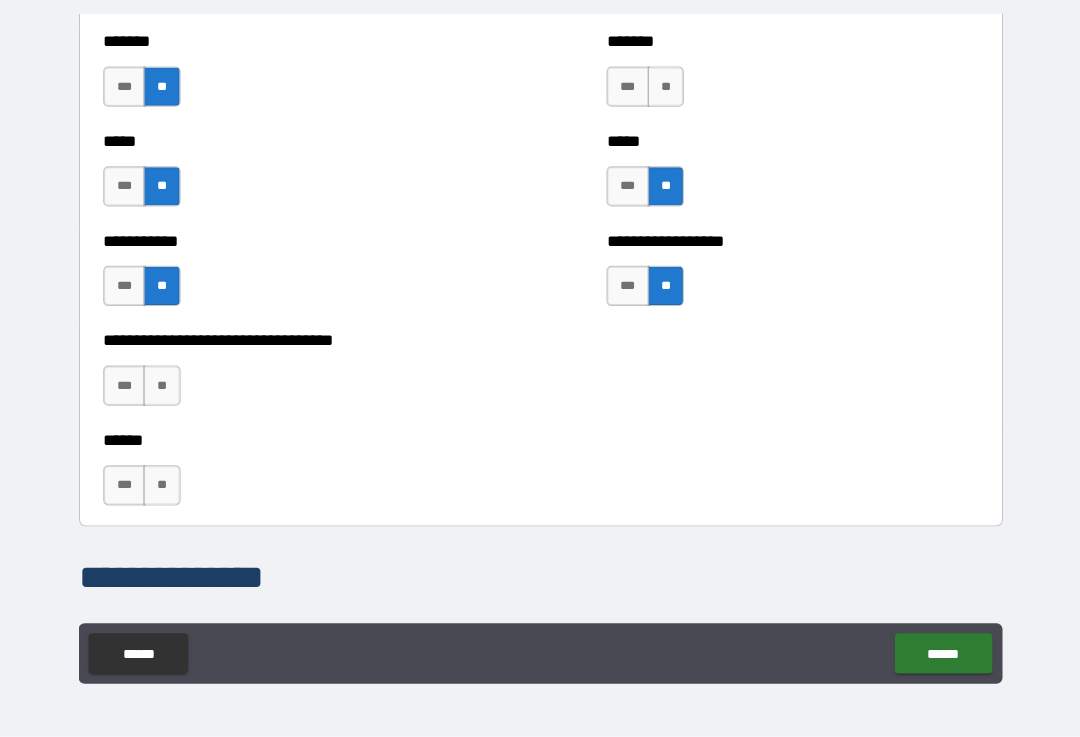 scroll, scrollTop: 2032, scrollLeft: 0, axis: vertical 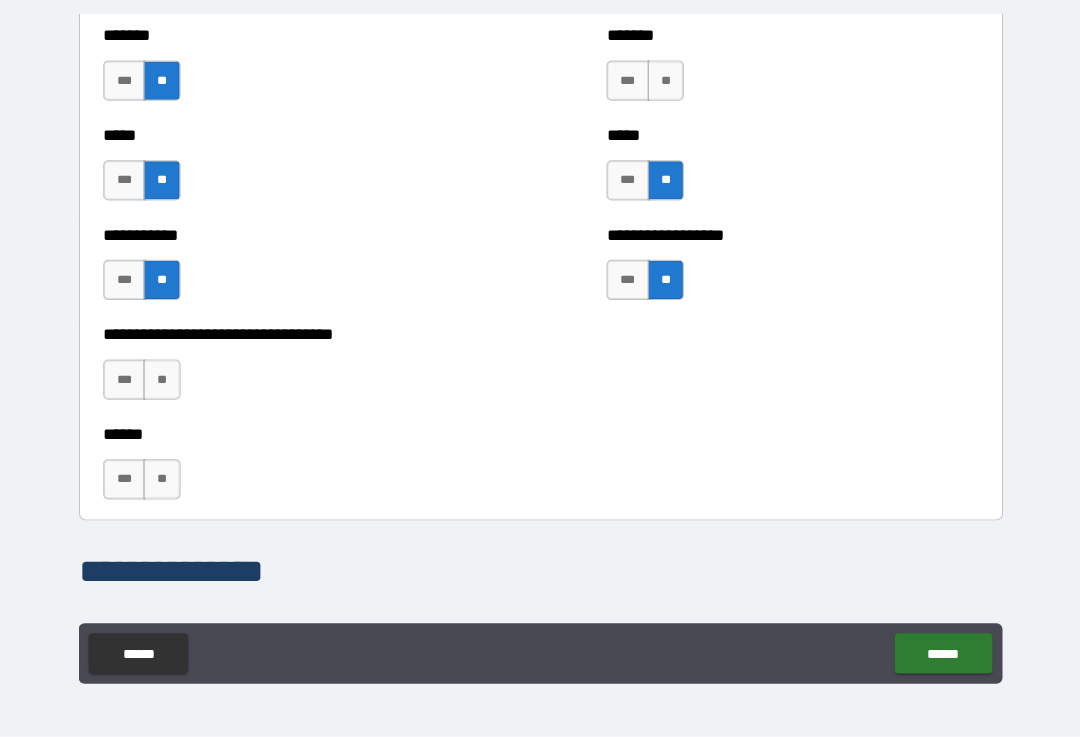click on "**" at bounding box center [163, 382] 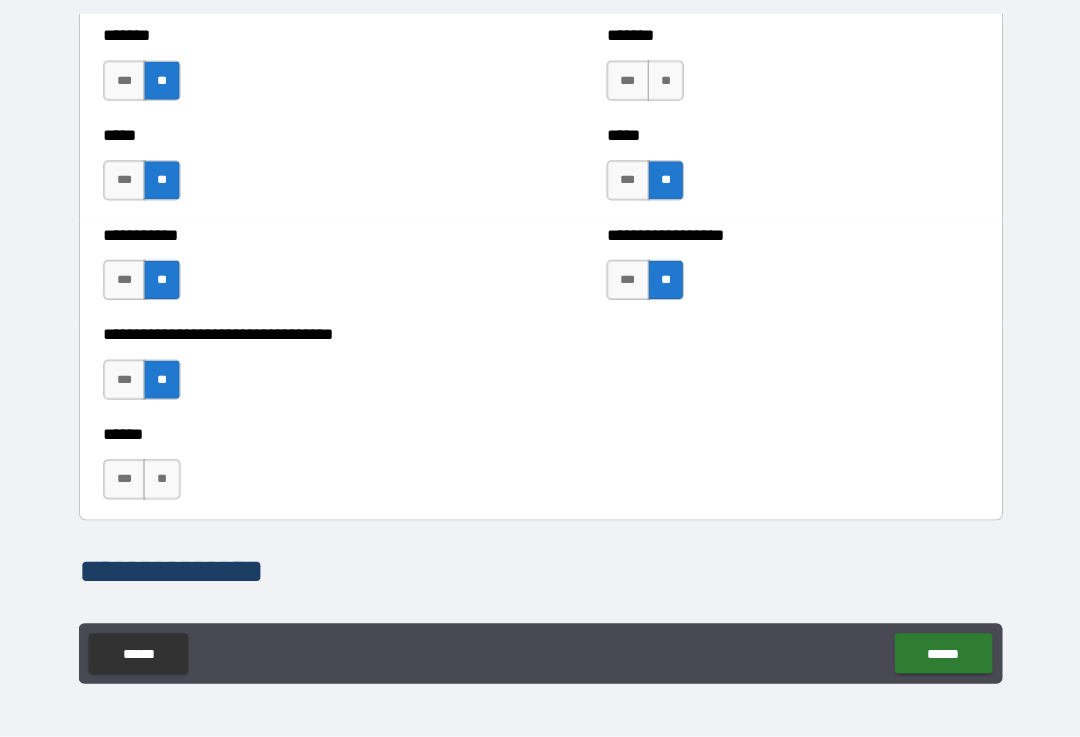 click on "**" at bounding box center (163, 481) 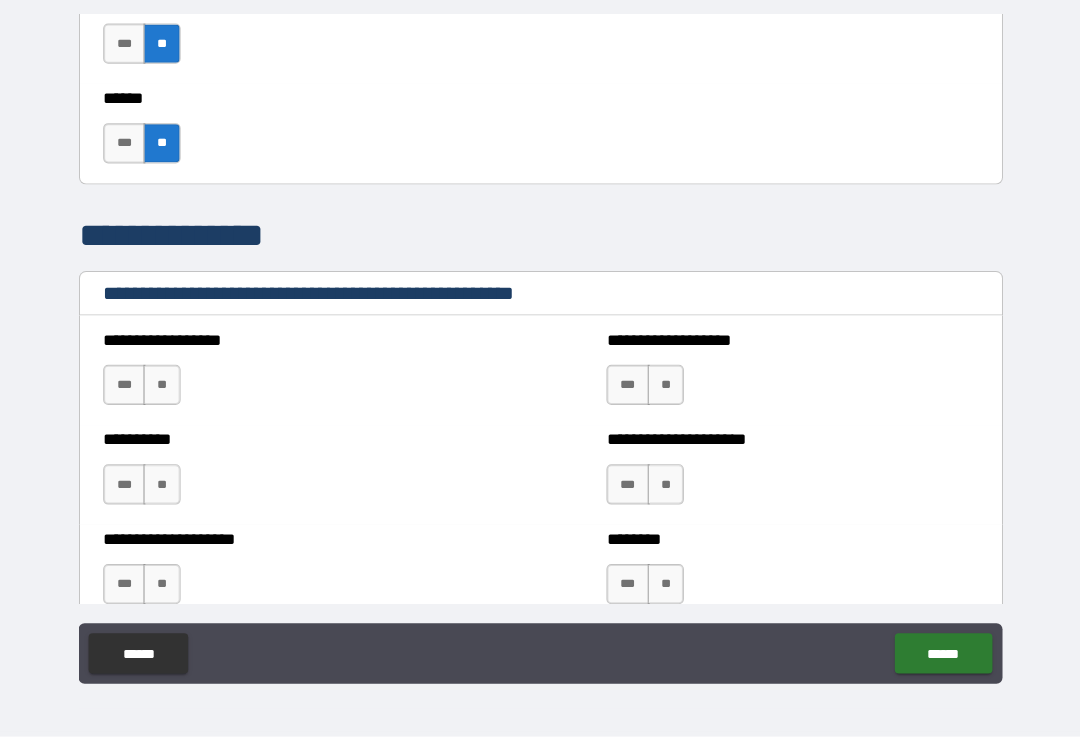 scroll, scrollTop: 2367, scrollLeft: 0, axis: vertical 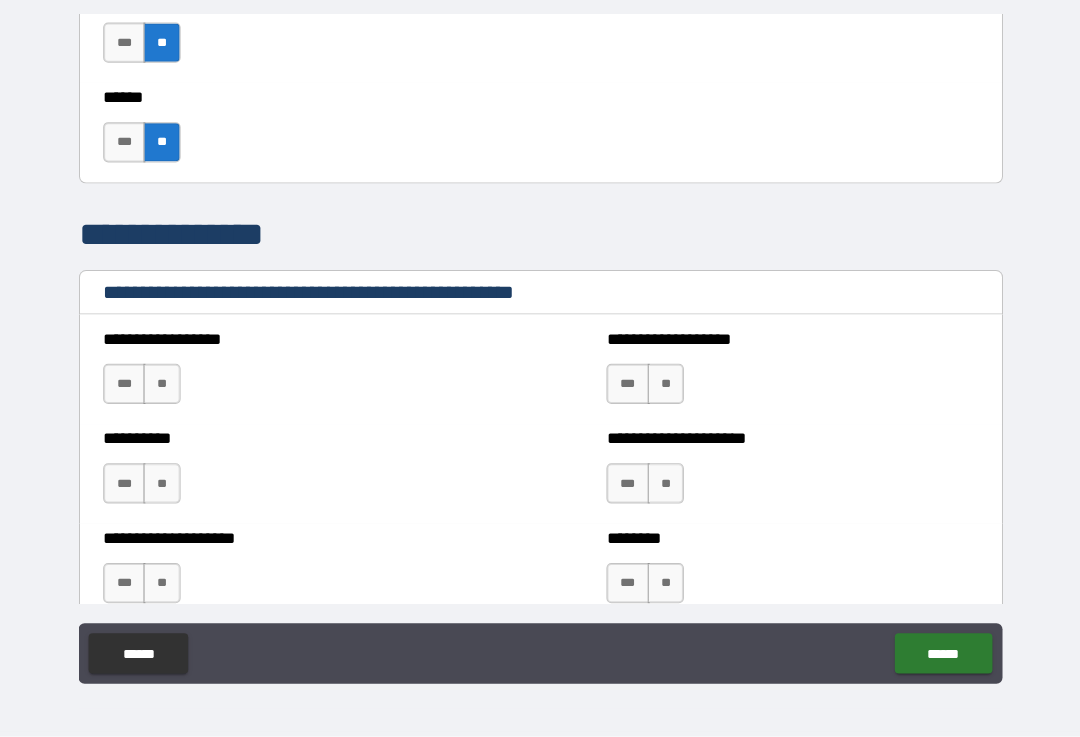 click on "**" at bounding box center [163, 386] 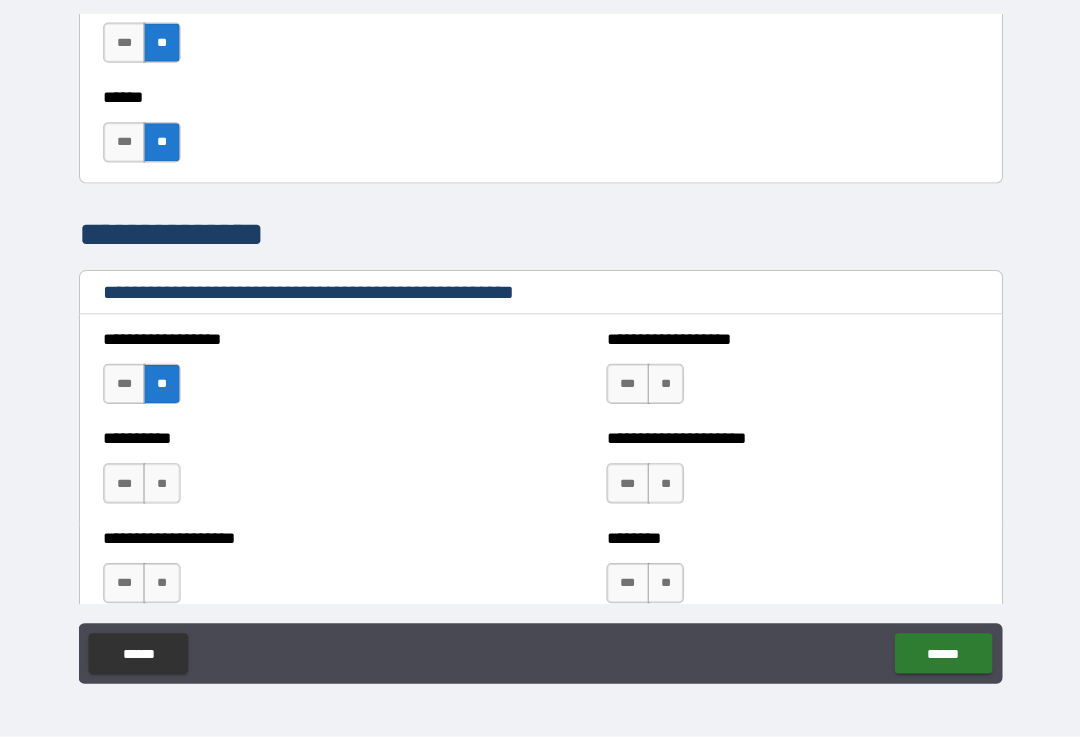 click on "**" at bounding box center (163, 485) 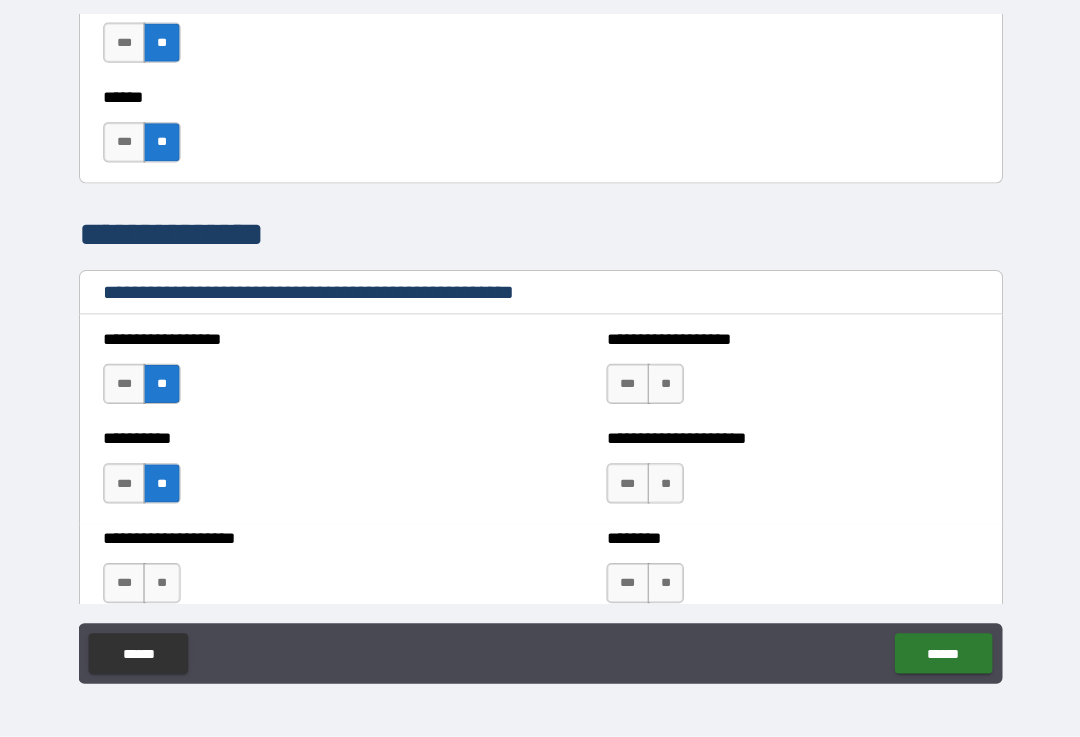 click on "**" at bounding box center [163, 584] 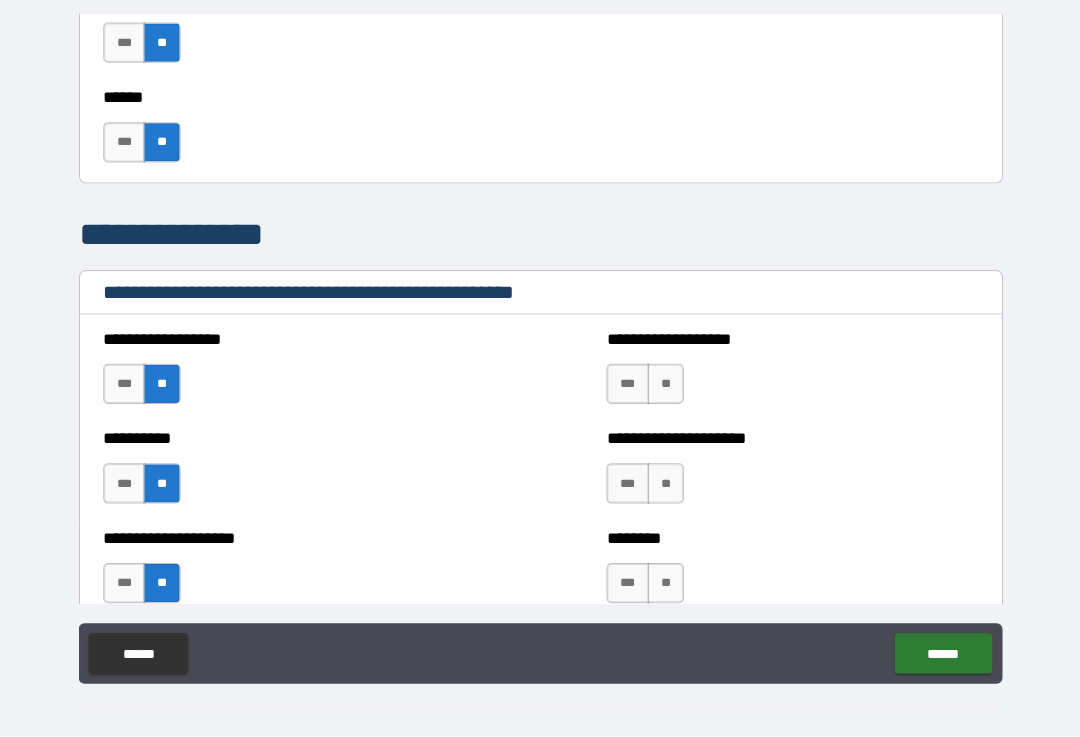 click on "**" at bounding box center (664, 386) 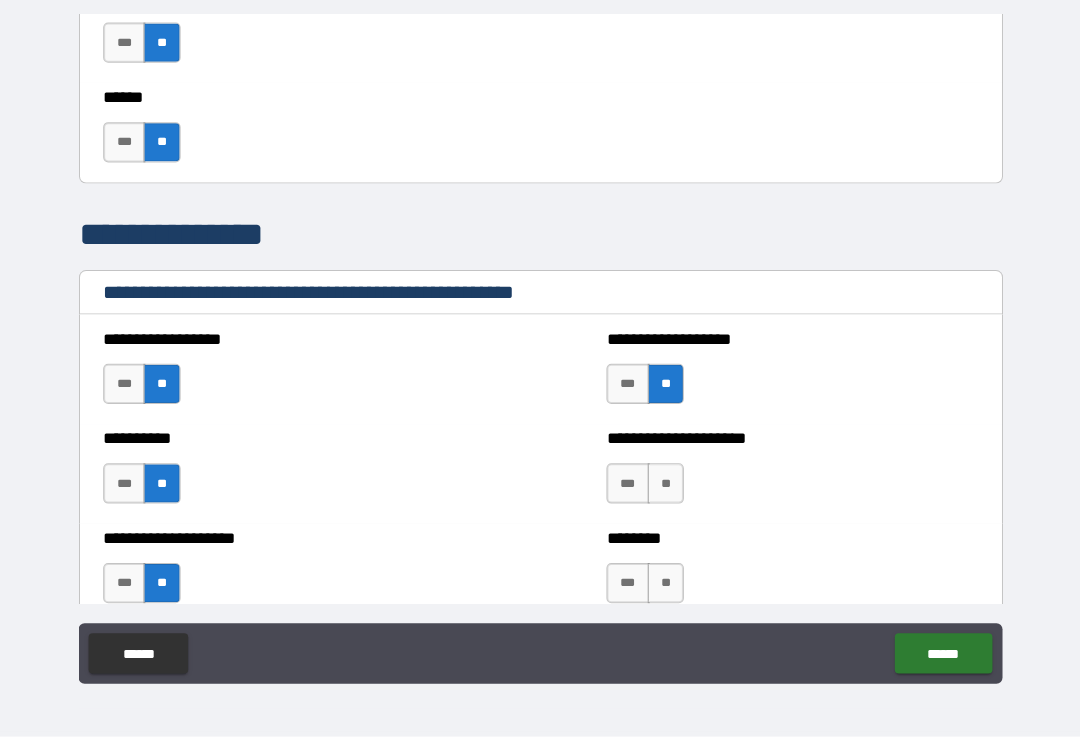 click on "**" at bounding box center (664, 485) 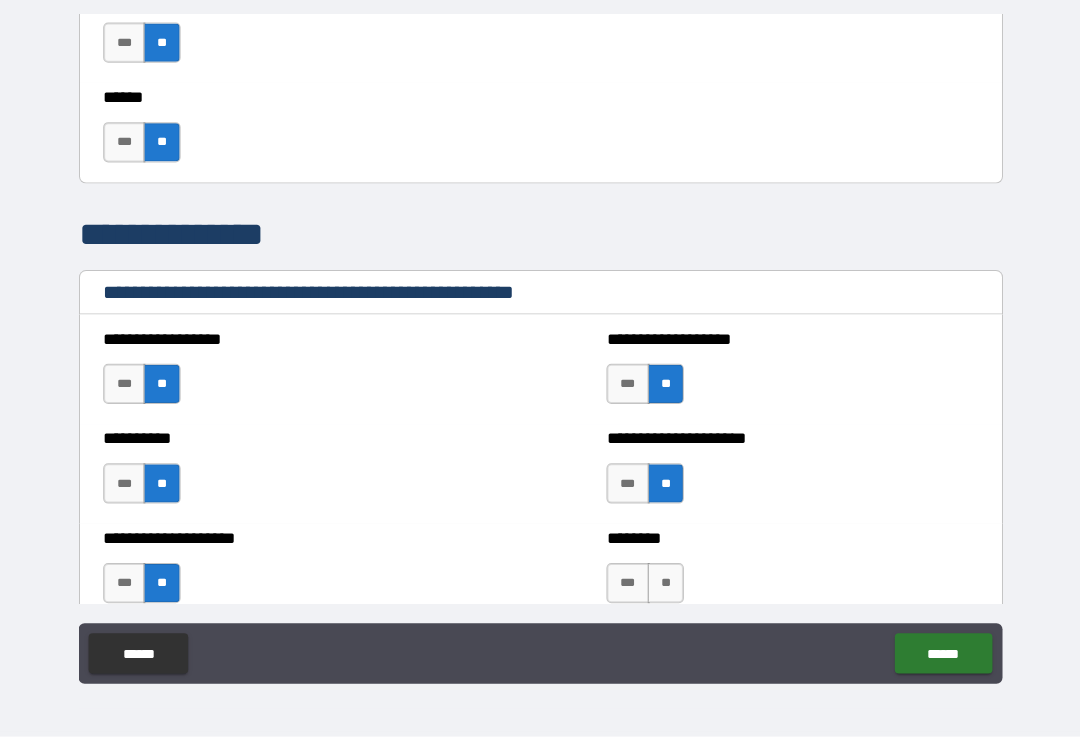 click on "**" at bounding box center [664, 584] 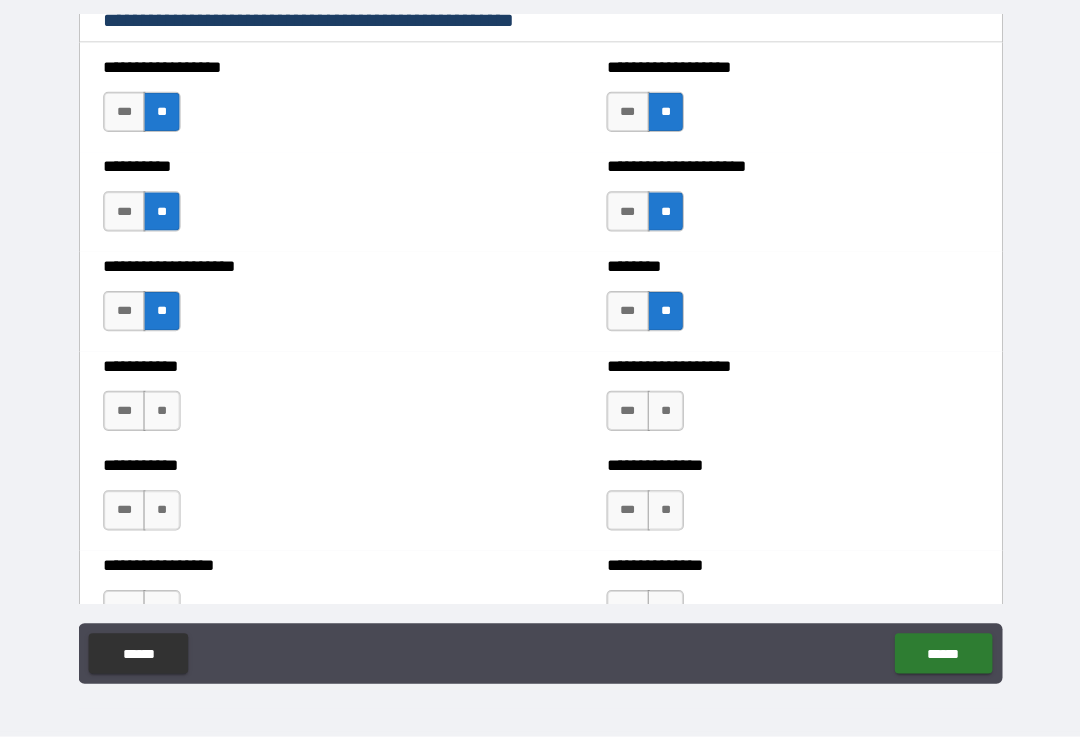 scroll, scrollTop: 2645, scrollLeft: 0, axis: vertical 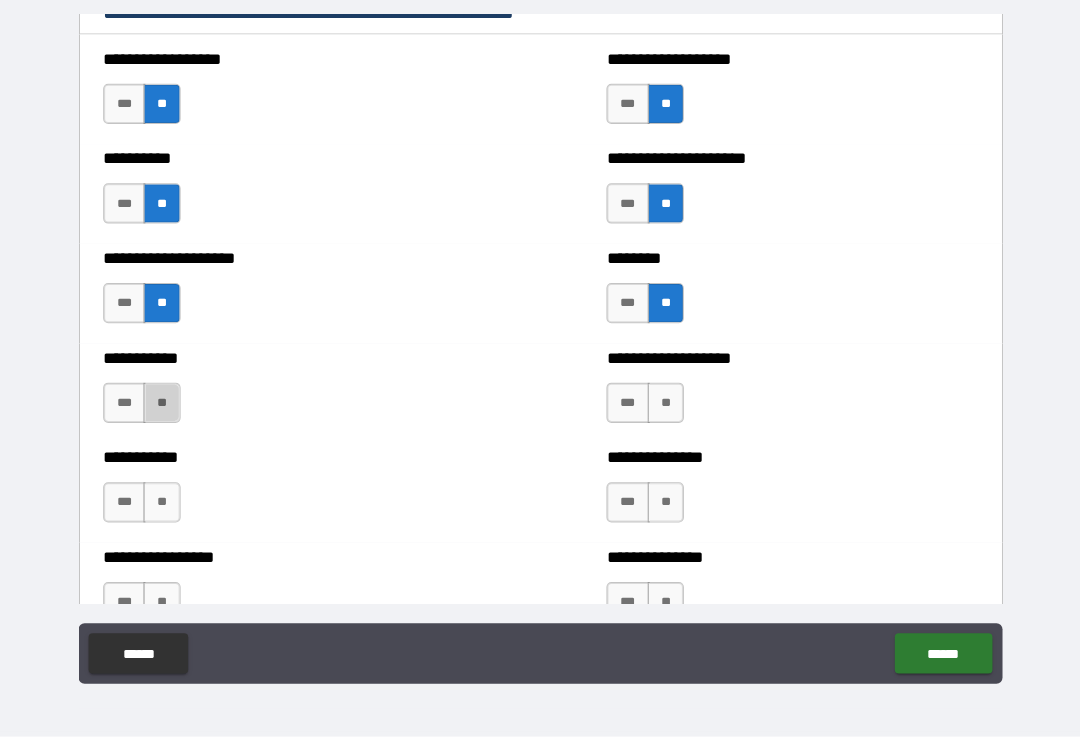 click on "**" at bounding box center [163, 405] 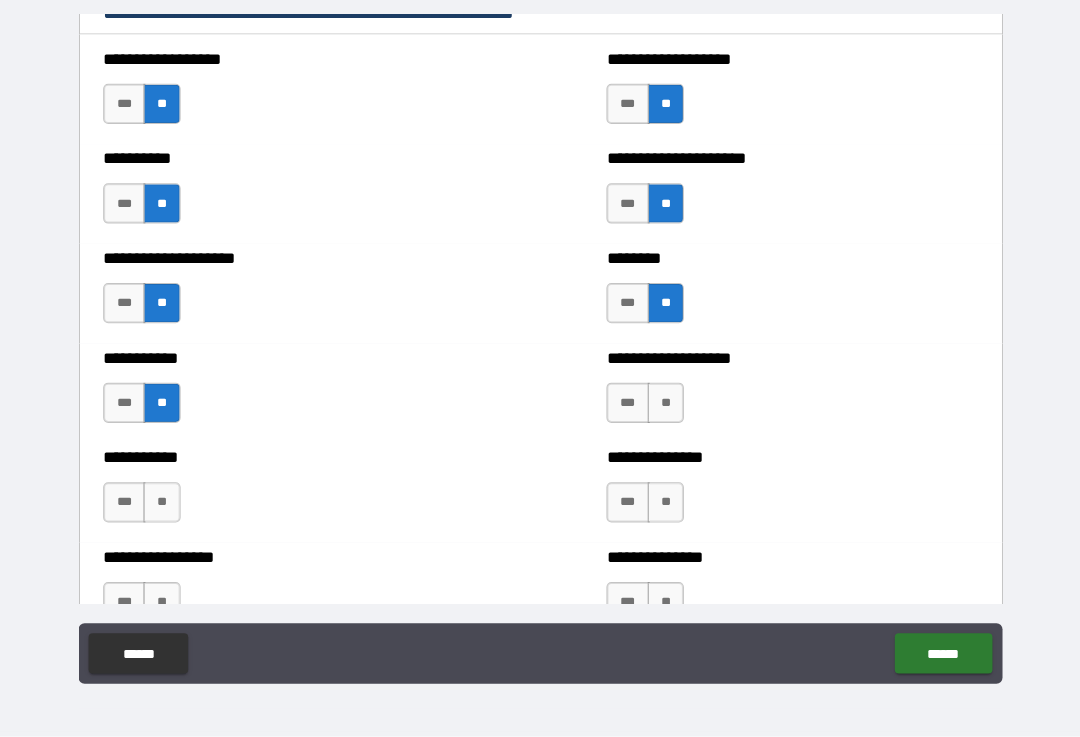 click on "**" at bounding box center (163, 504) 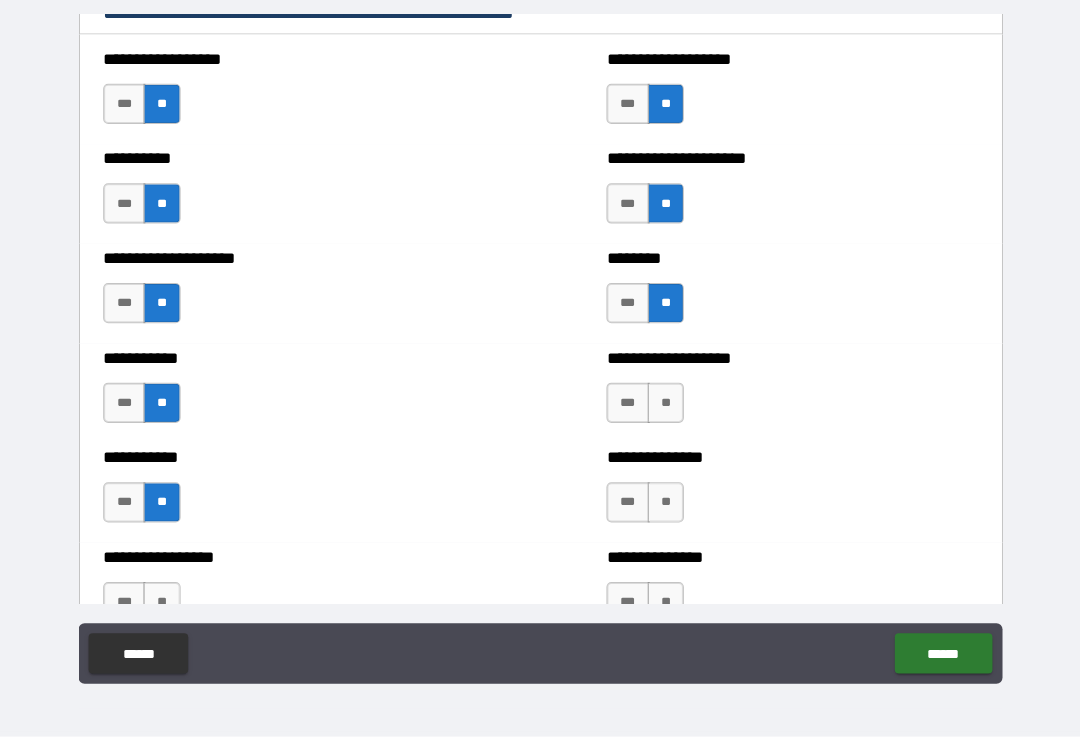 click on "**" at bounding box center [163, 603] 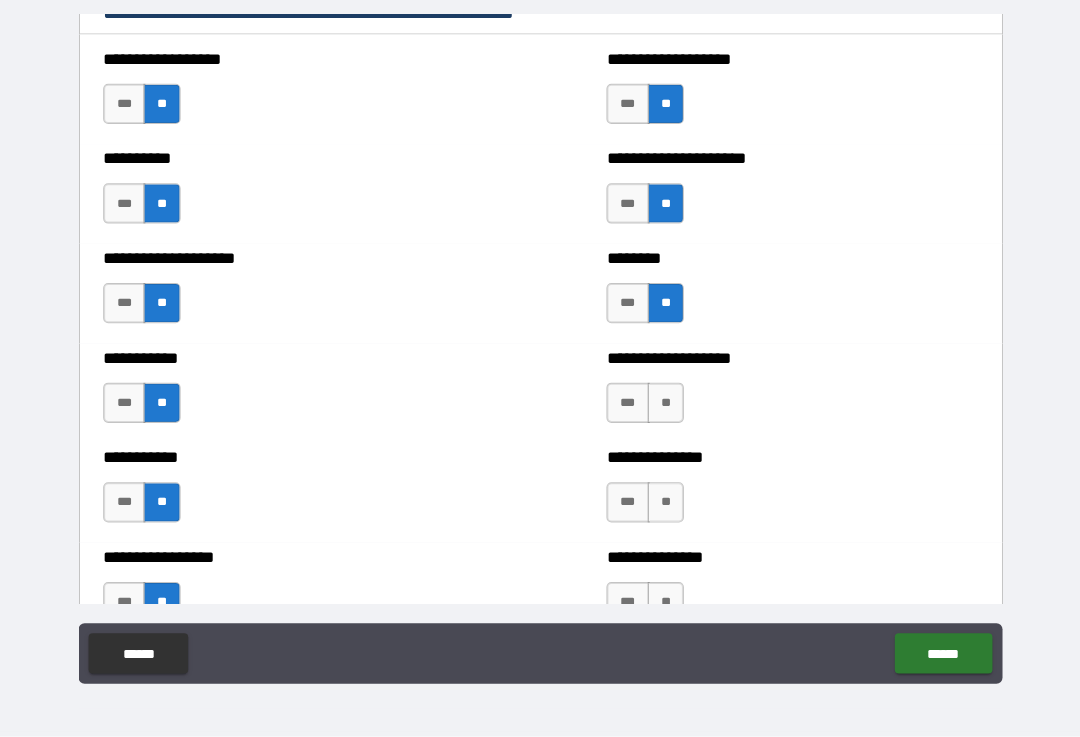 click on "**" at bounding box center [664, 405] 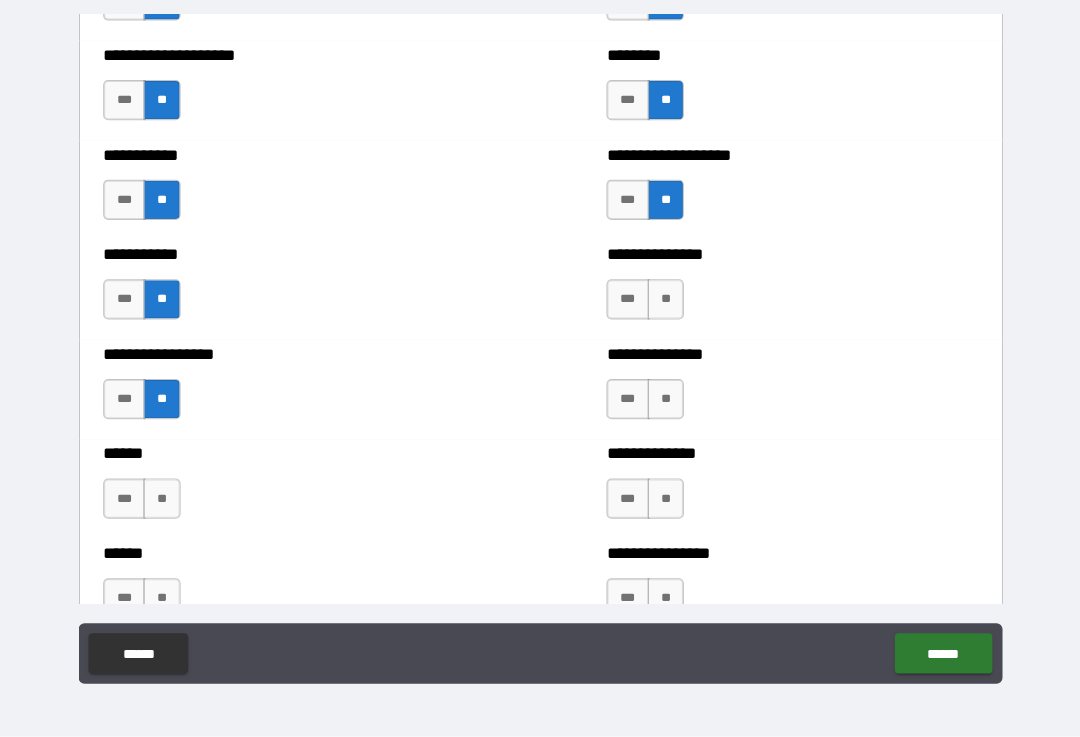 scroll, scrollTop: 2853, scrollLeft: 0, axis: vertical 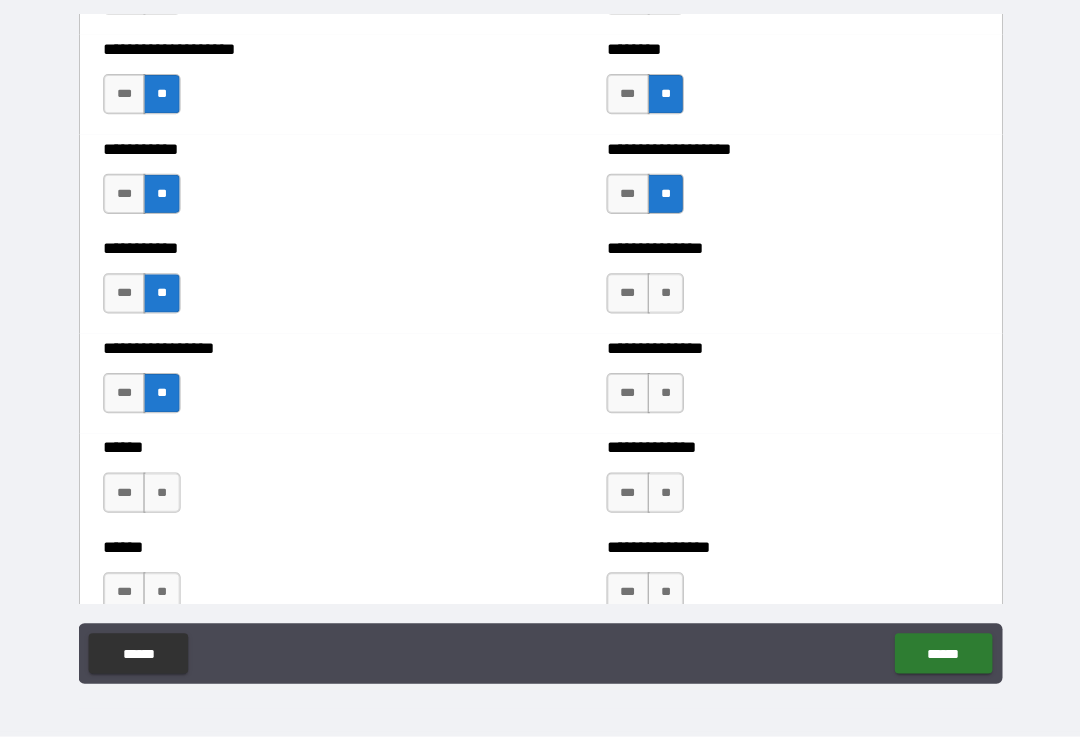 click on "**" at bounding box center (664, 395) 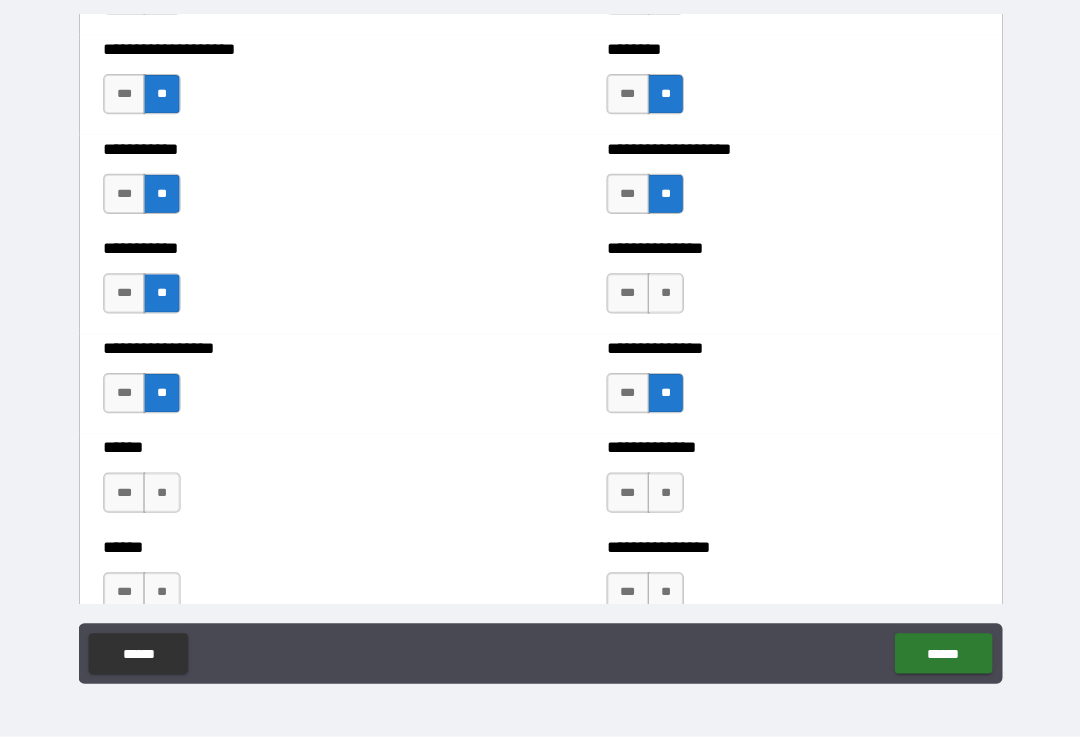 click on "**" at bounding box center (664, 494) 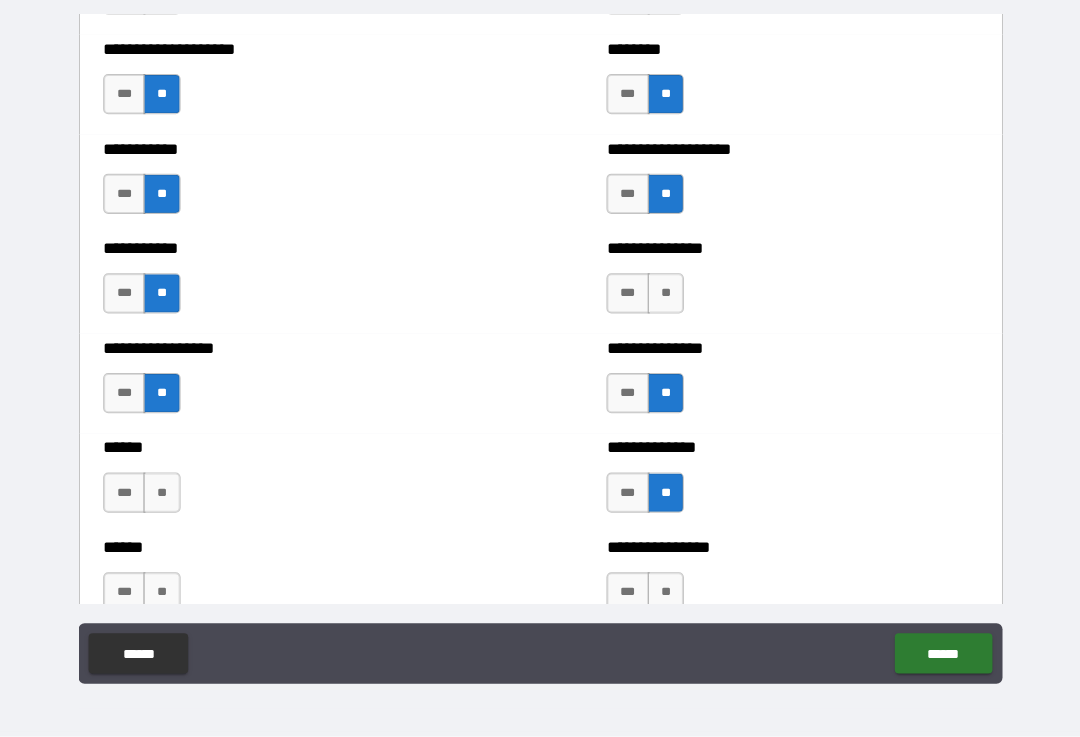 click on "**" at bounding box center (163, 494) 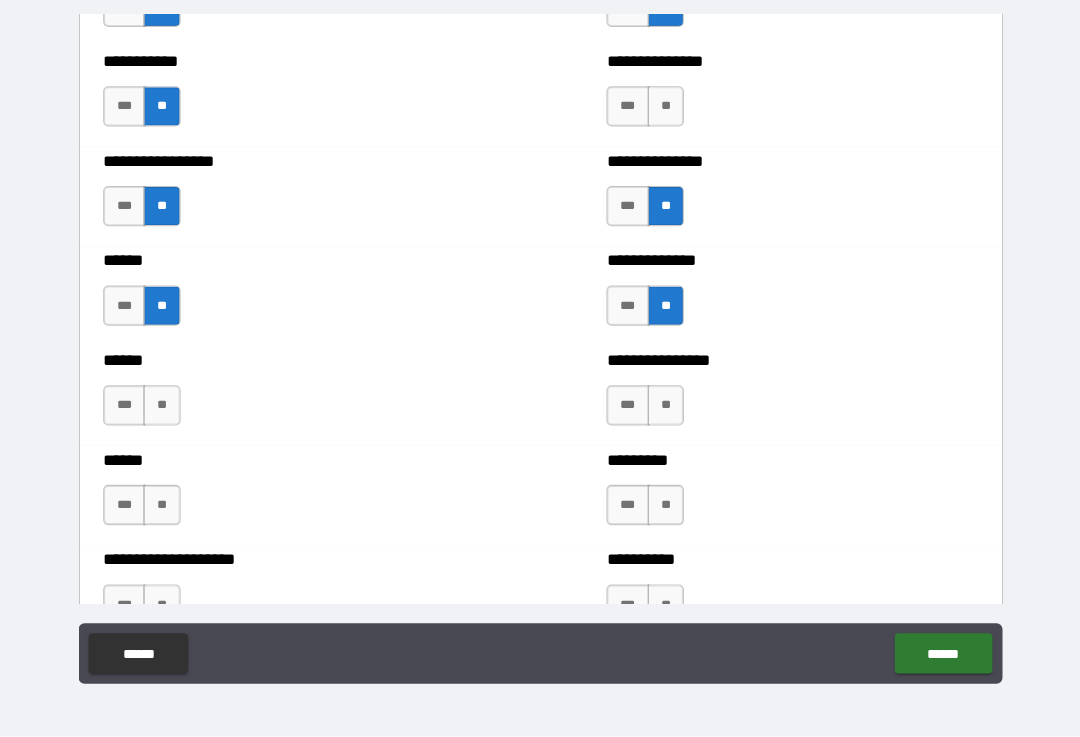 scroll, scrollTop: 3056, scrollLeft: 0, axis: vertical 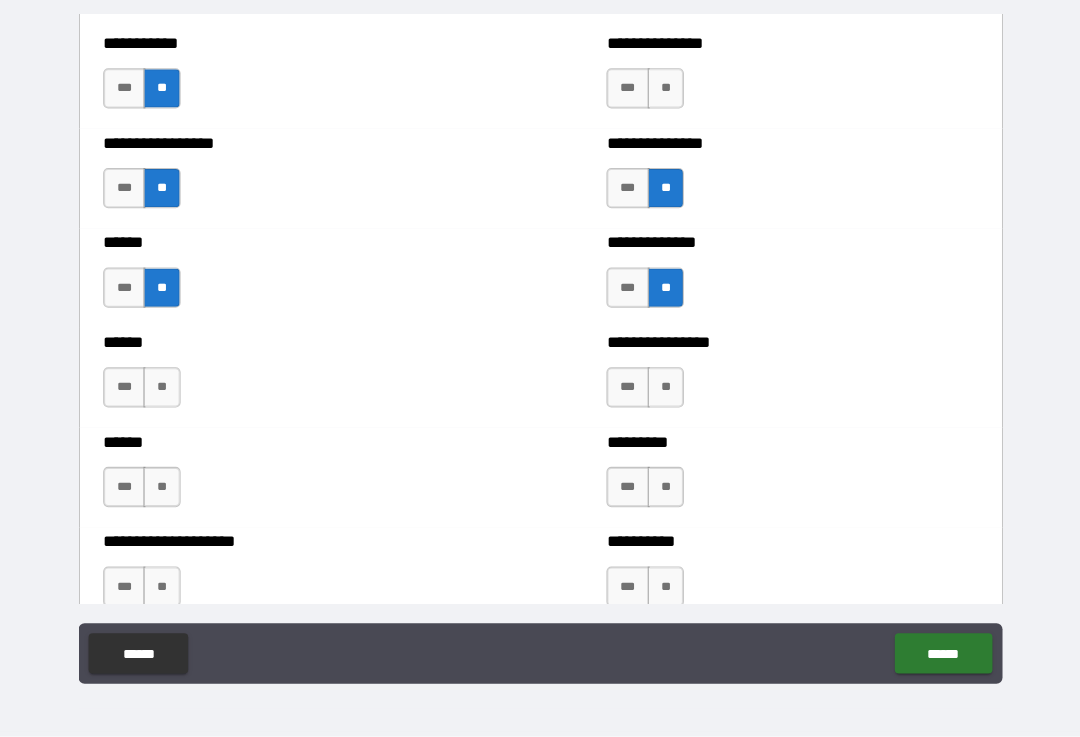 click on "**" at bounding box center (163, 489) 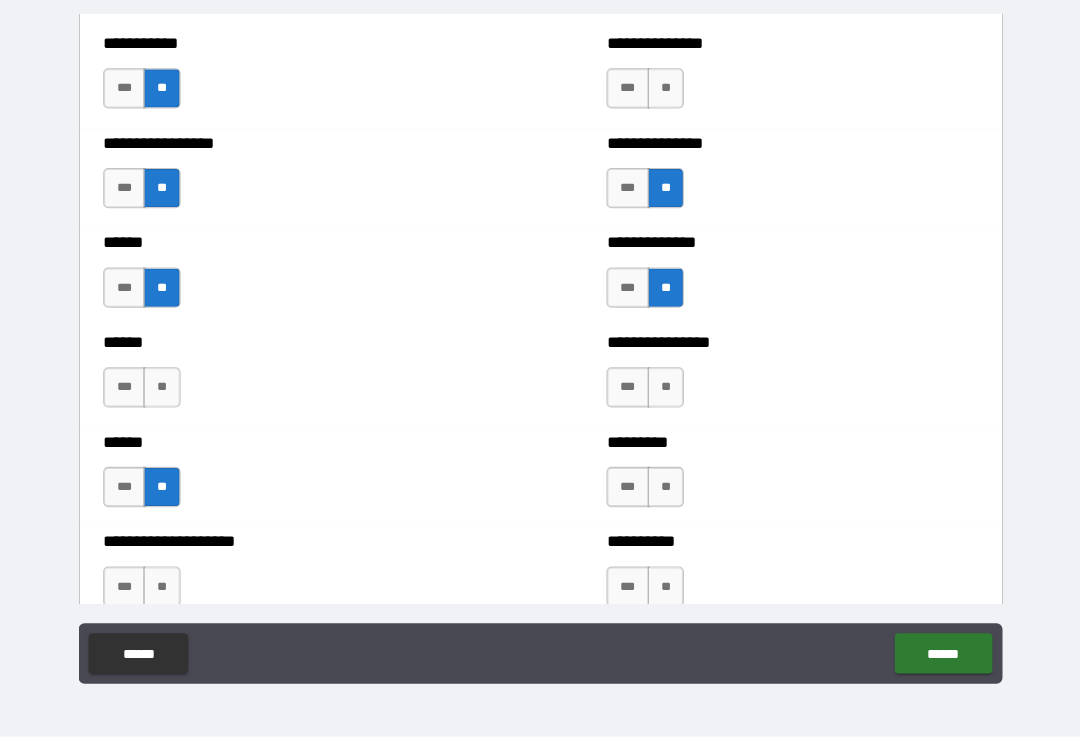 click on "**" at bounding box center (163, 390) 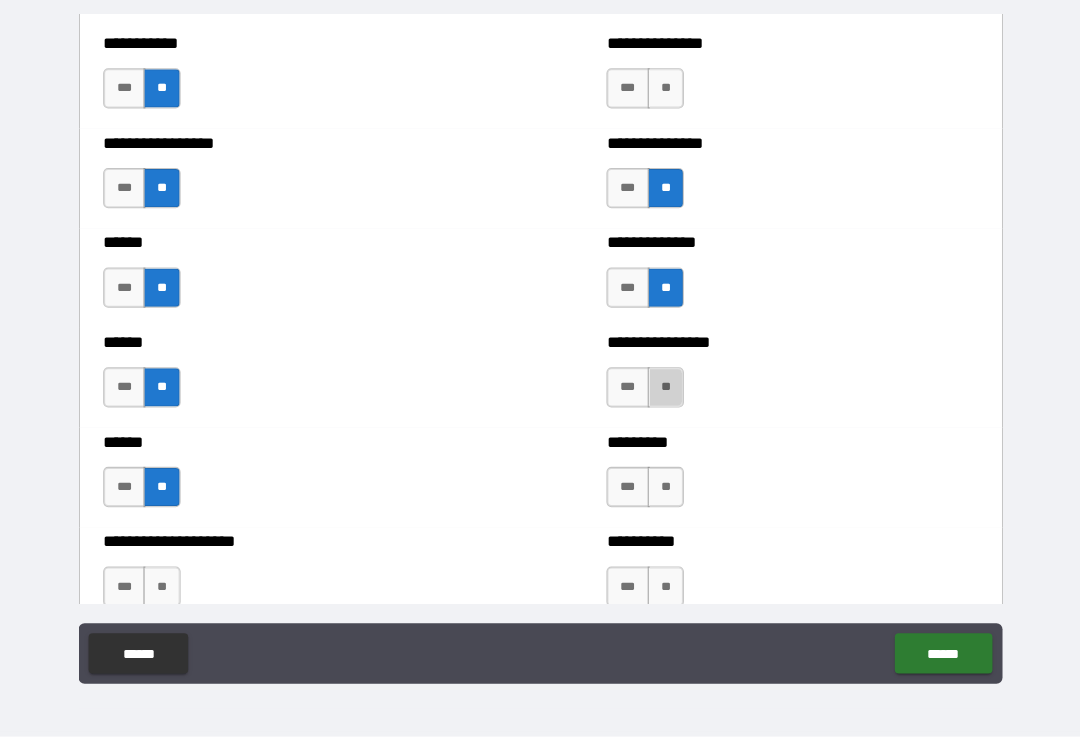 click on "**" at bounding box center [664, 390] 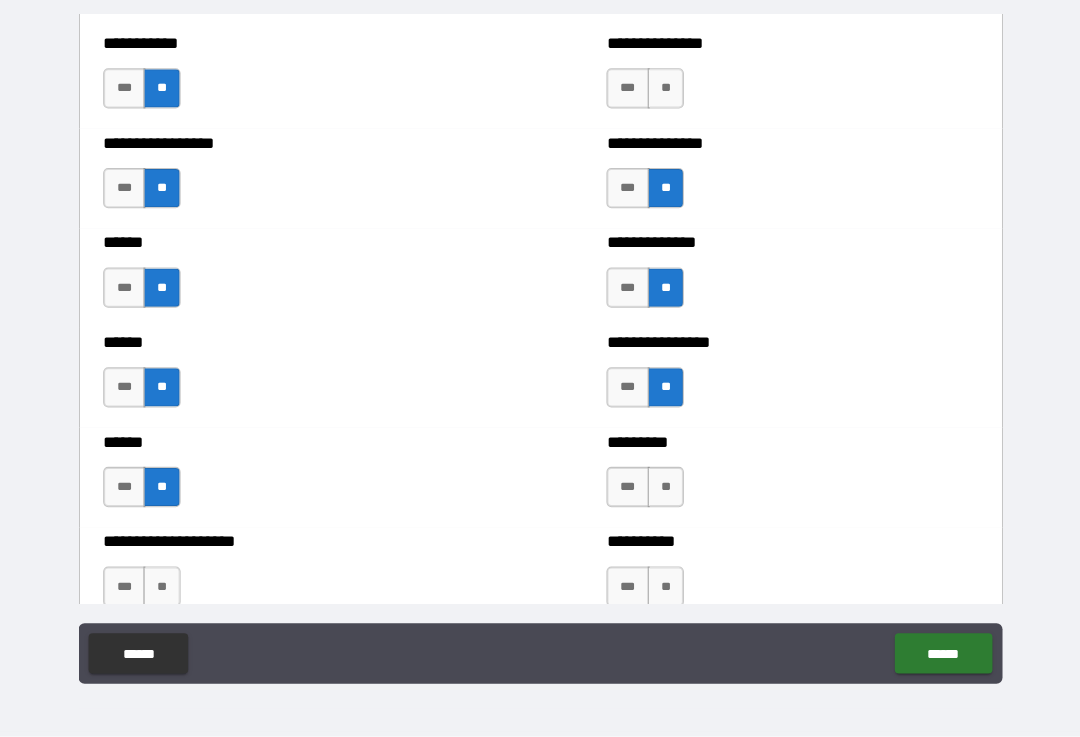 click on "**" at bounding box center (664, 489) 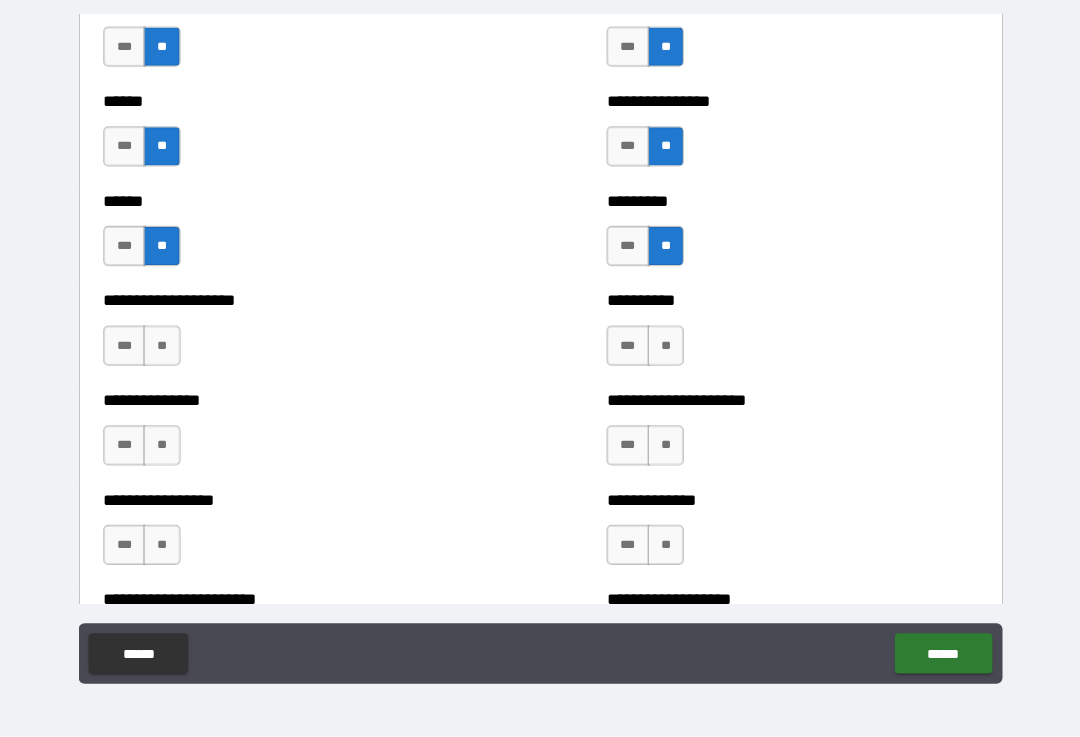 scroll, scrollTop: 3296, scrollLeft: 0, axis: vertical 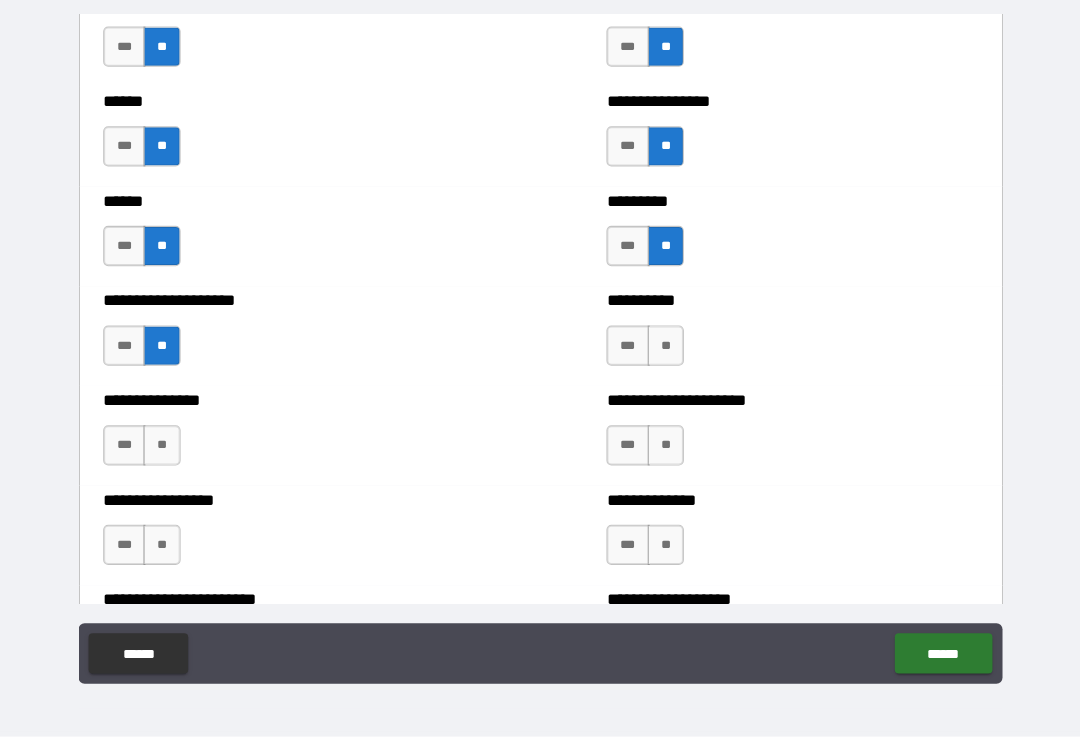 click on "**" at bounding box center [163, 447] 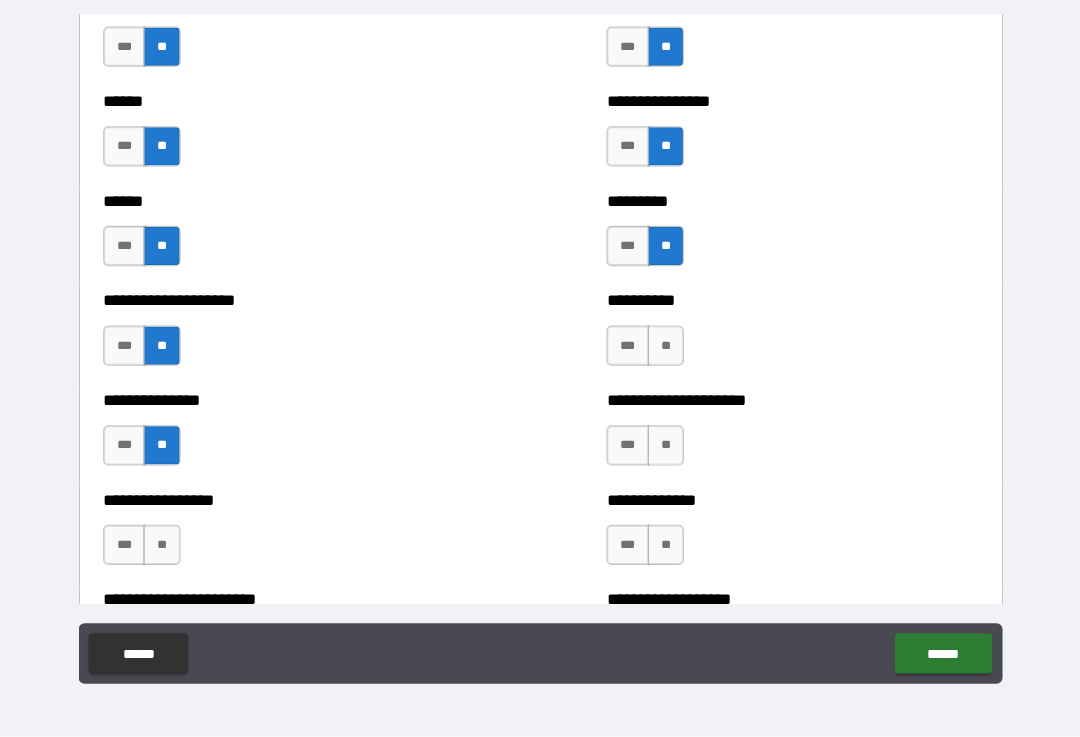 click on "**" at bounding box center [163, 546] 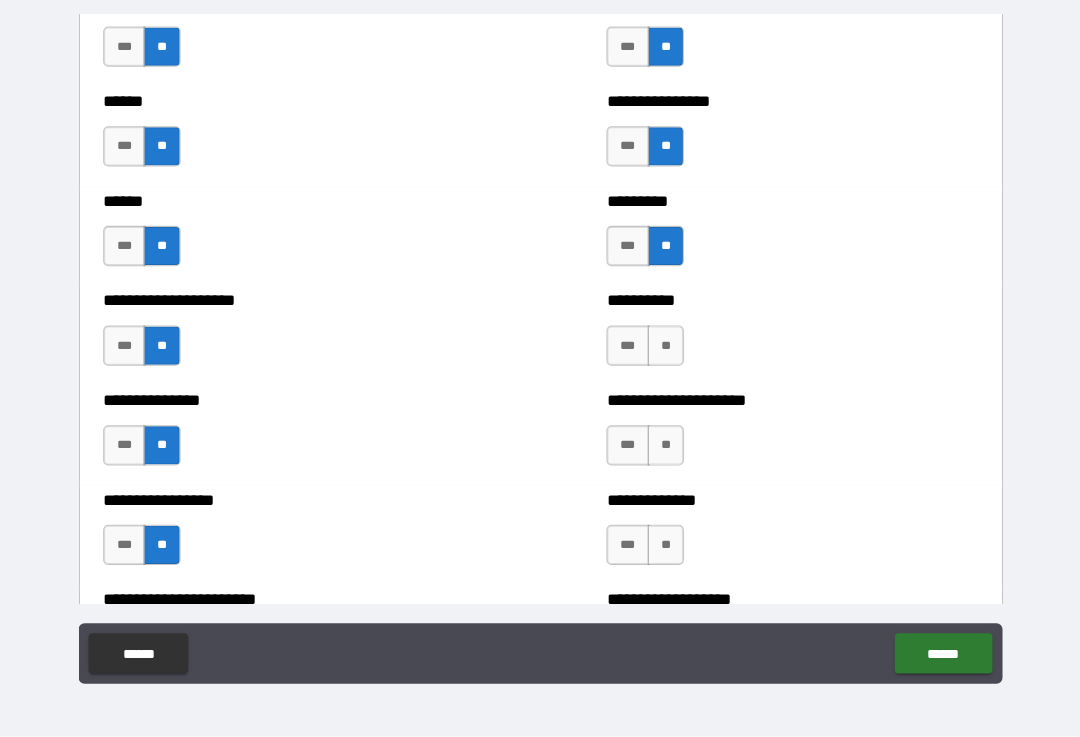 click on "**" at bounding box center (664, 348) 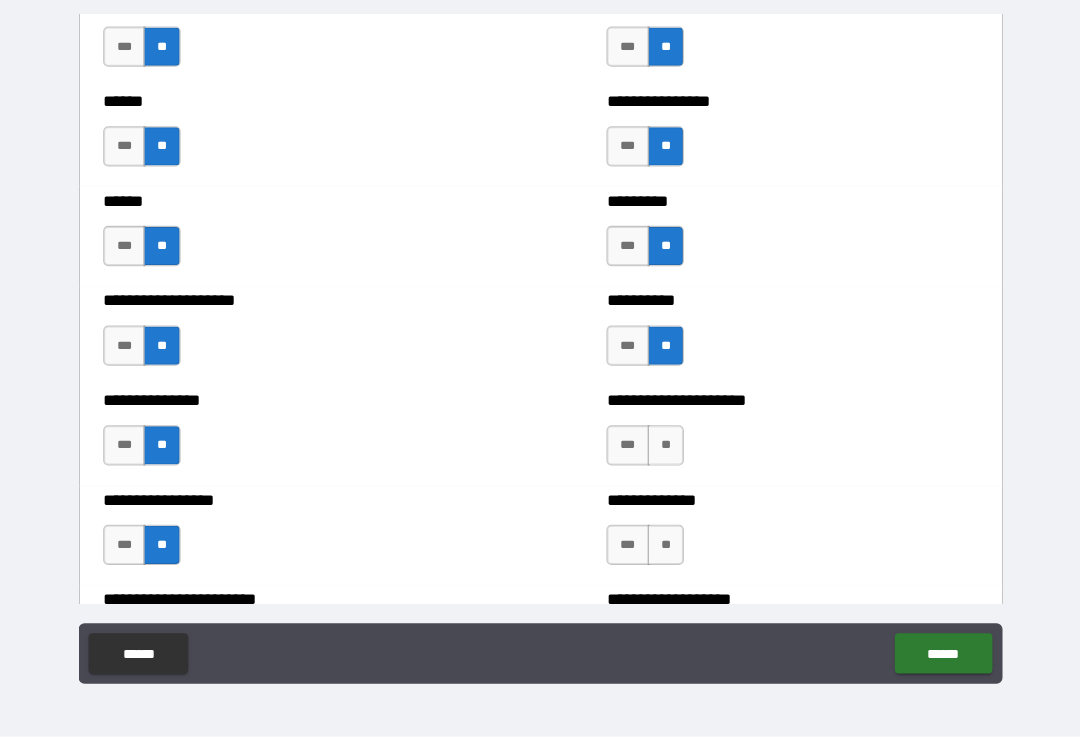 click on "**" at bounding box center (664, 447) 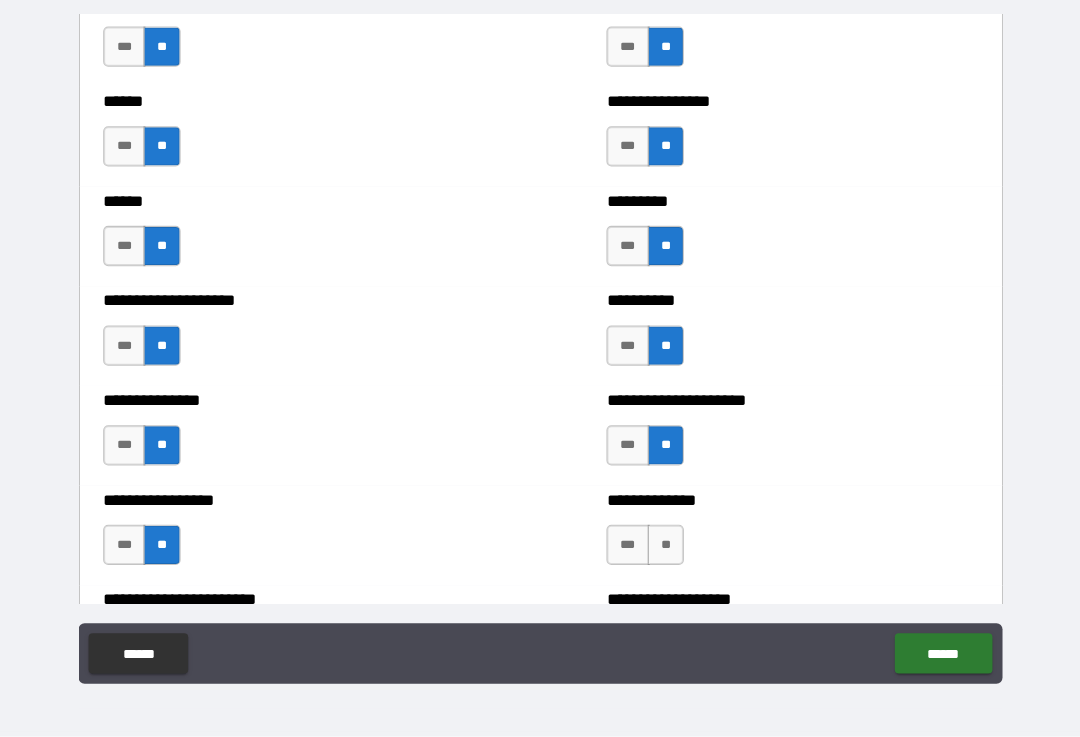 click on "**" at bounding box center (664, 546) 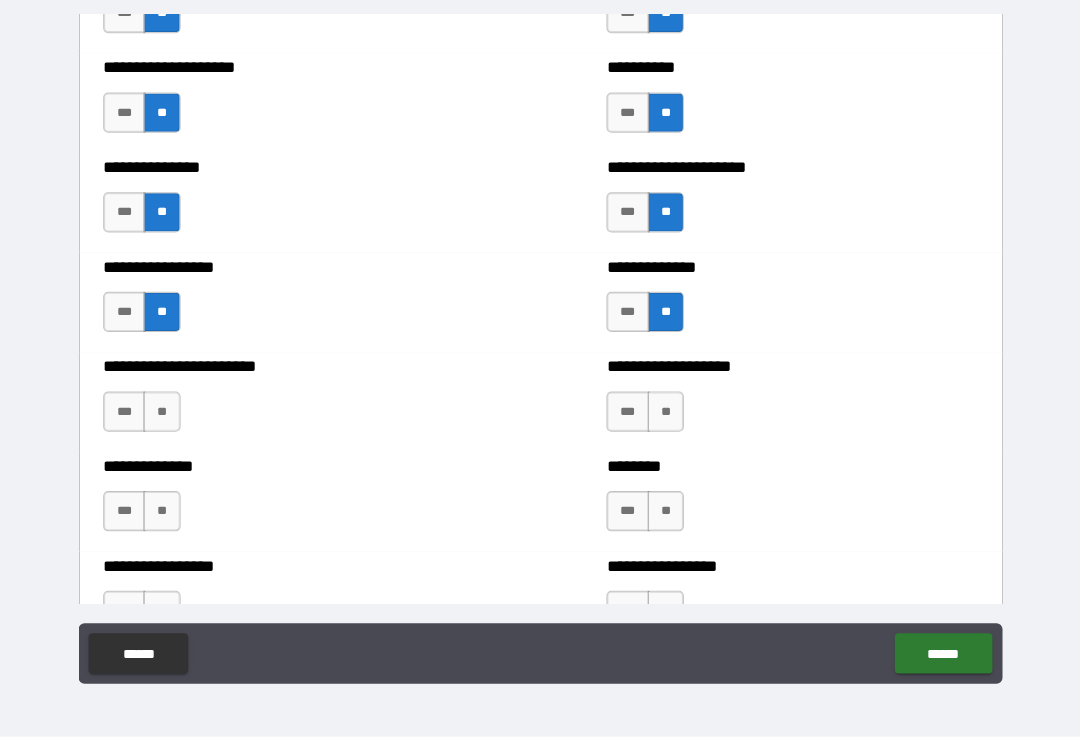 scroll, scrollTop: 3530, scrollLeft: 0, axis: vertical 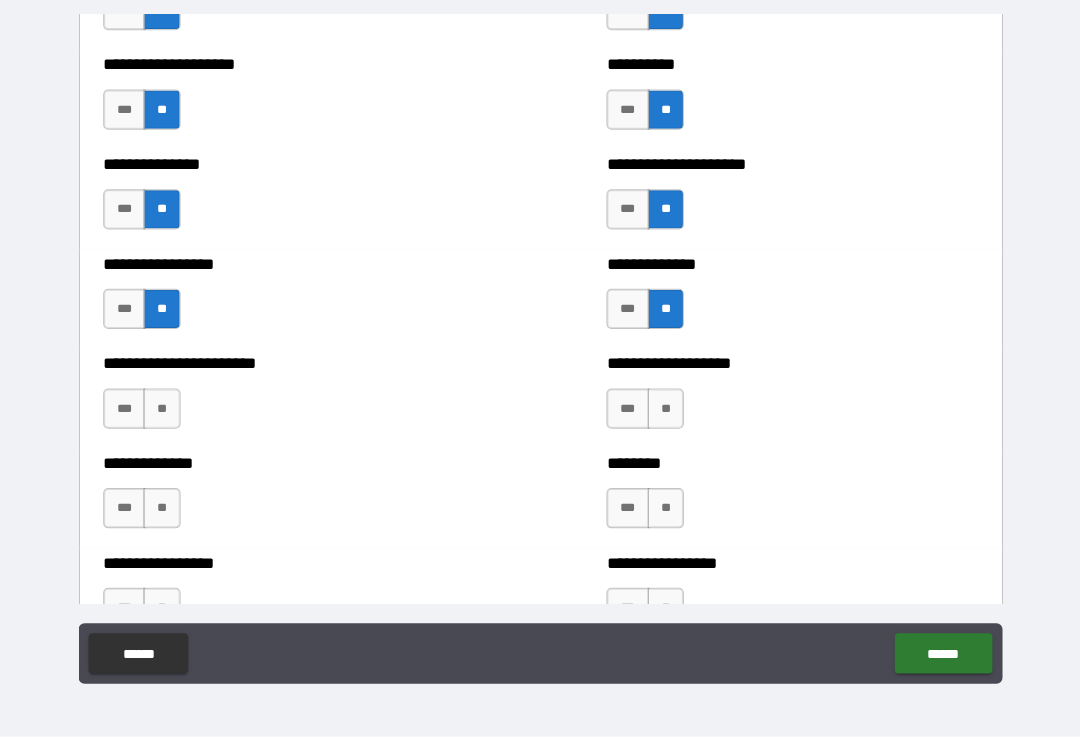 click on "**" at bounding box center (163, 411) 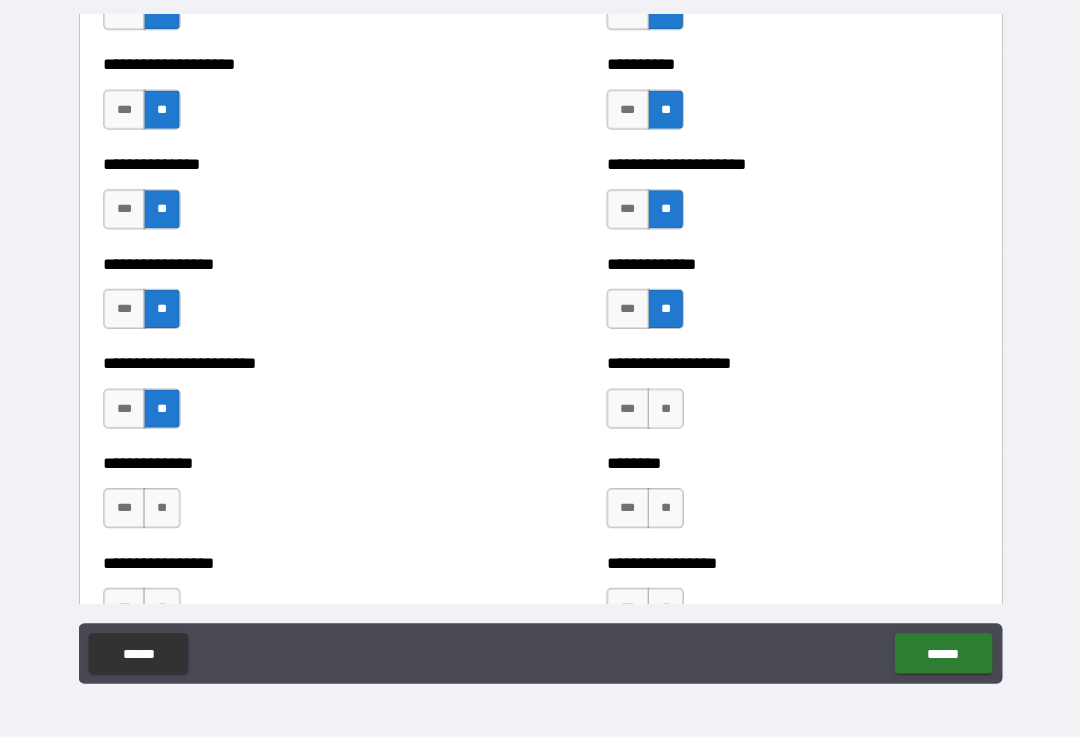 click on "**" at bounding box center (163, 510) 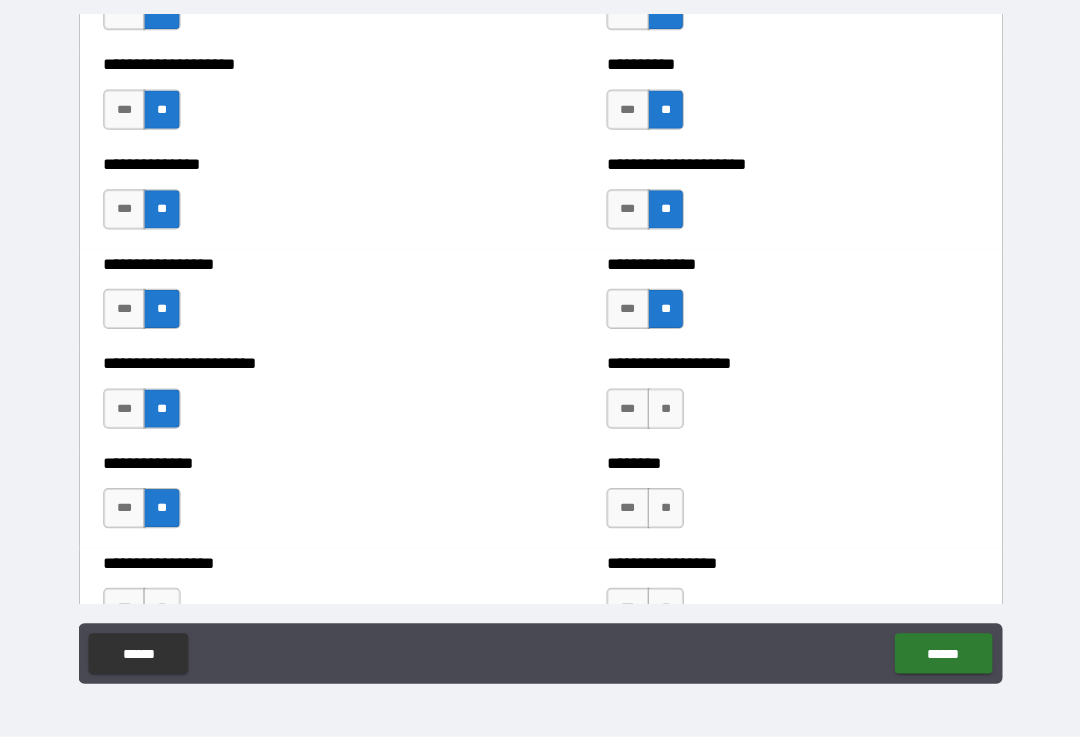 click on "**" at bounding box center (664, 510) 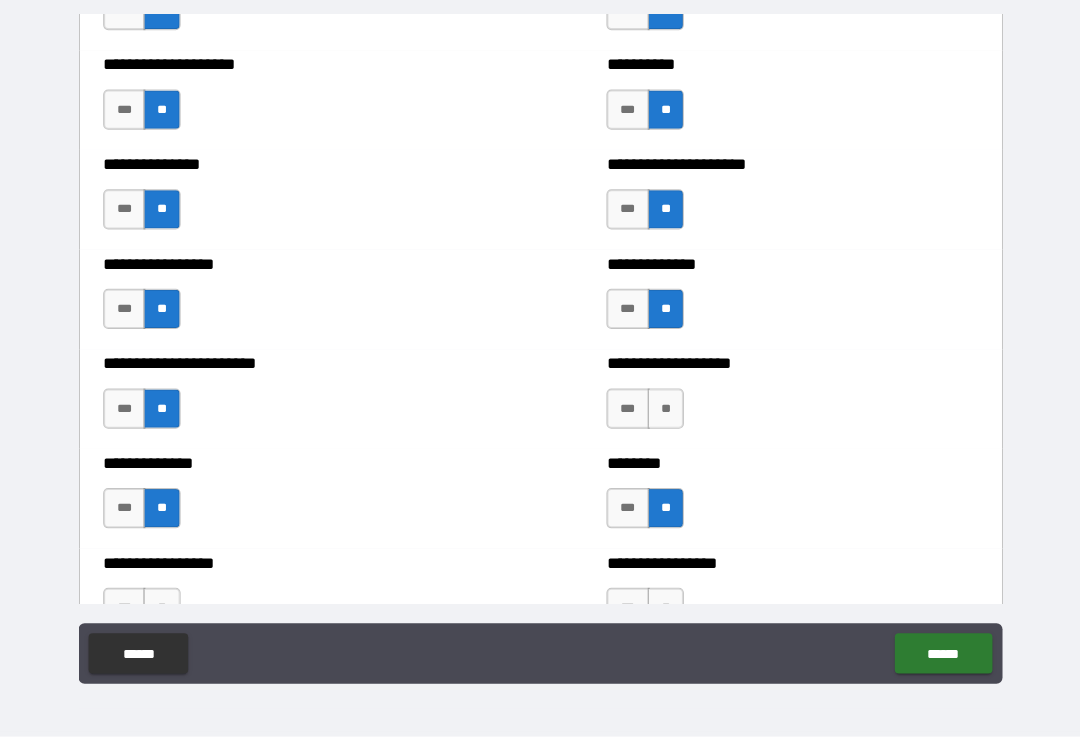 click on "**" at bounding box center [664, 411] 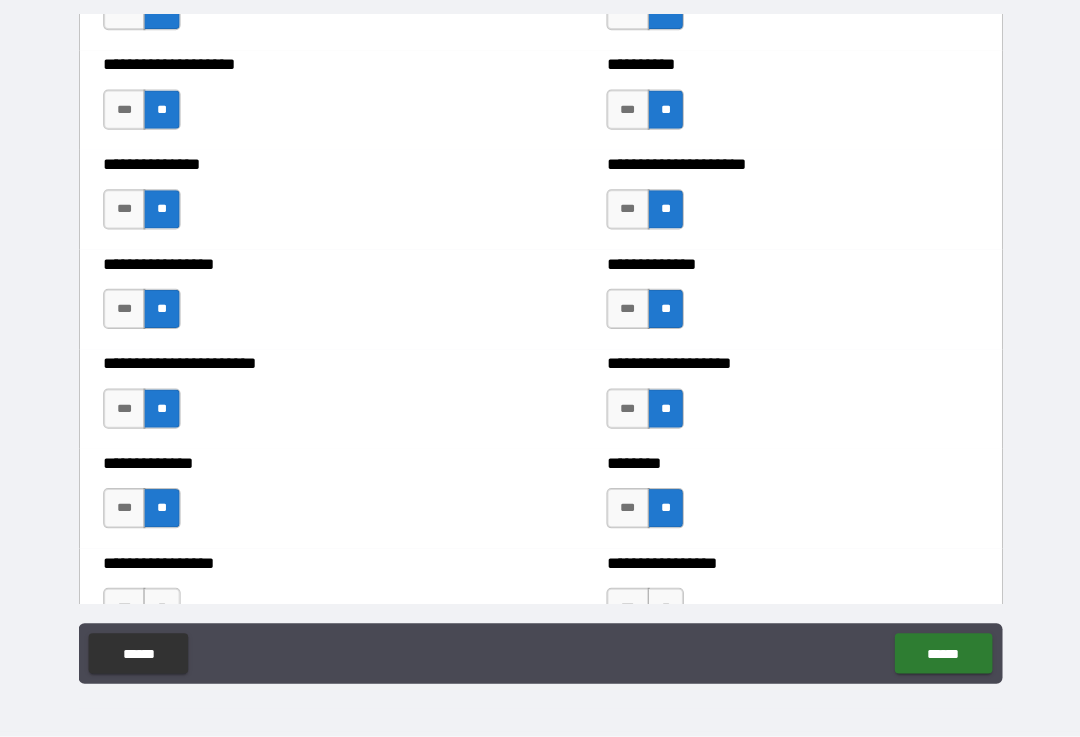scroll, scrollTop: 3554, scrollLeft: 0, axis: vertical 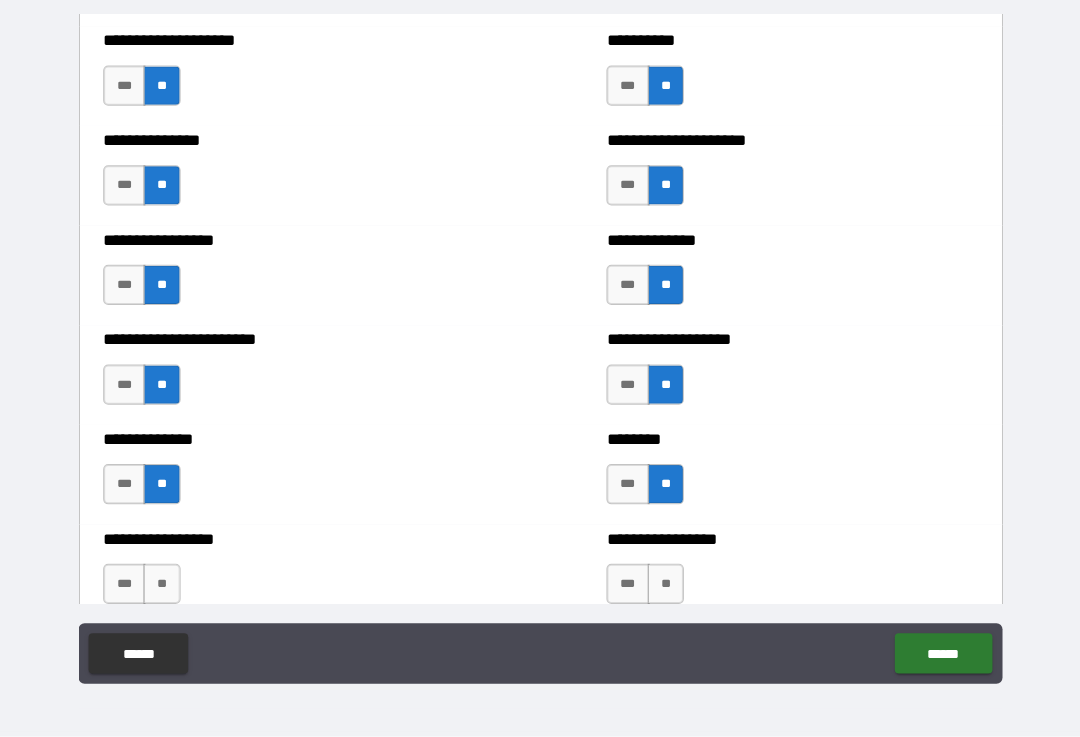 click on "**" at bounding box center [163, 585] 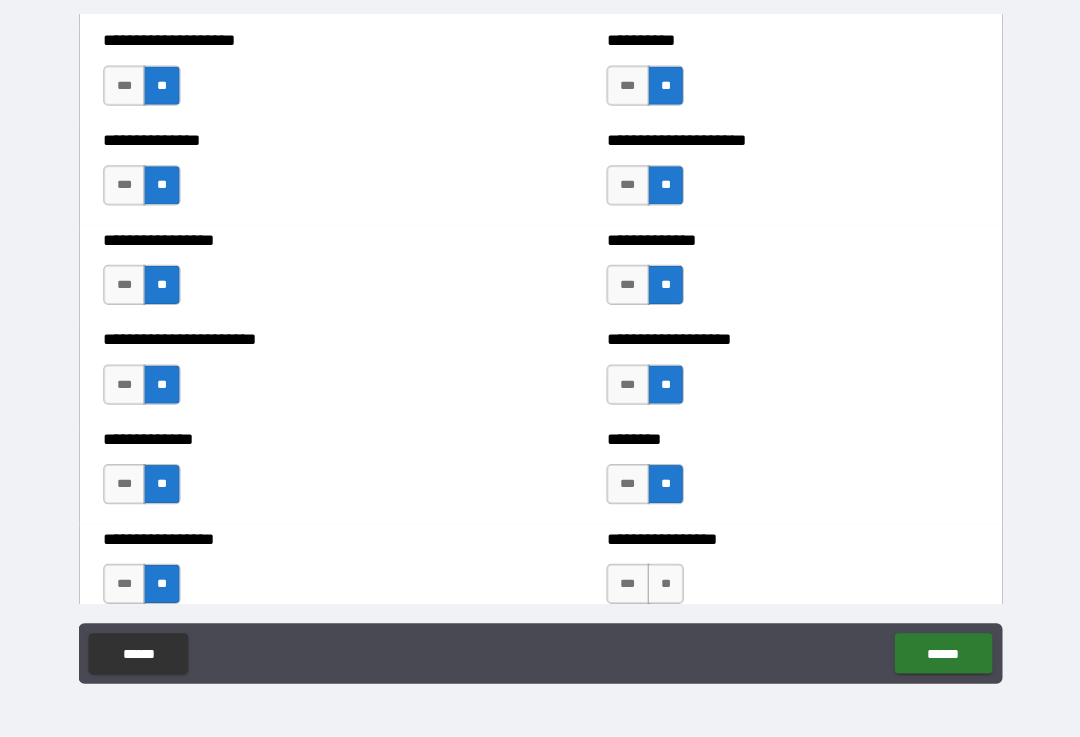 click on "**" at bounding box center (664, 585) 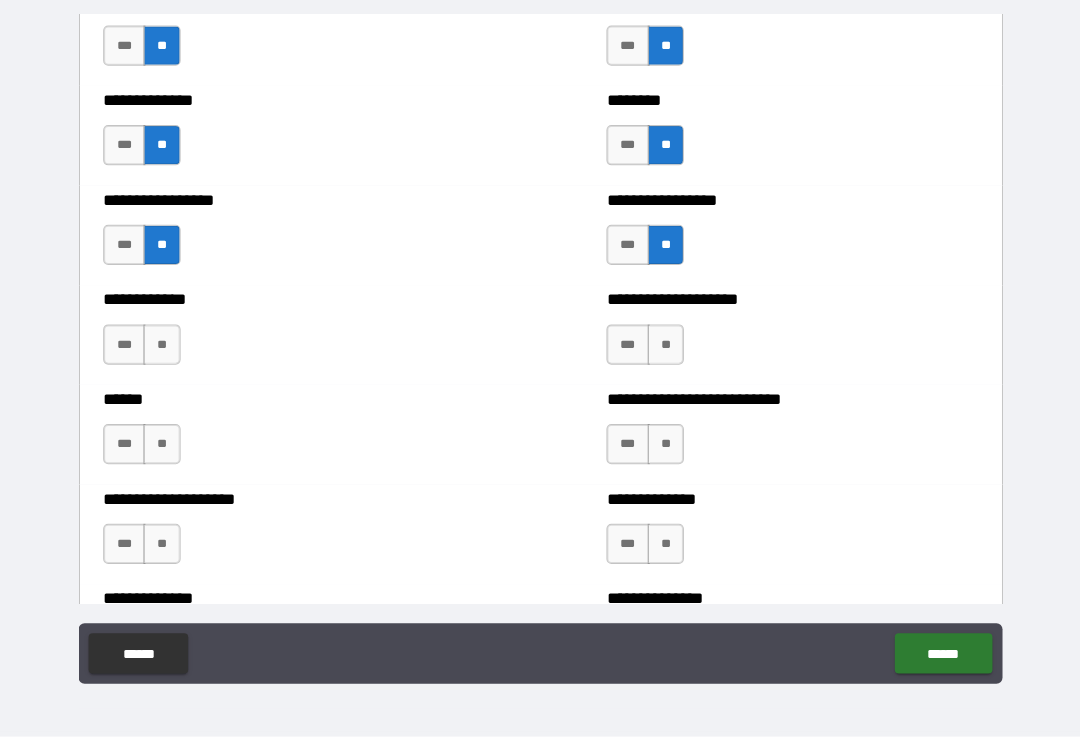 scroll, scrollTop: 3892, scrollLeft: 0, axis: vertical 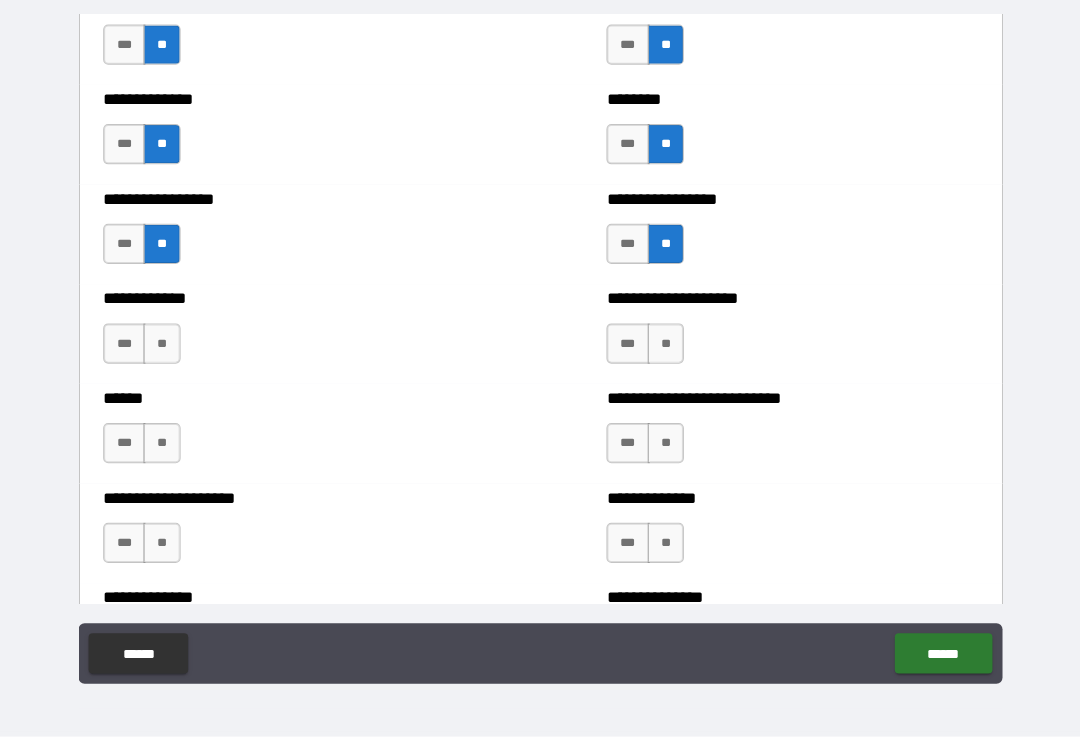 click on "**" at bounding box center [163, 346] 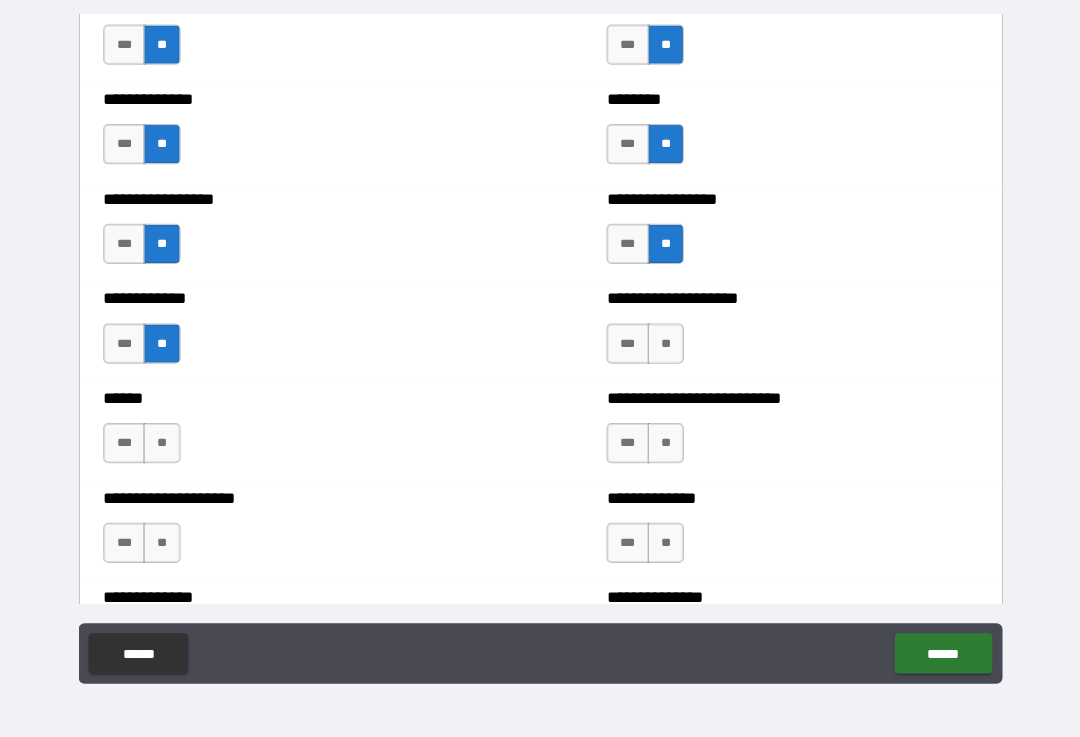 click on "**" at bounding box center [163, 445] 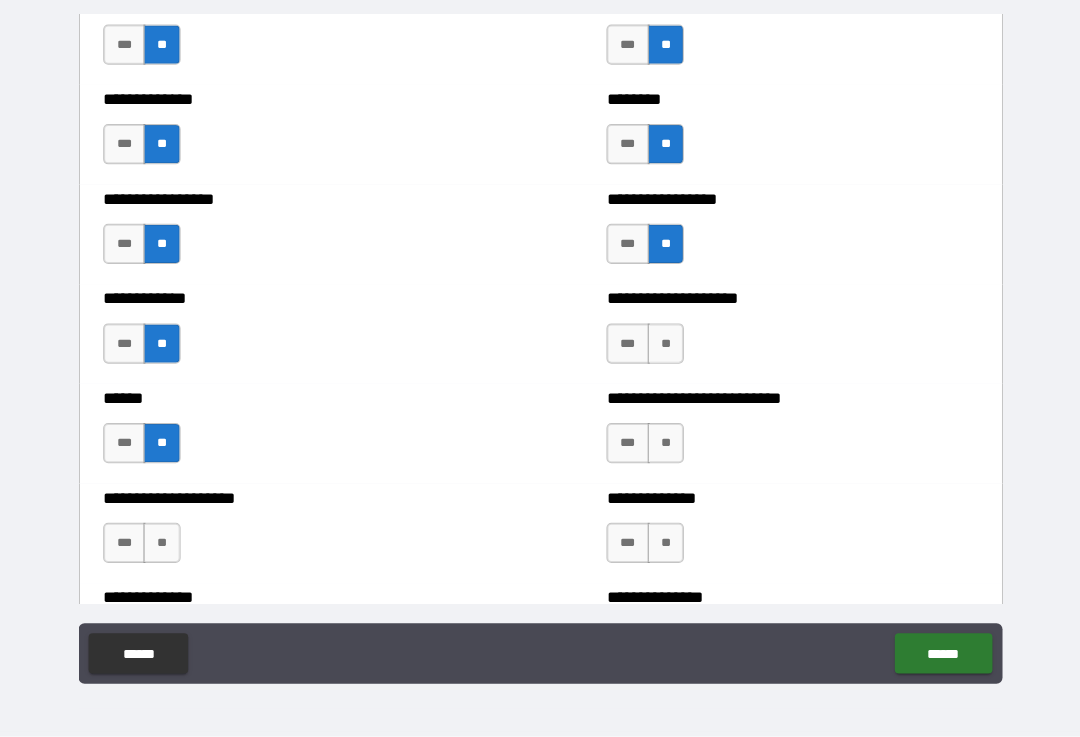 click on "**" at bounding box center (163, 544) 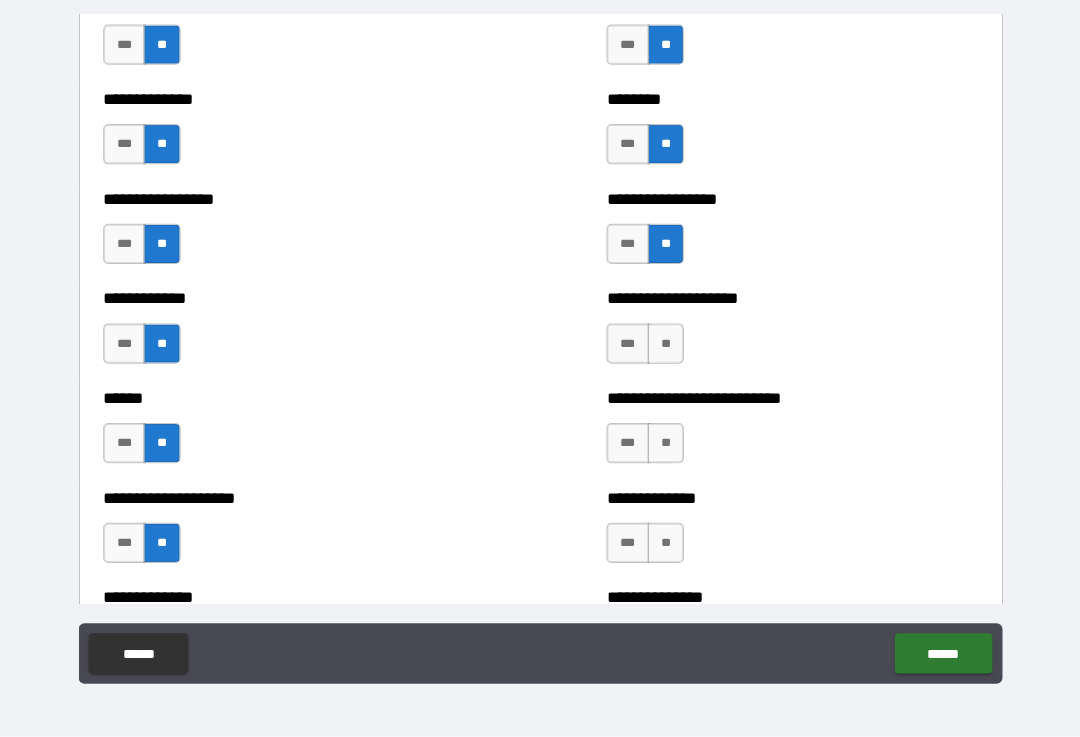 click on "**" at bounding box center [664, 445] 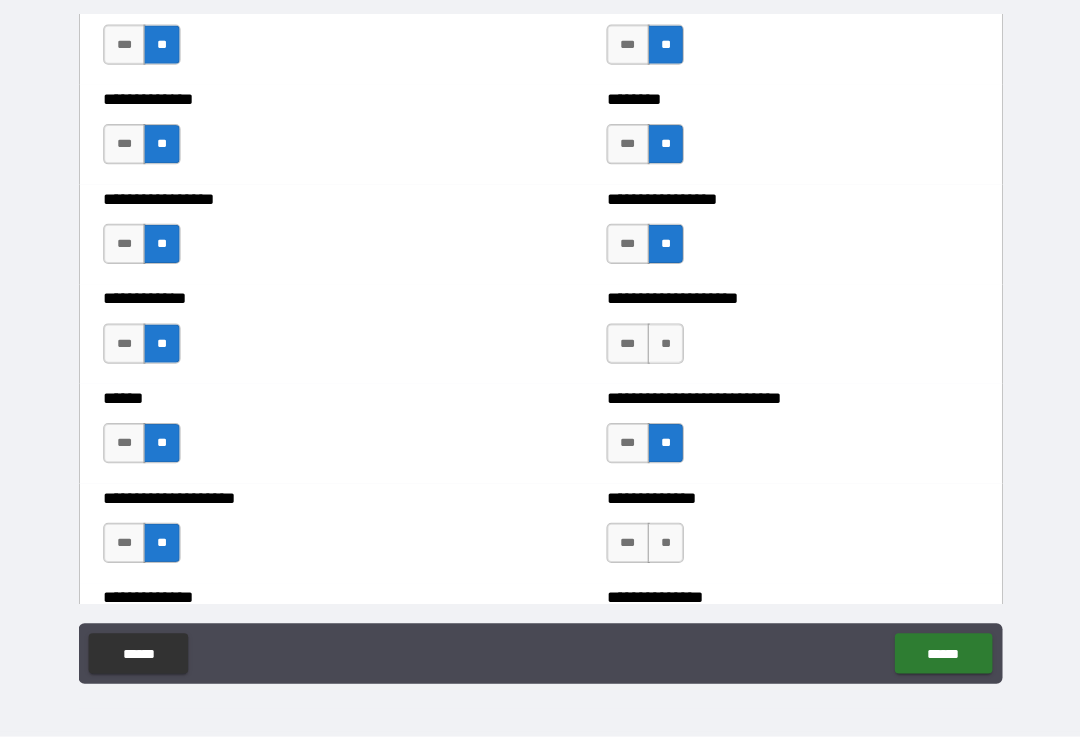 click on "**" at bounding box center (664, 346) 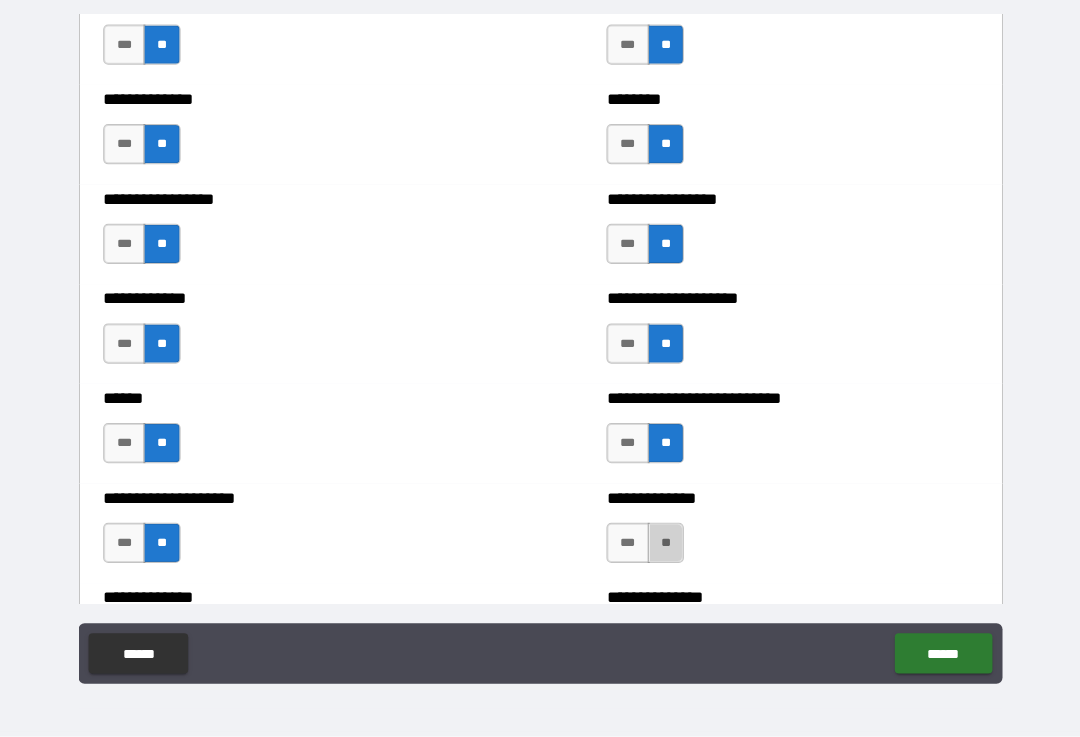 click on "**" at bounding box center [664, 544] 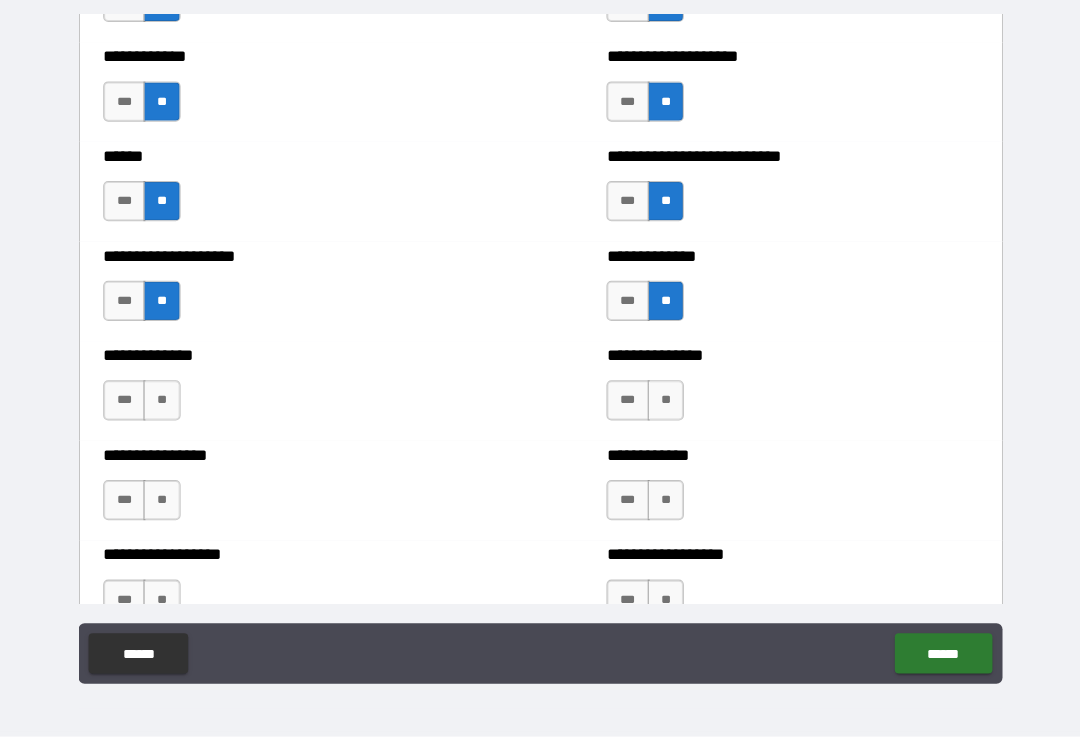 scroll, scrollTop: 4135, scrollLeft: 0, axis: vertical 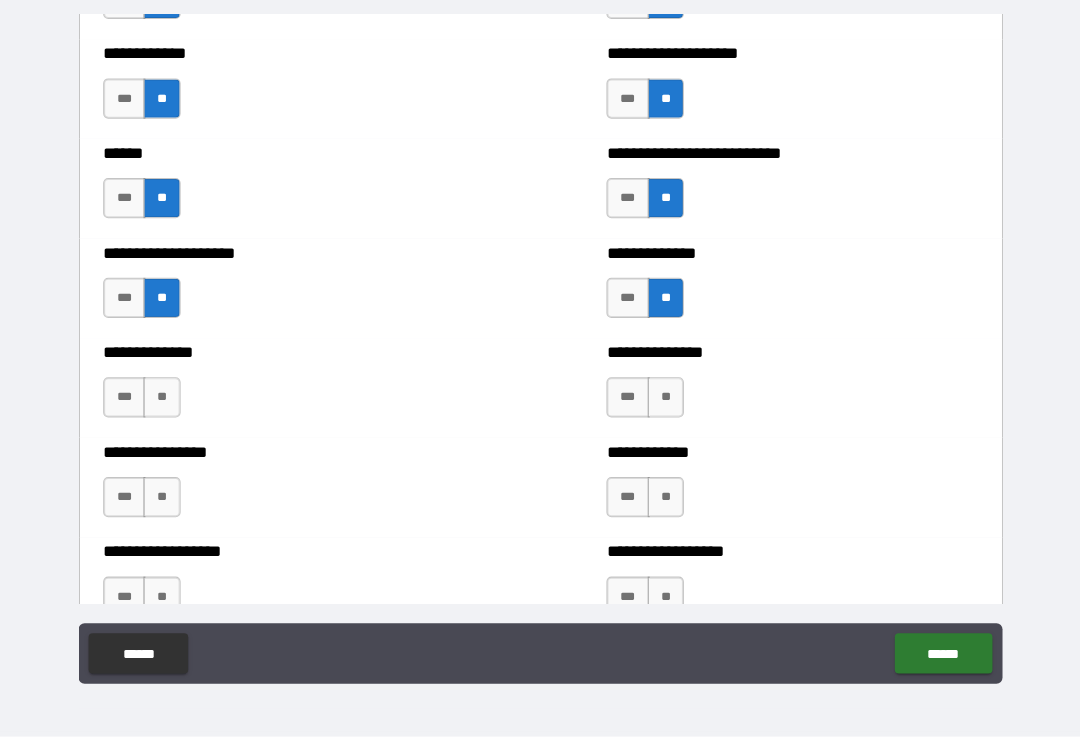 click on "**" at bounding box center (664, 400) 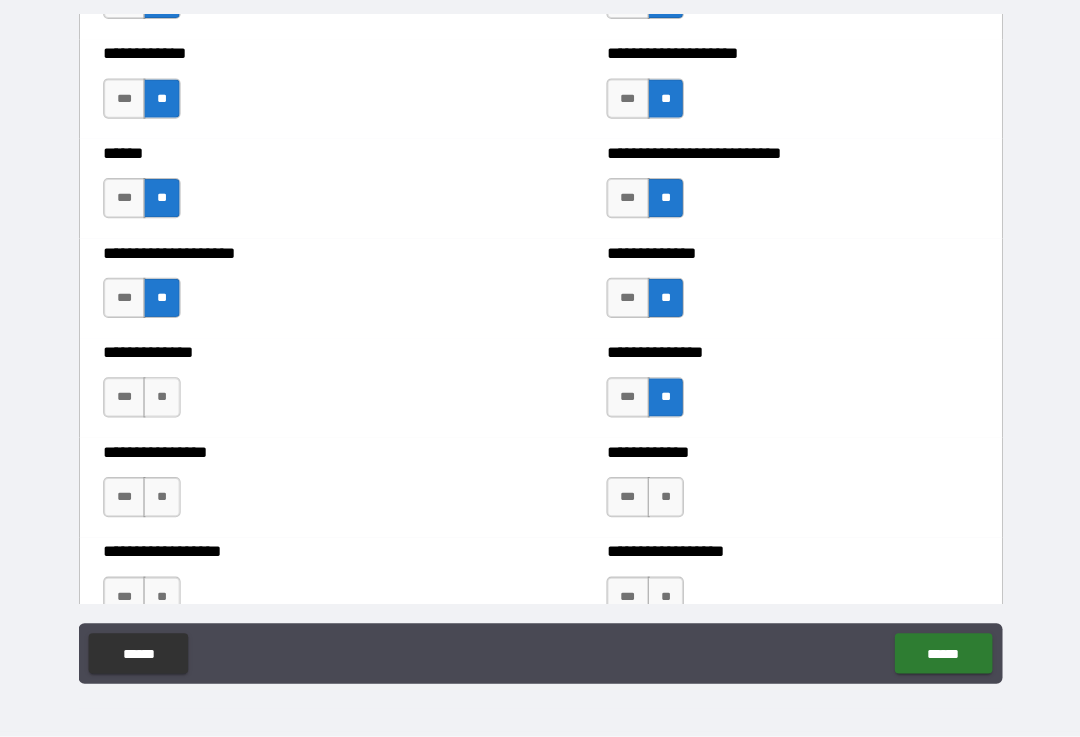 click on "**" at bounding box center [664, 499] 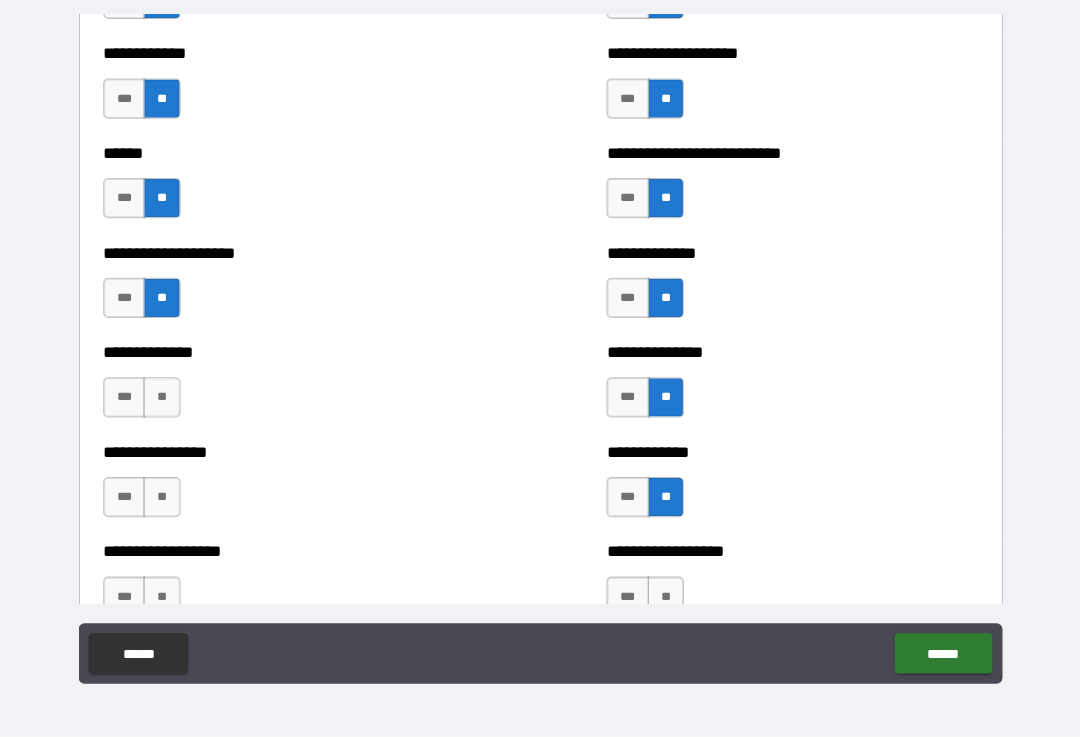 click on "**" at bounding box center [163, 400] 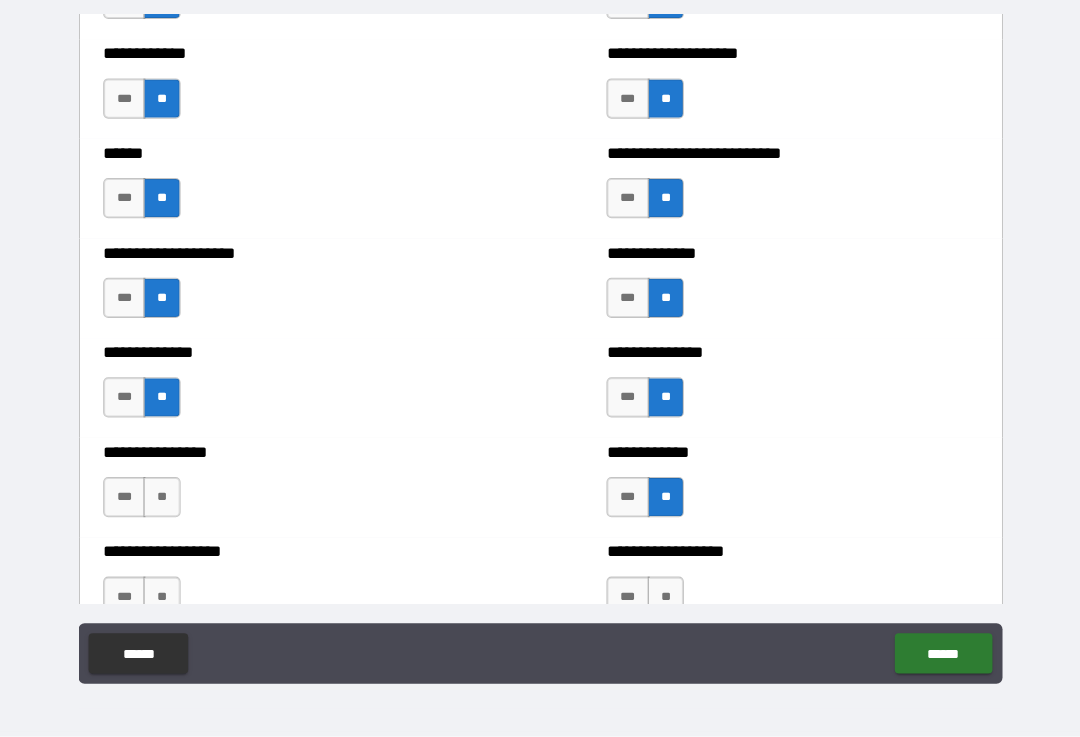 click on "**" at bounding box center (163, 499) 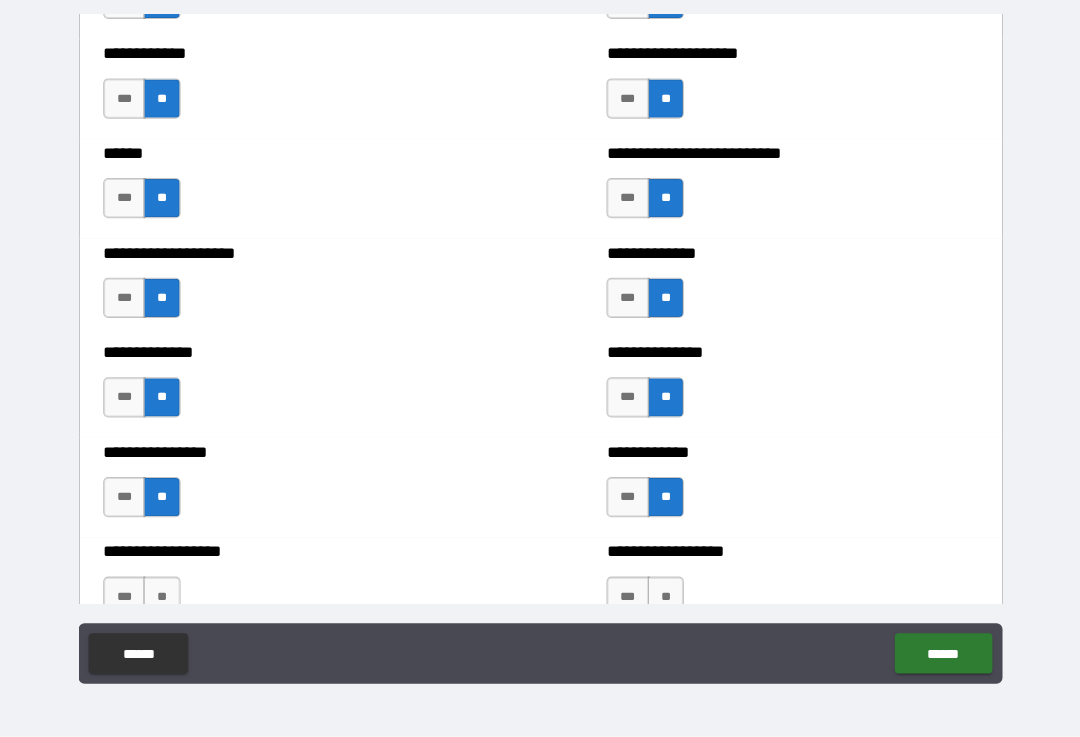 click on "**" at bounding box center [163, 598] 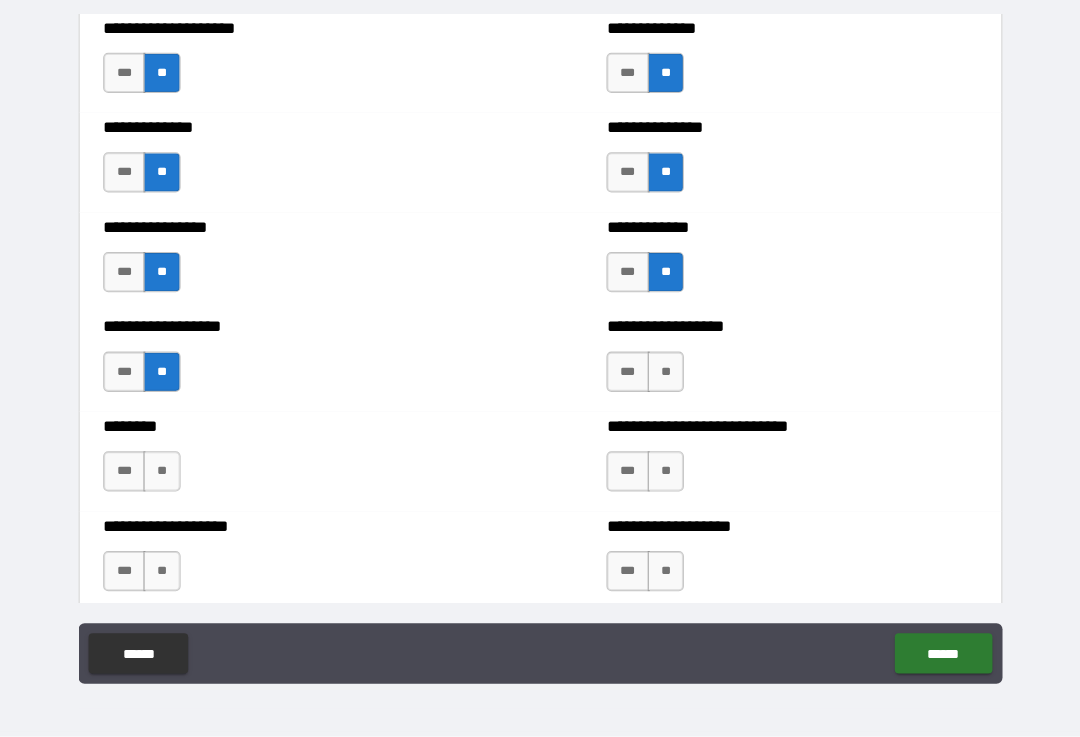 scroll, scrollTop: 4361, scrollLeft: 0, axis: vertical 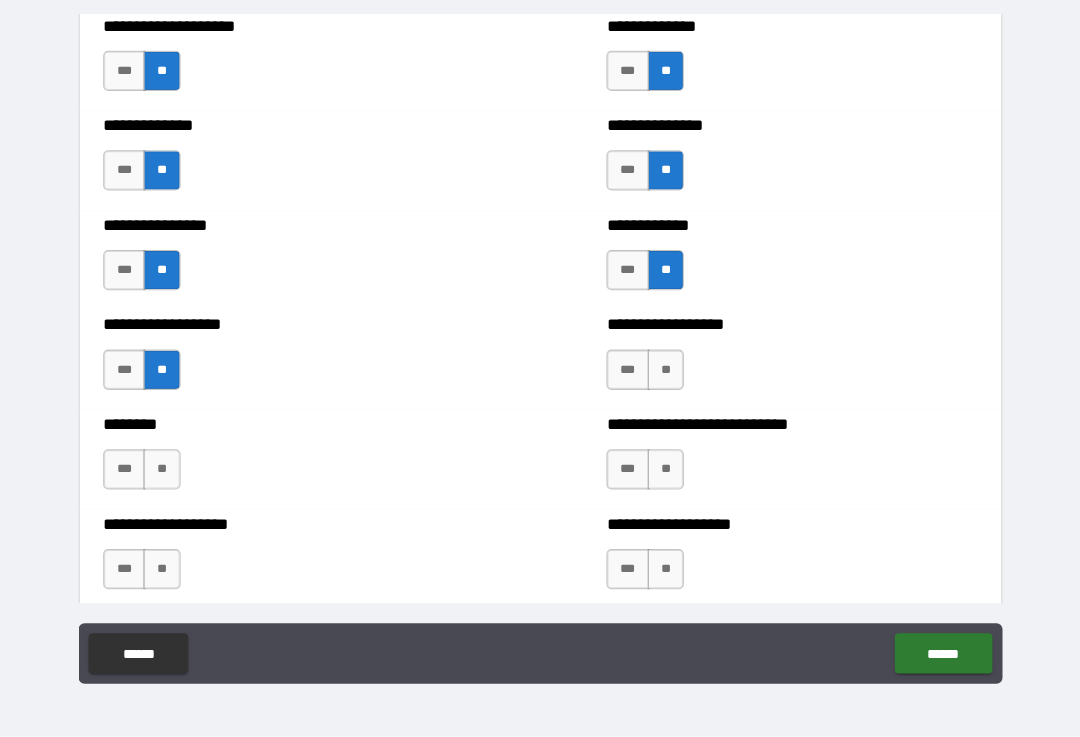 click on "**" at bounding box center [664, 471] 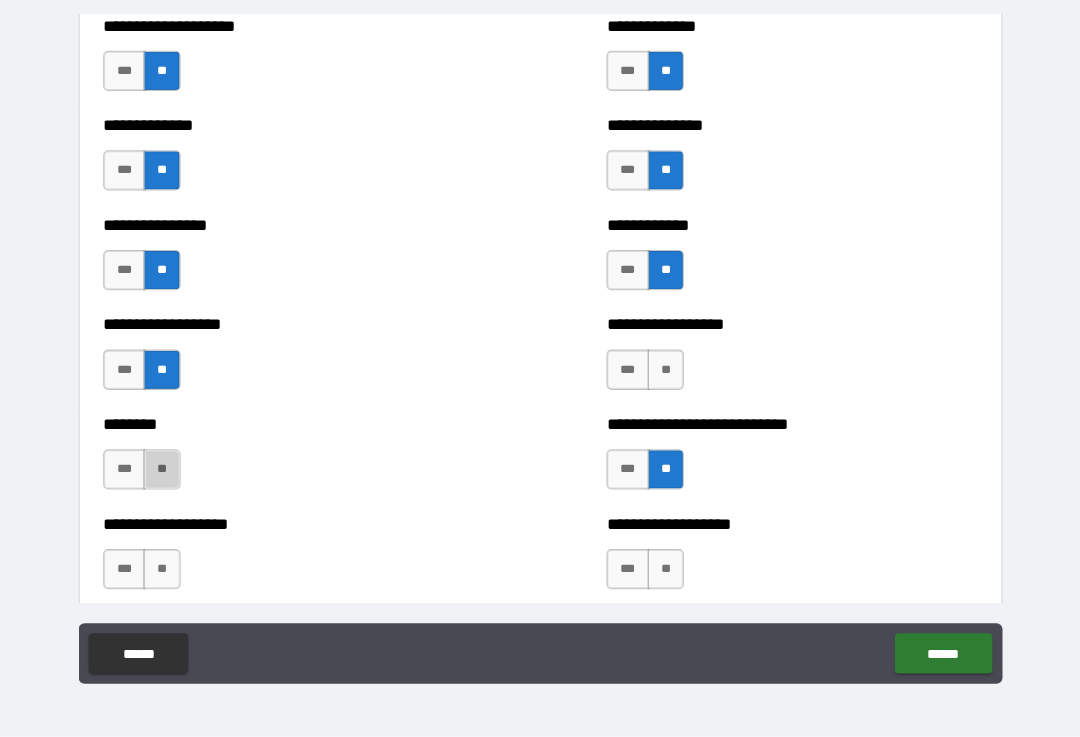 click on "**" at bounding box center (163, 471) 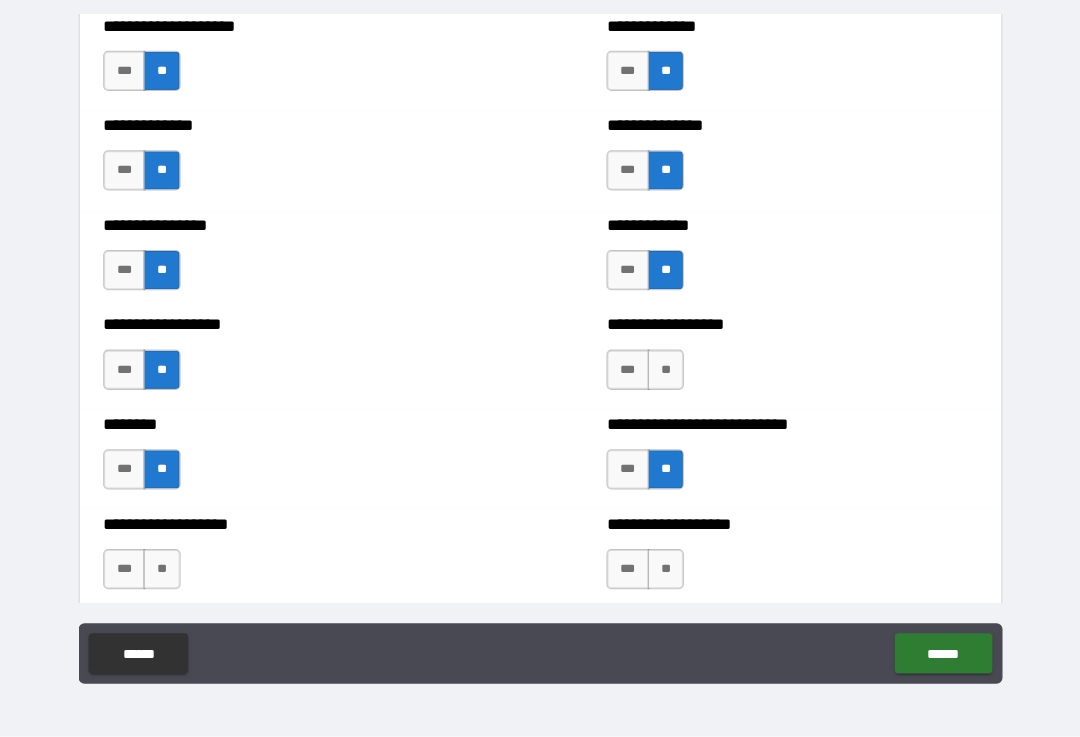 click on "**" at bounding box center (163, 570) 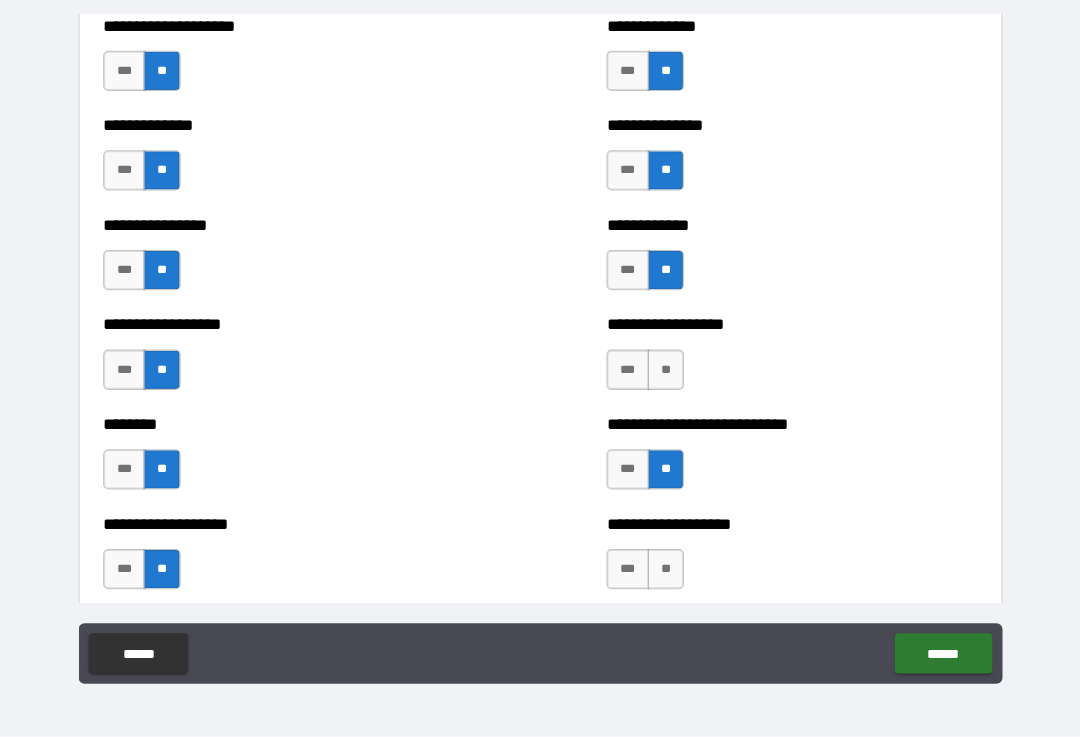 click on "**" at bounding box center [664, 570] 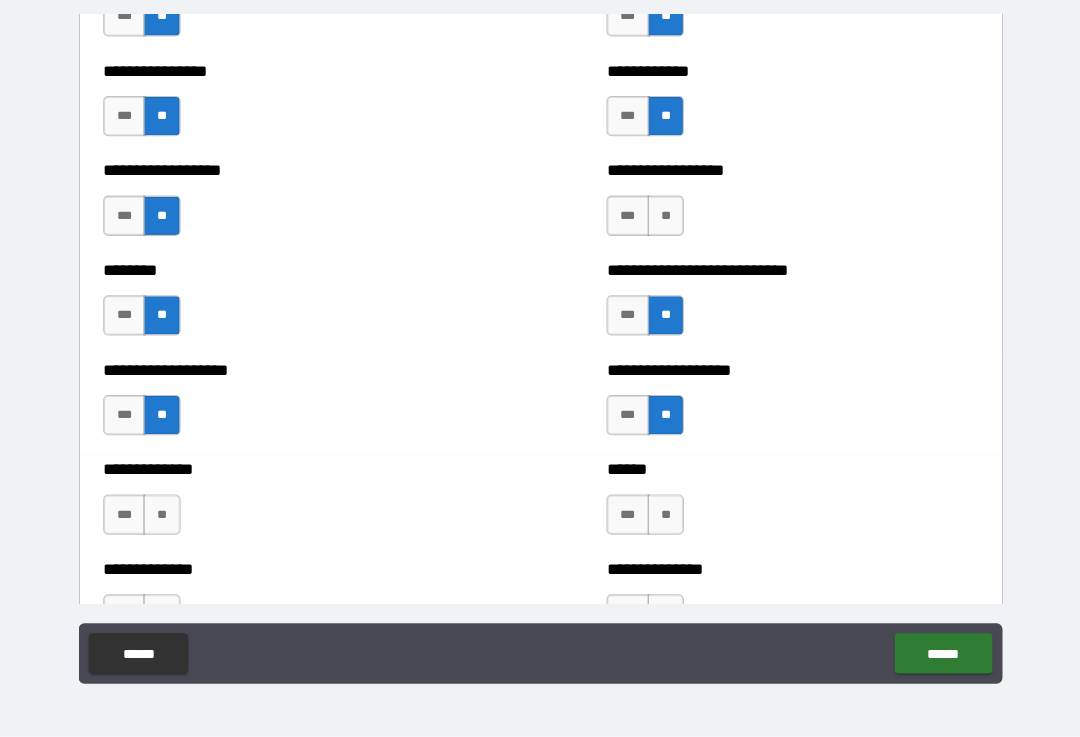scroll, scrollTop: 4515, scrollLeft: 0, axis: vertical 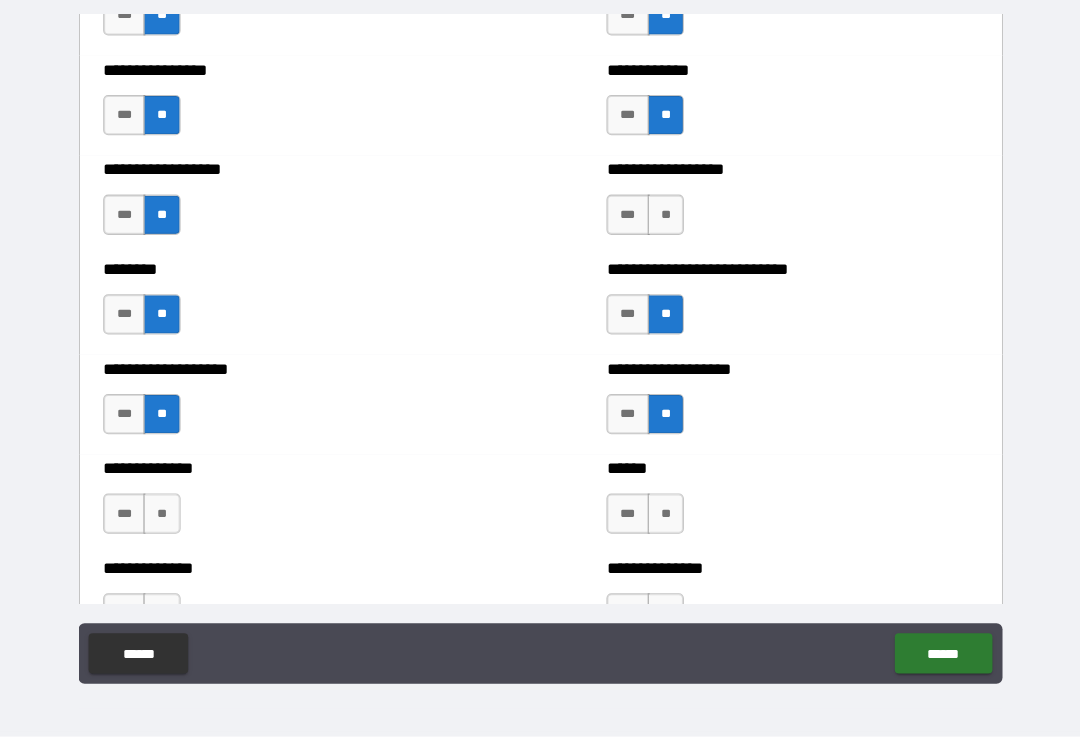 click on "***" at bounding box center (626, 218) 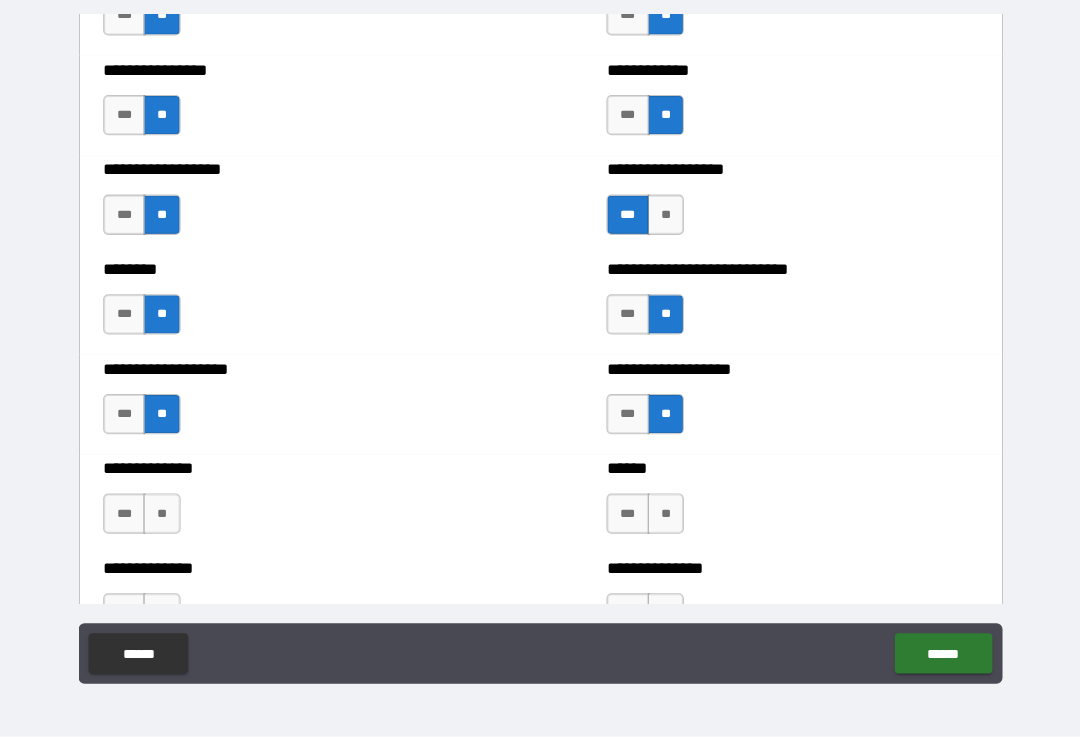 click on "**" at bounding box center [664, 515] 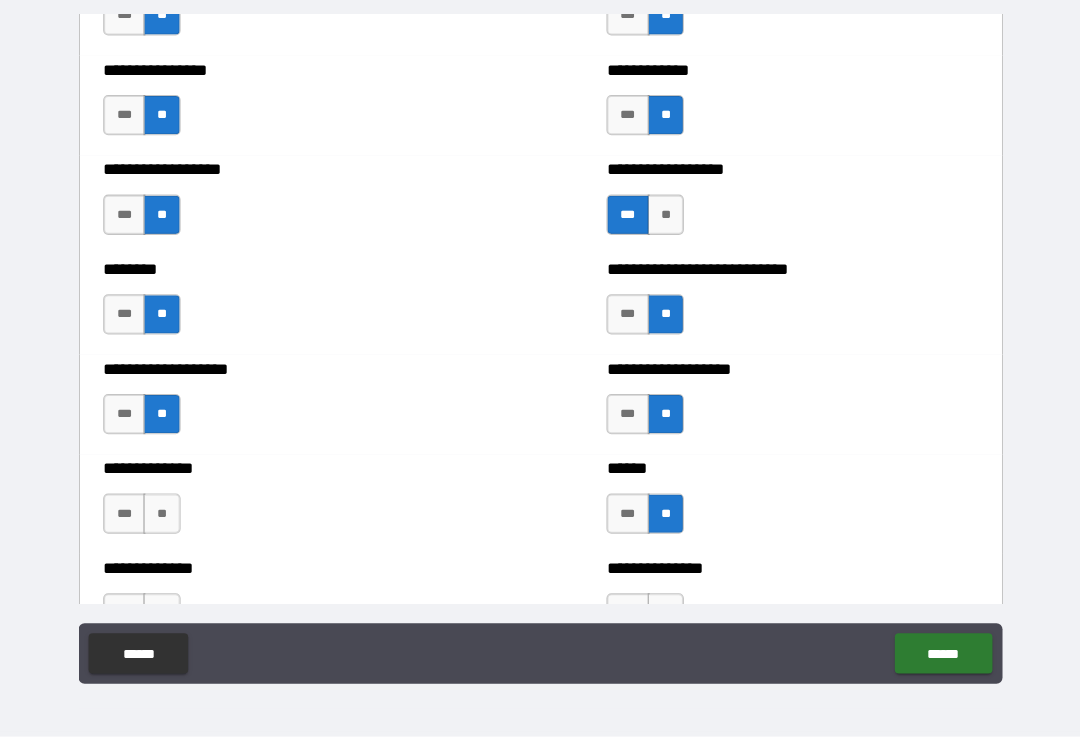 click on "**" at bounding box center [163, 515] 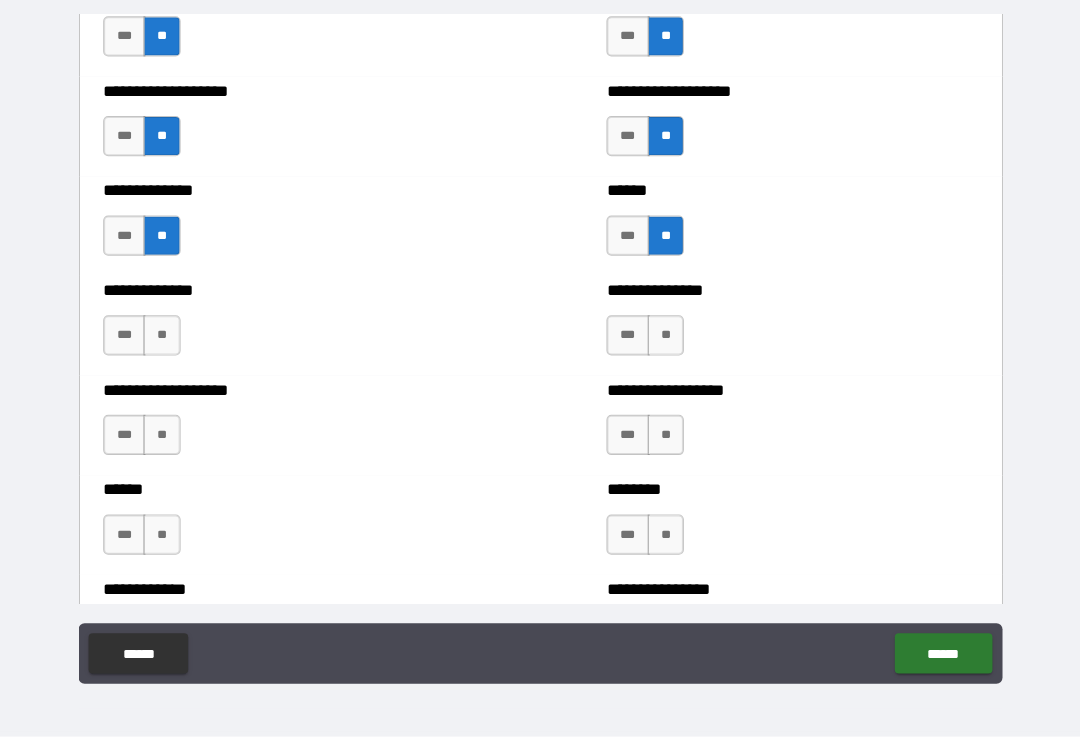 scroll, scrollTop: 4795, scrollLeft: 0, axis: vertical 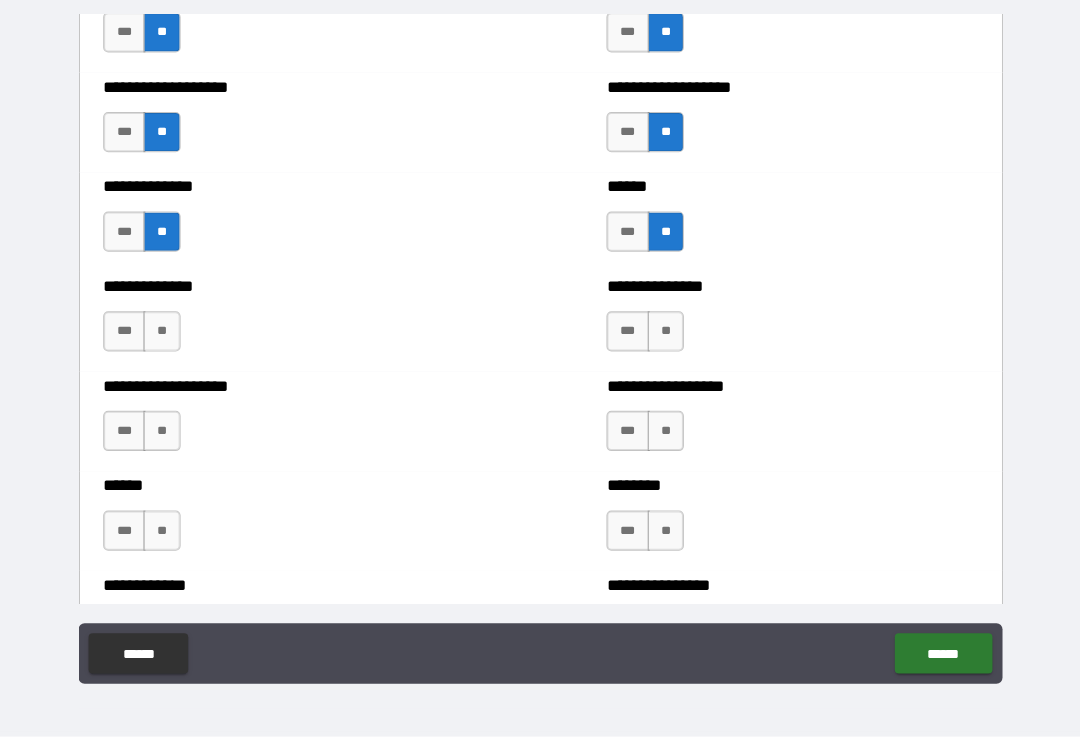 click on "**" at bounding box center [163, 334] 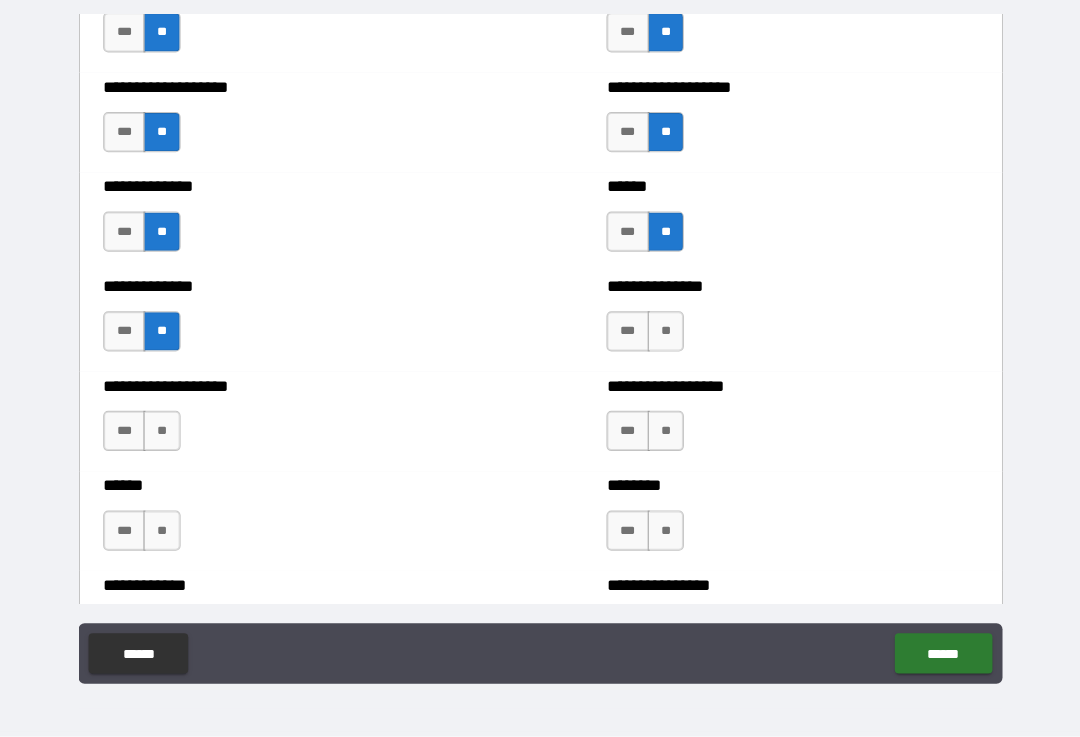 click on "**" at bounding box center [163, 433] 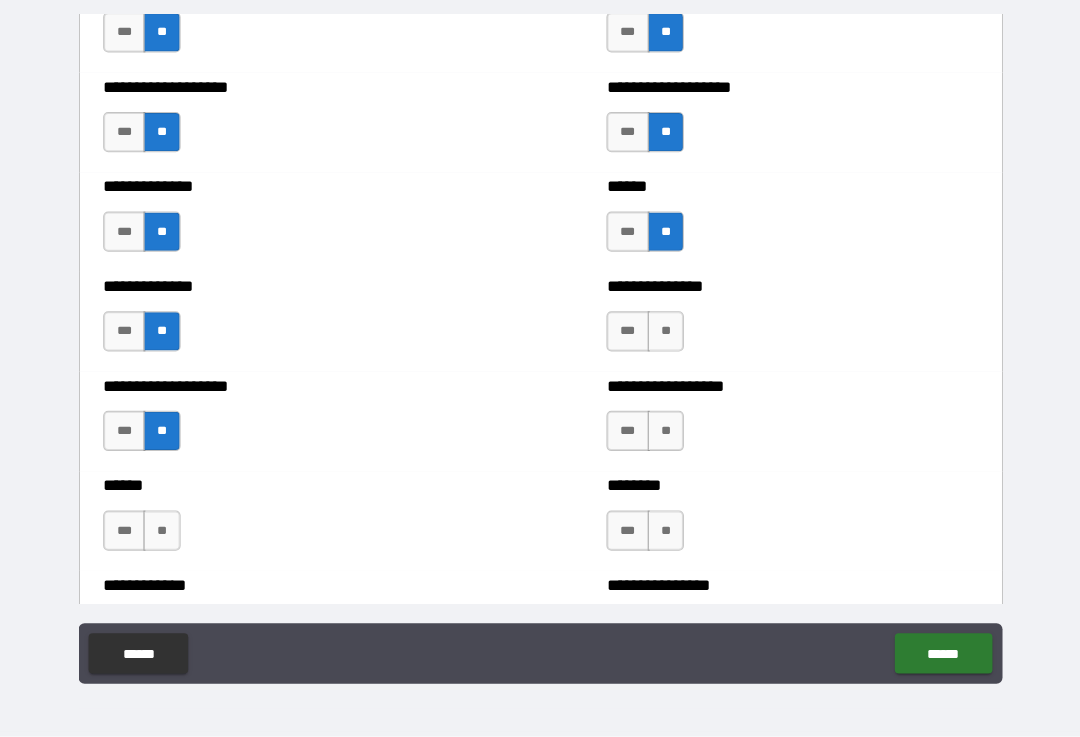 click on "**" at bounding box center [664, 433] 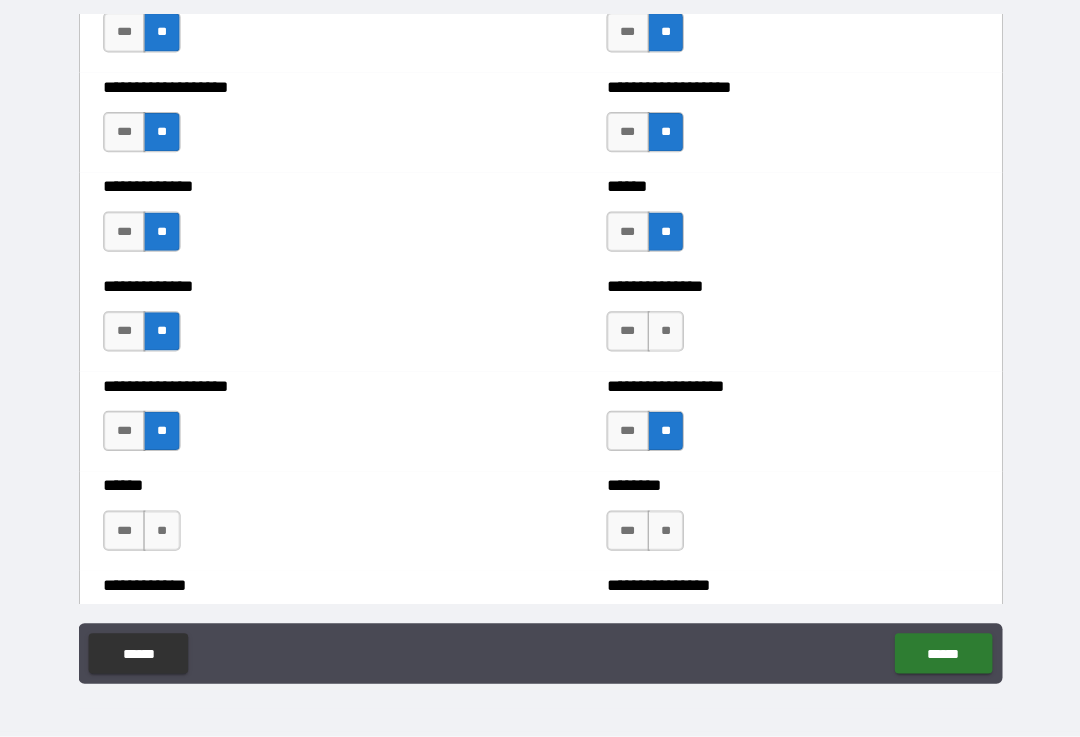 click on "**" at bounding box center (664, 532) 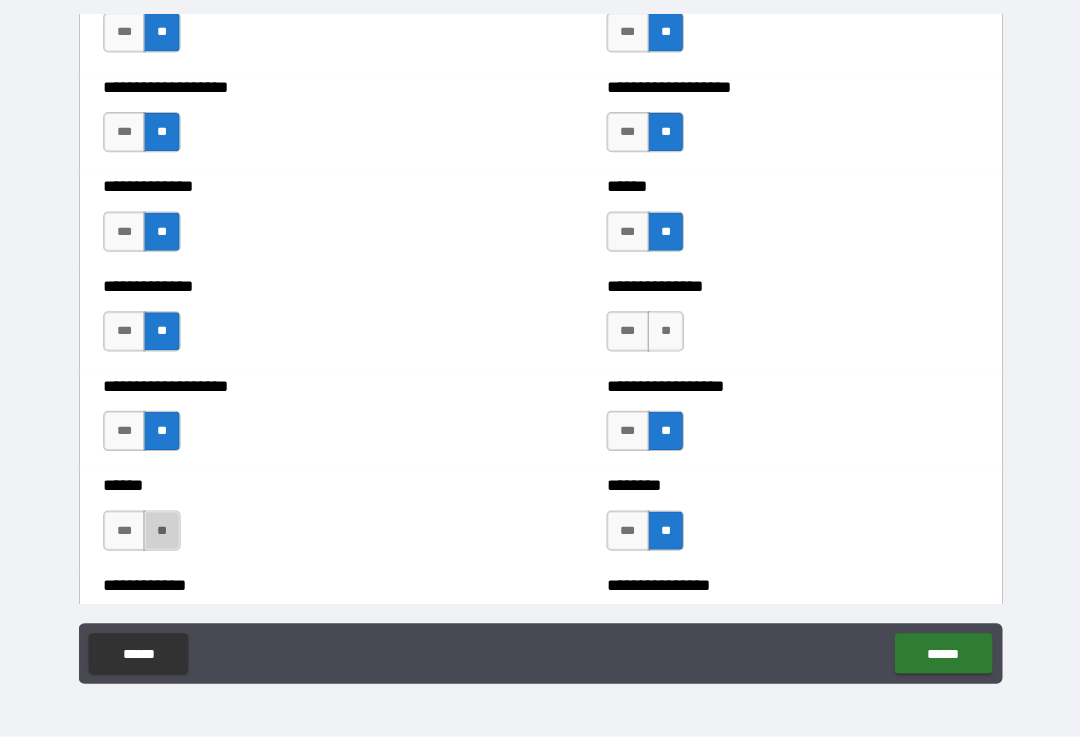 click on "**" at bounding box center (163, 532) 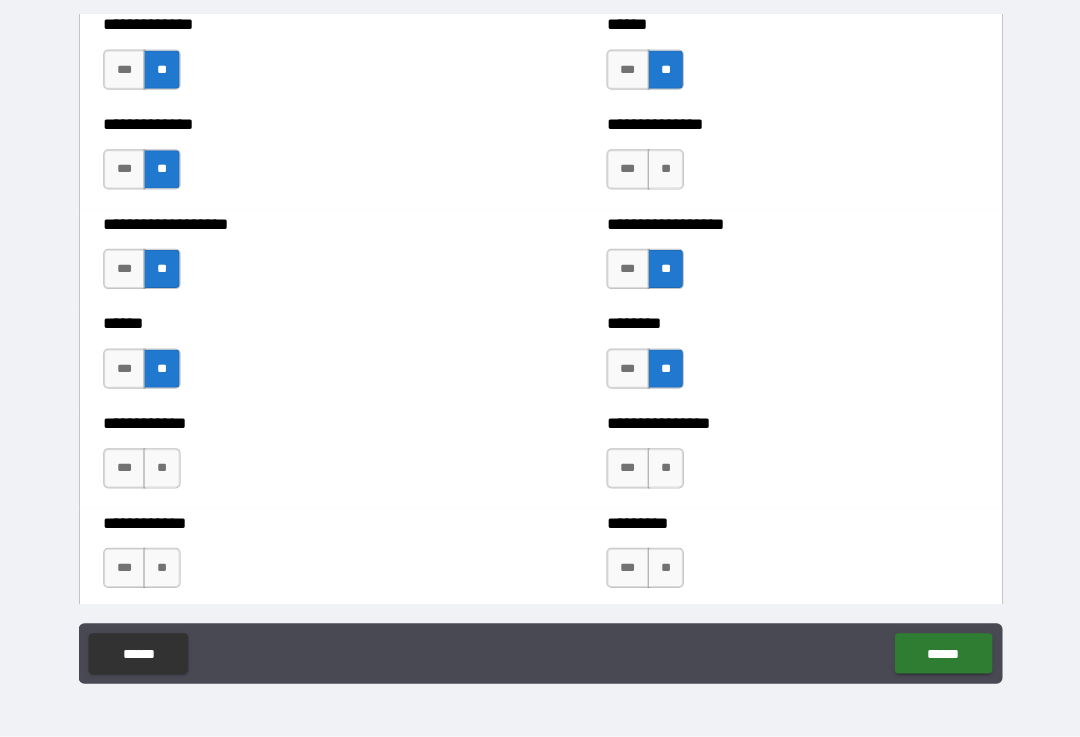 scroll, scrollTop: 4957, scrollLeft: 0, axis: vertical 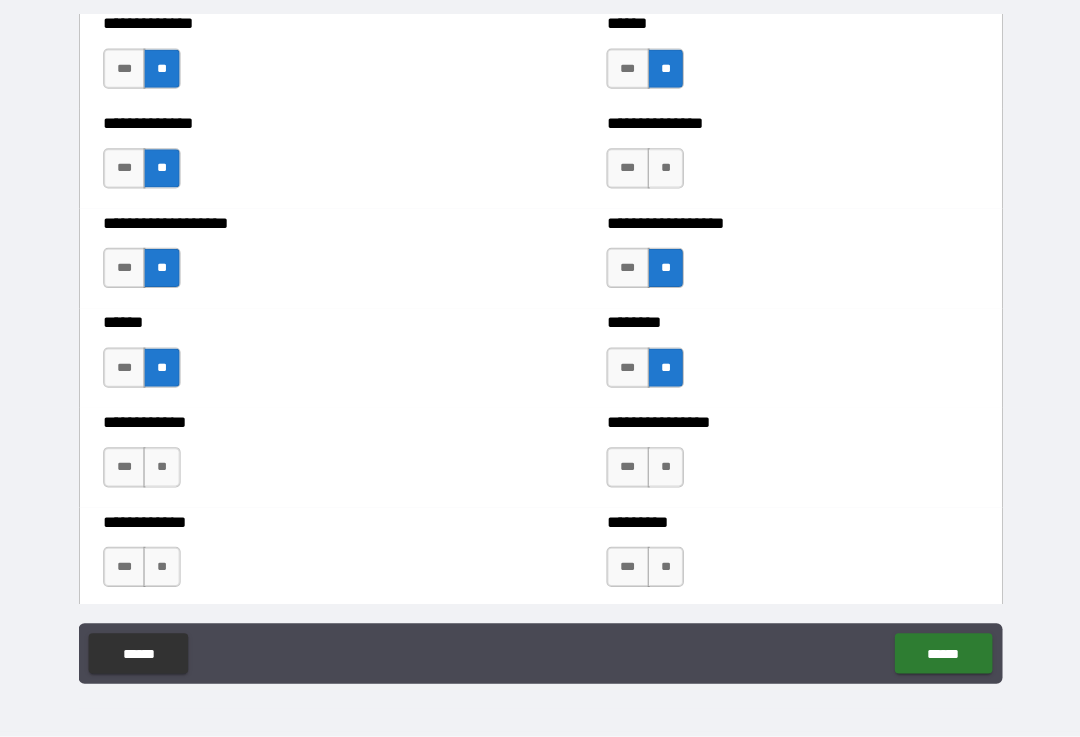 click on "**" at bounding box center [163, 469] 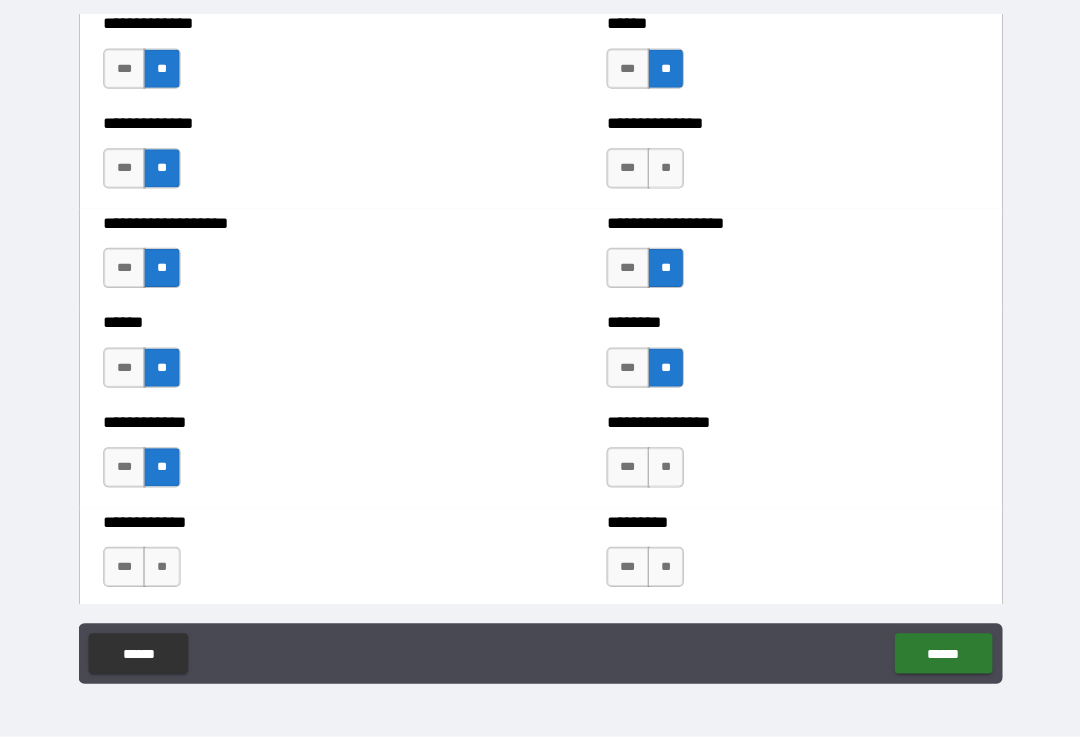 click on "**" at bounding box center (163, 568) 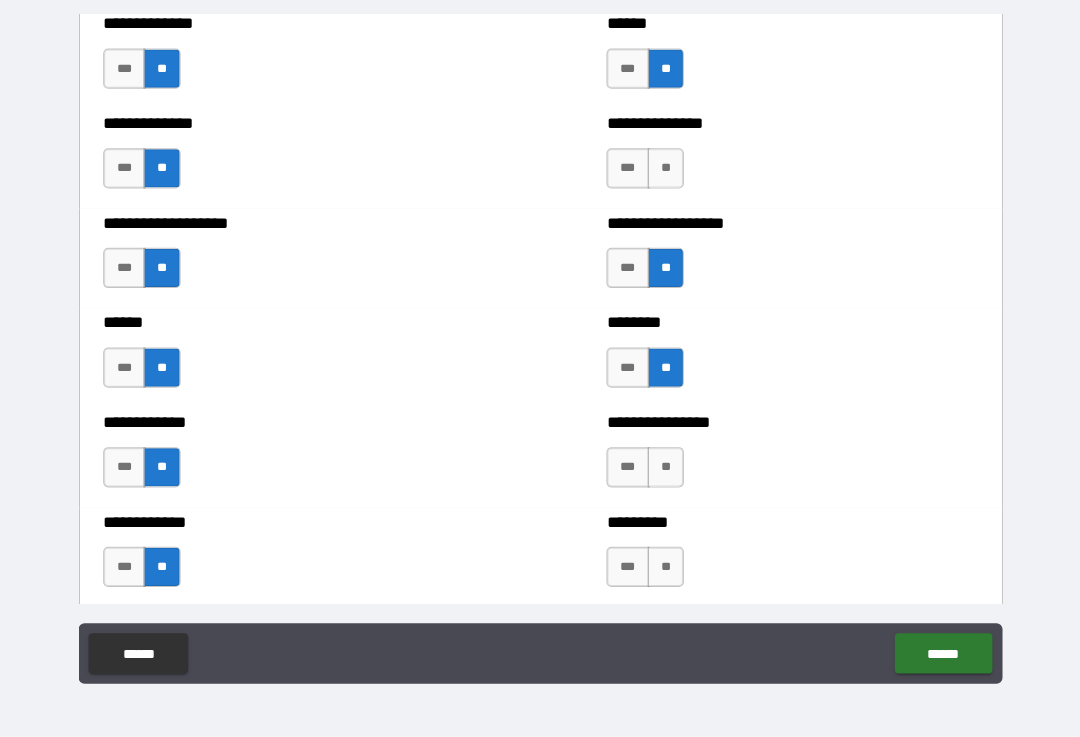 click on "**" at bounding box center [664, 469] 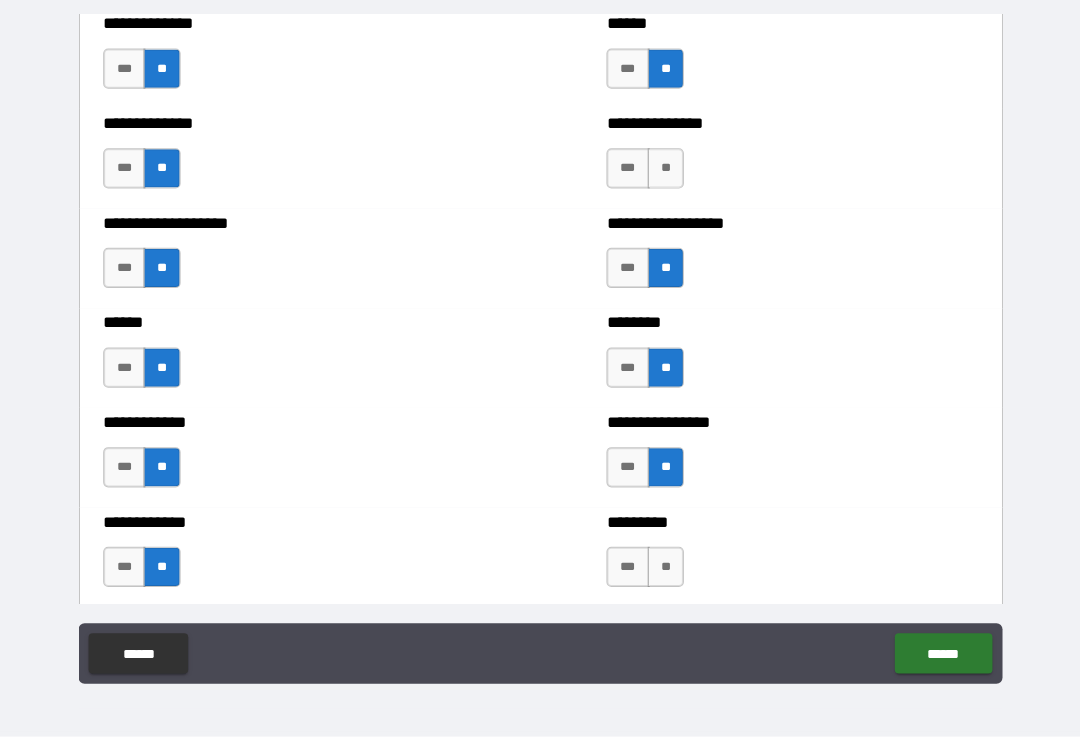 click on "**" at bounding box center (664, 568) 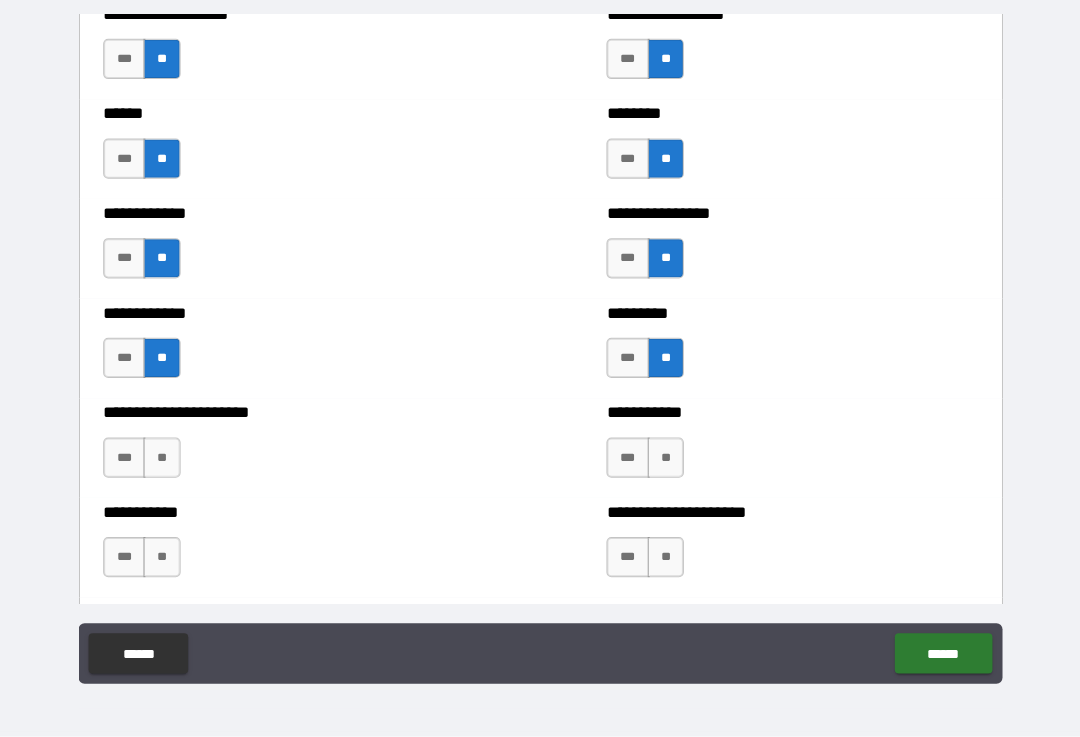 scroll, scrollTop: 5169, scrollLeft: 0, axis: vertical 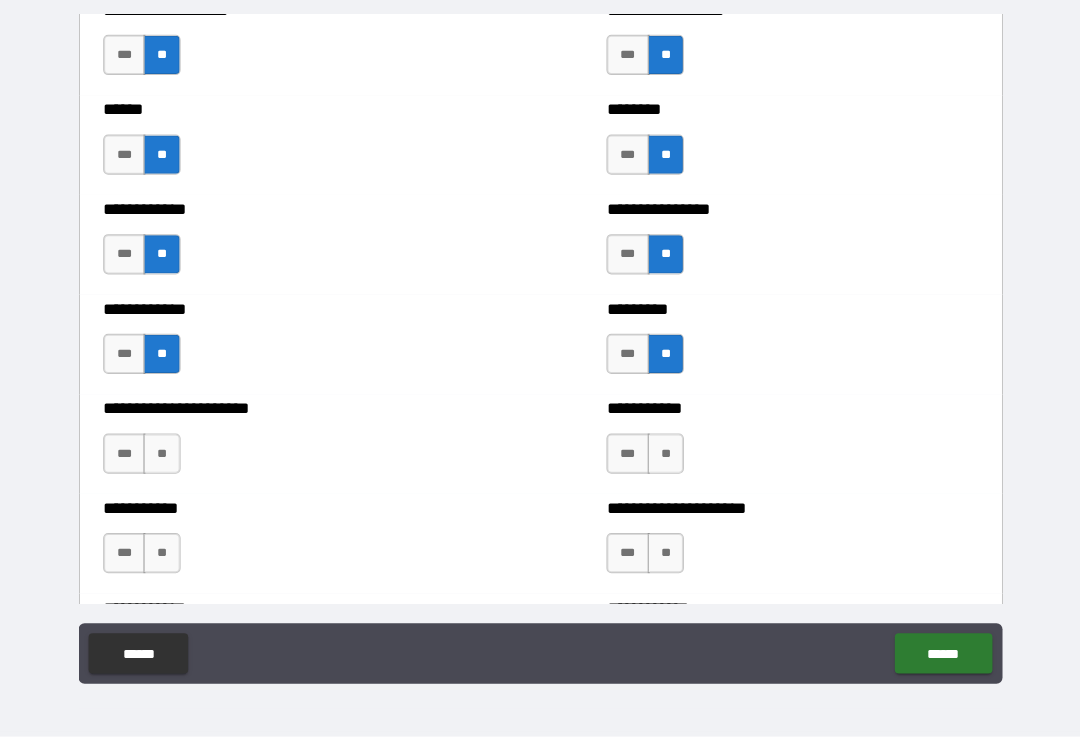 click on "**" at bounding box center [664, 455] 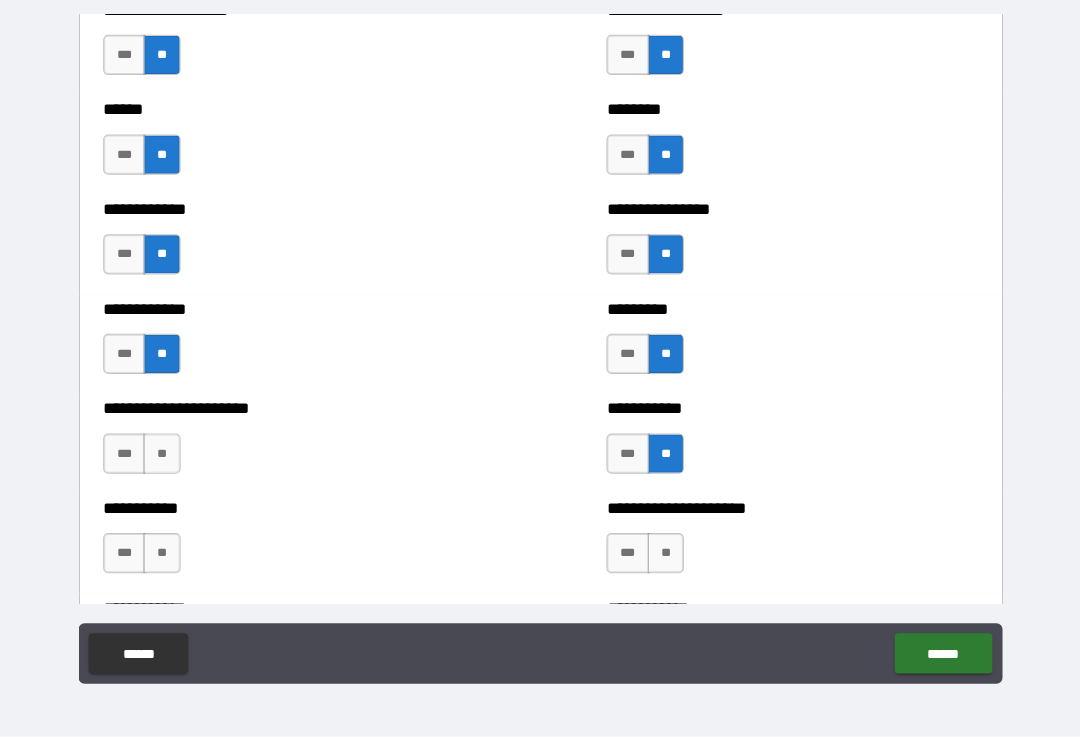 click on "**" at bounding box center [664, 554] 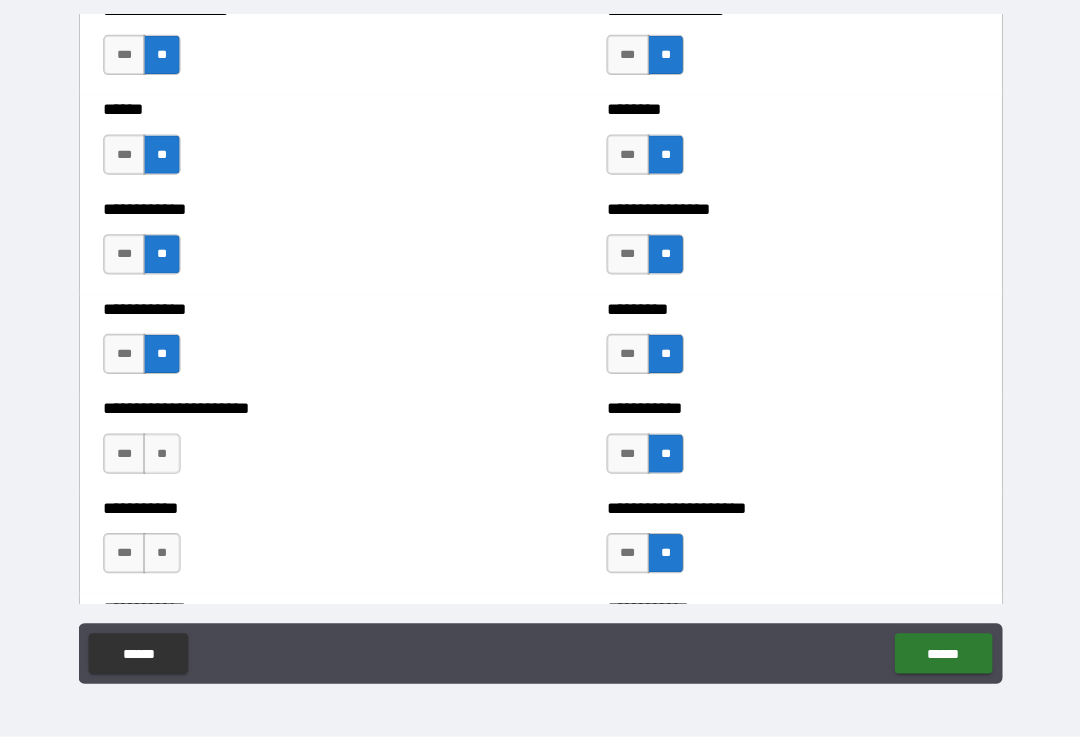 click on "**" at bounding box center [163, 554] 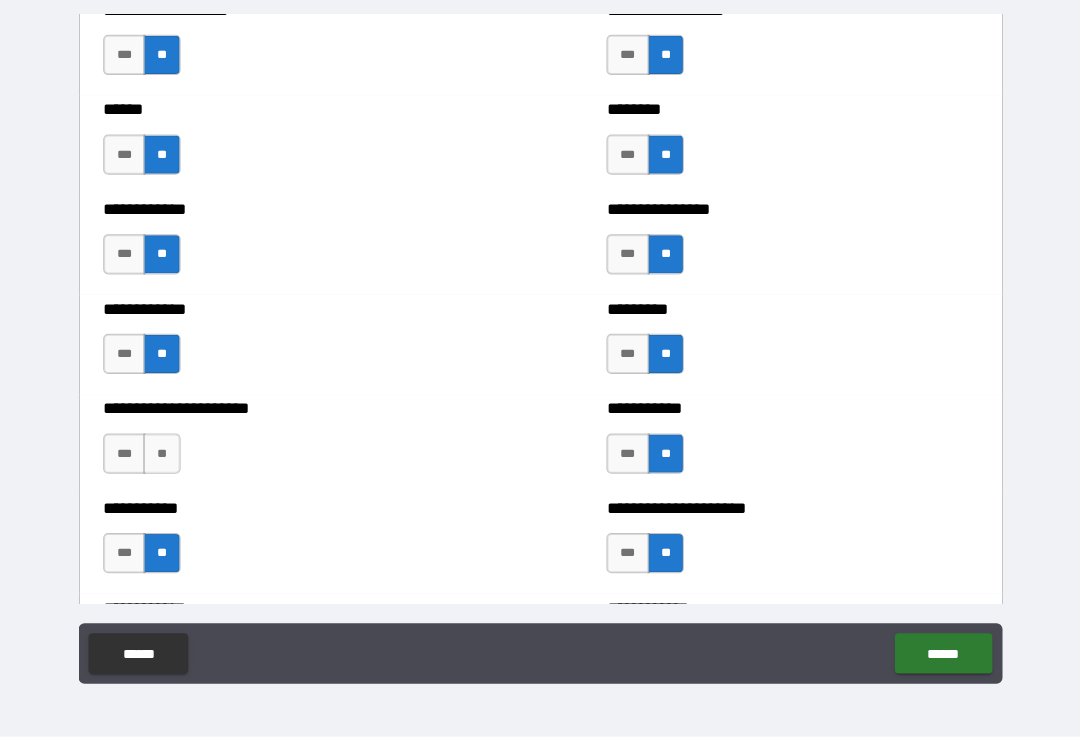 click on "**" at bounding box center [163, 455] 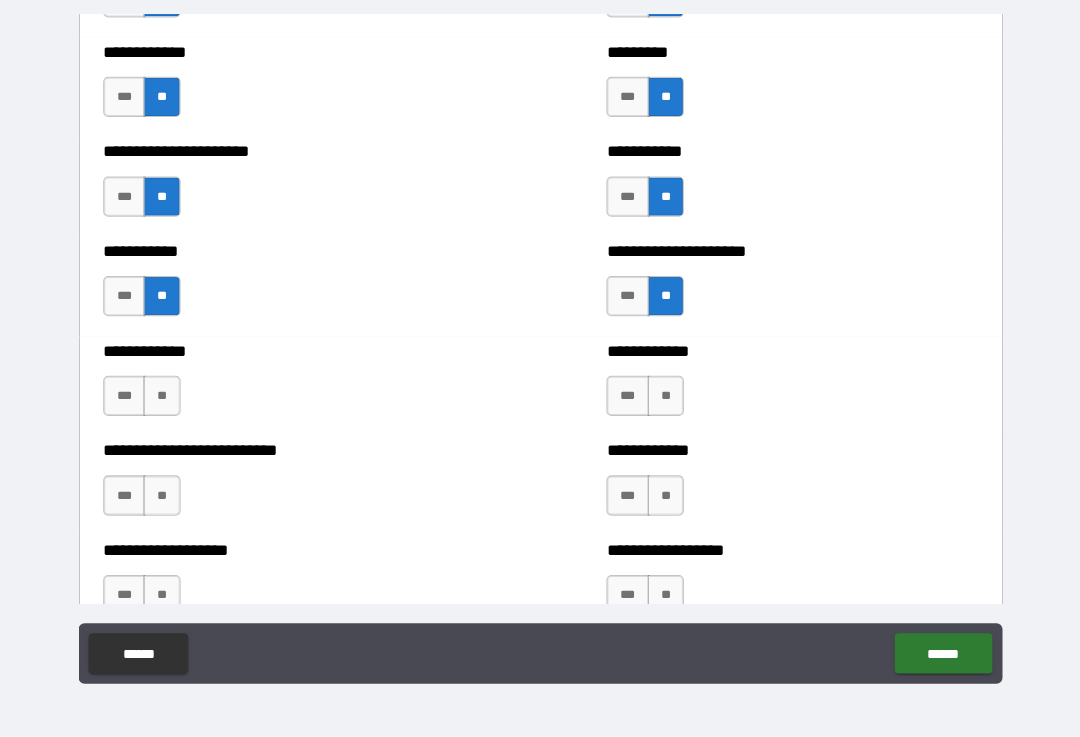 scroll, scrollTop: 5425, scrollLeft: 0, axis: vertical 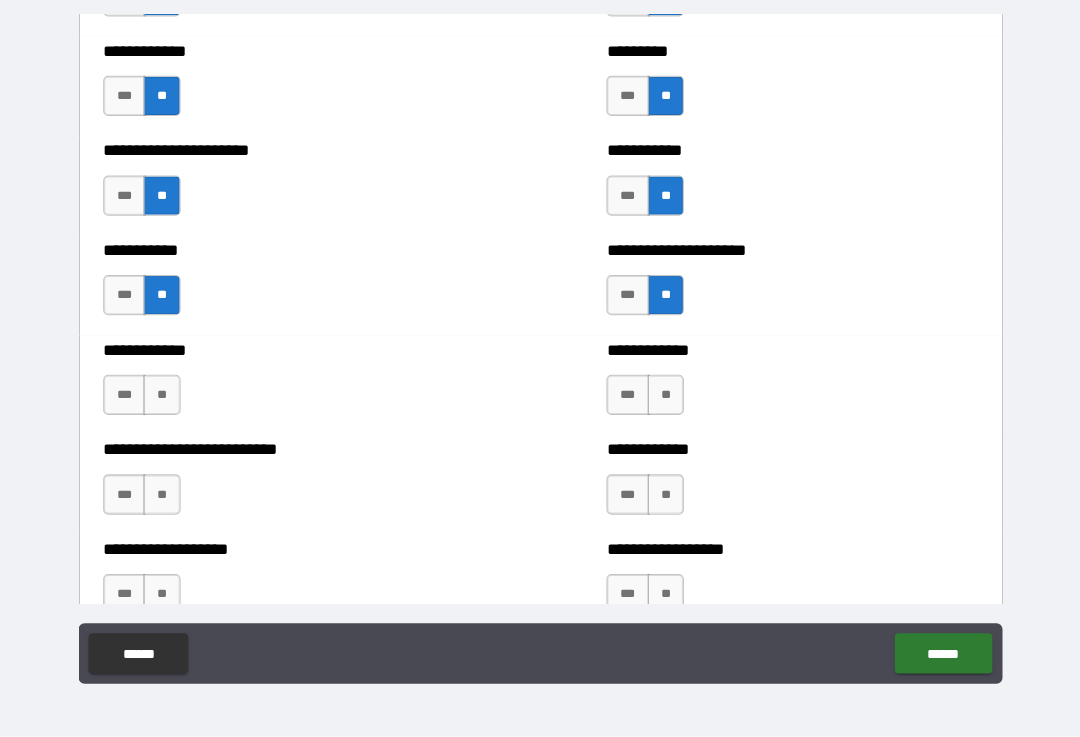 click on "**" at bounding box center [163, 397] 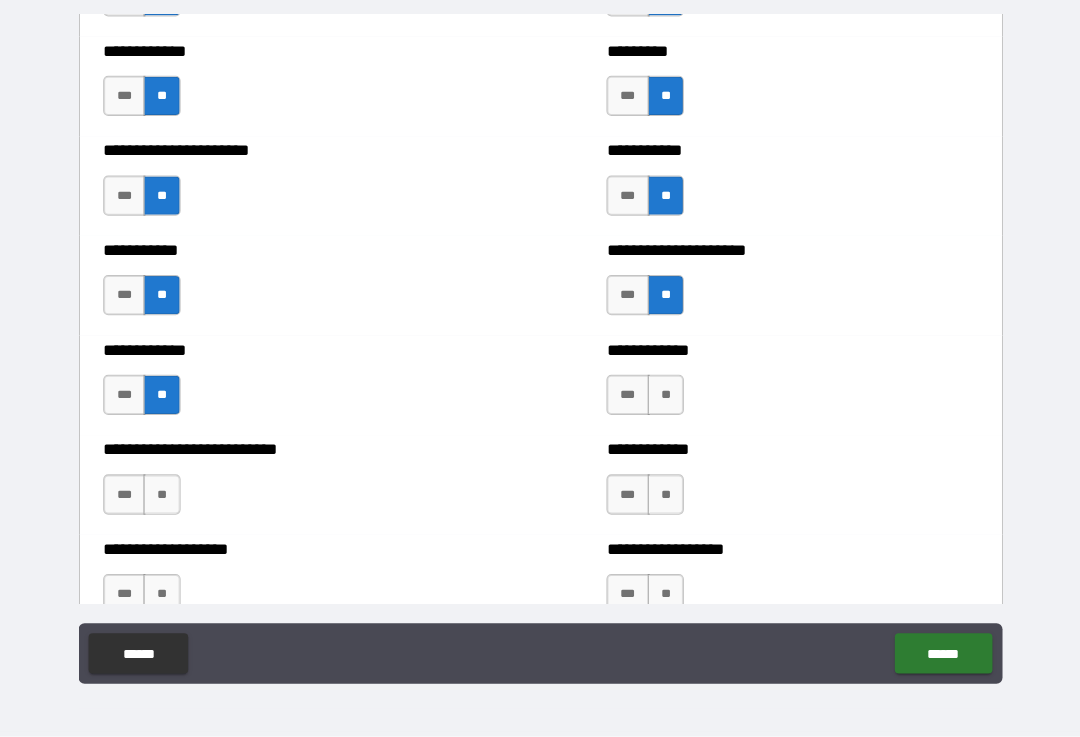 click on "**" at bounding box center (163, 496) 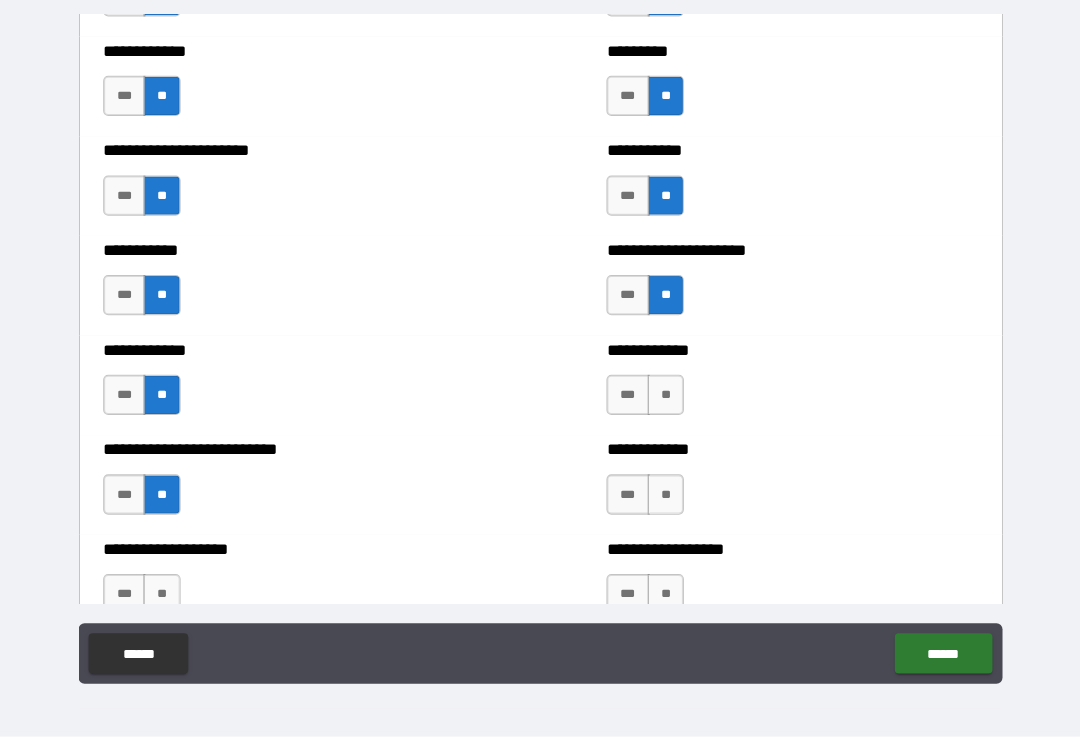 click on "**" at bounding box center [163, 595] 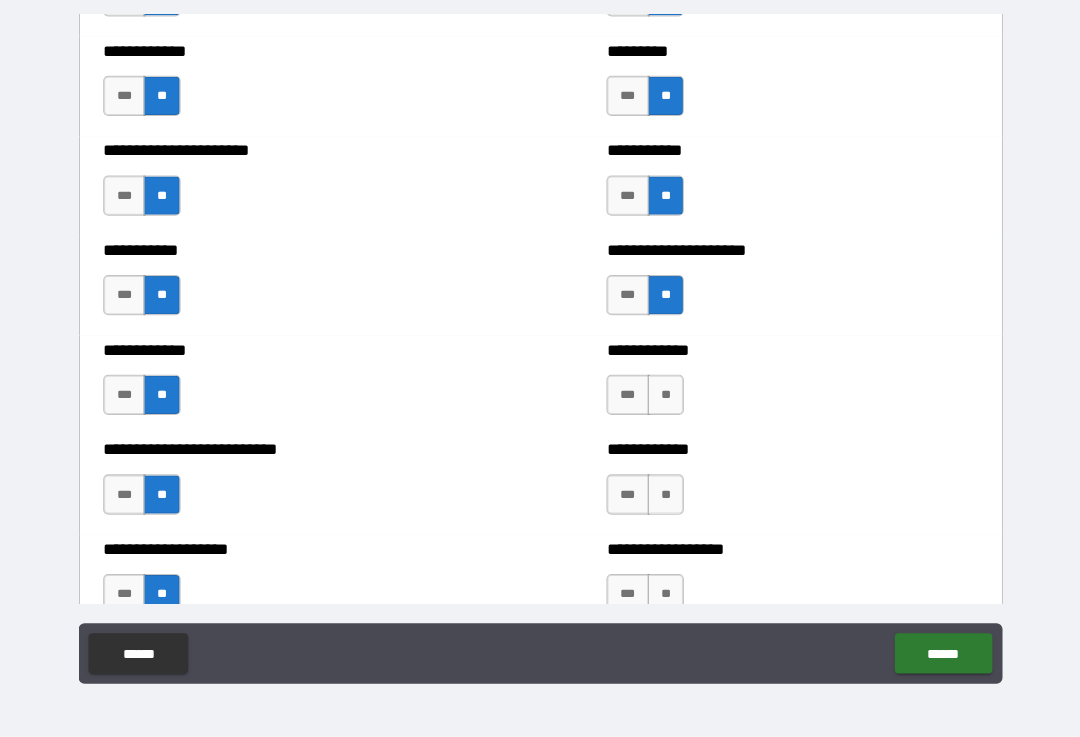 click on "**" at bounding box center (664, 496) 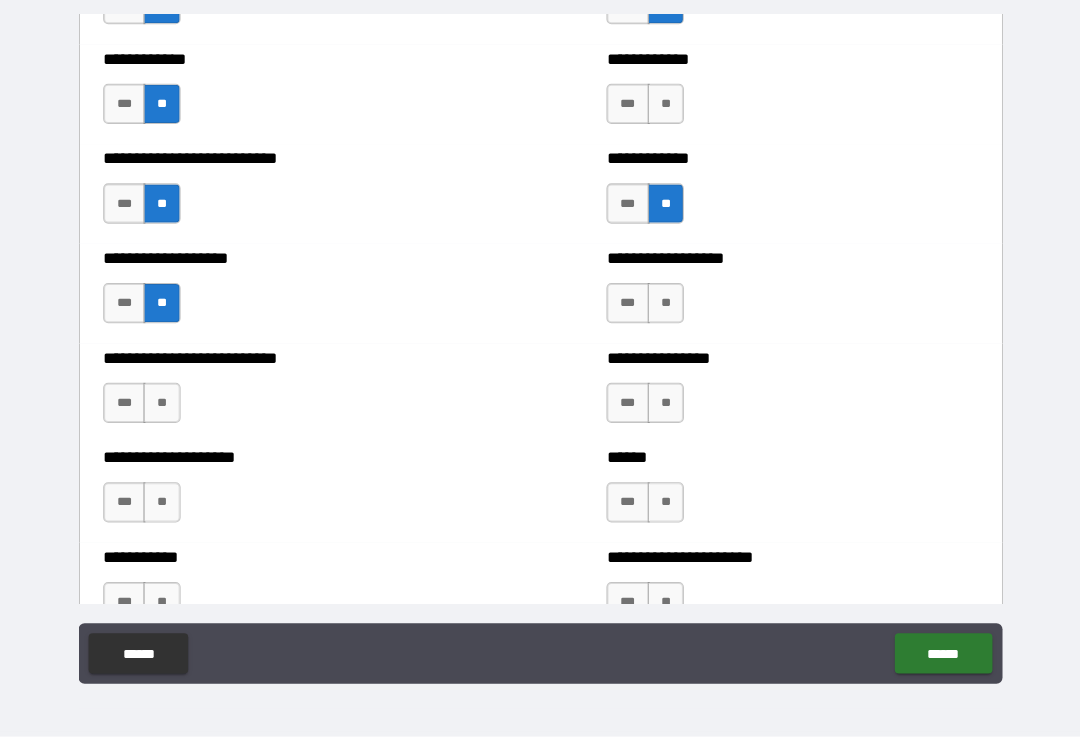 scroll, scrollTop: 5725, scrollLeft: 0, axis: vertical 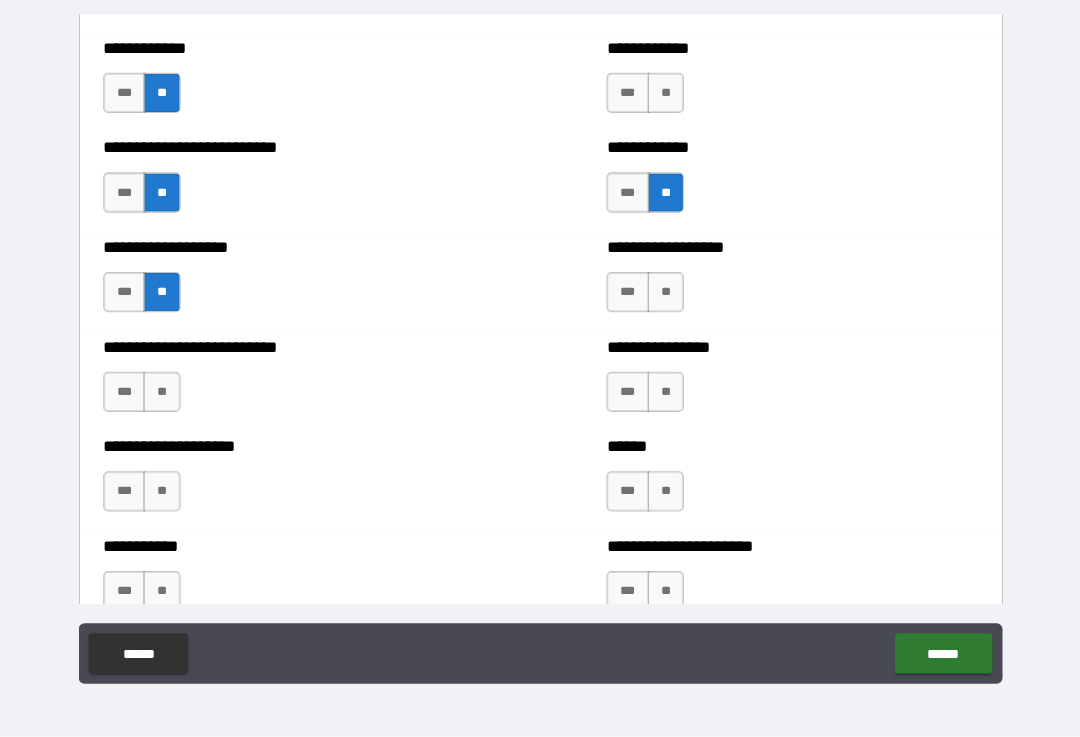 click on "**" at bounding box center [664, 295] 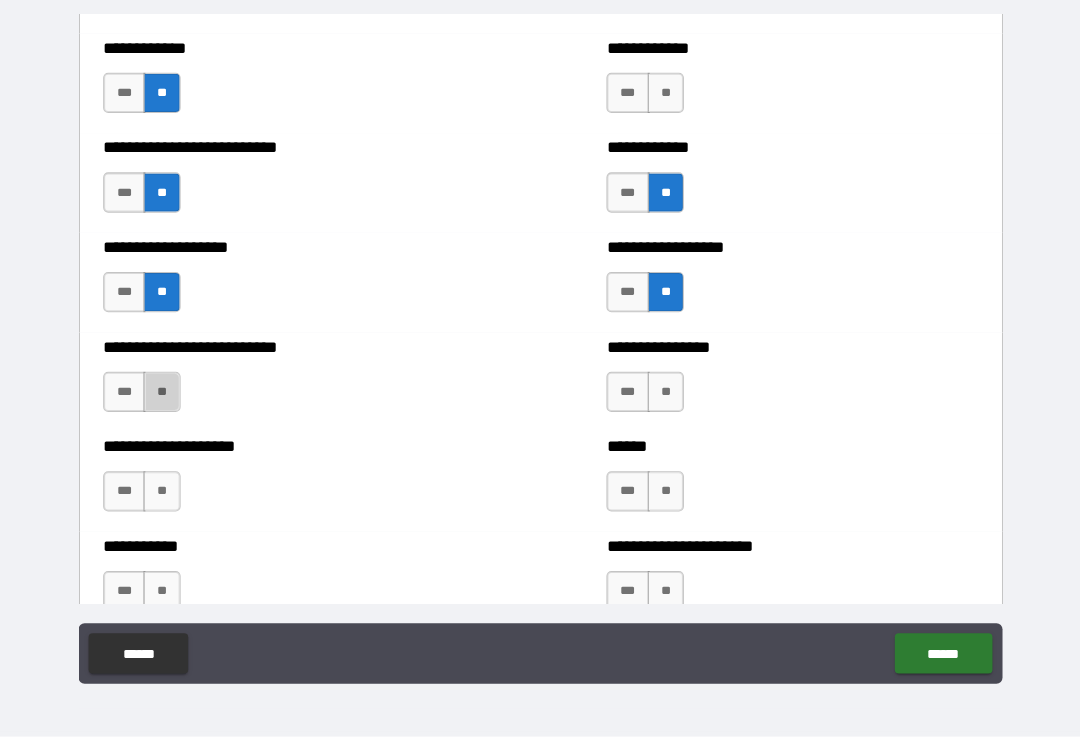 click on "**" at bounding box center [163, 394] 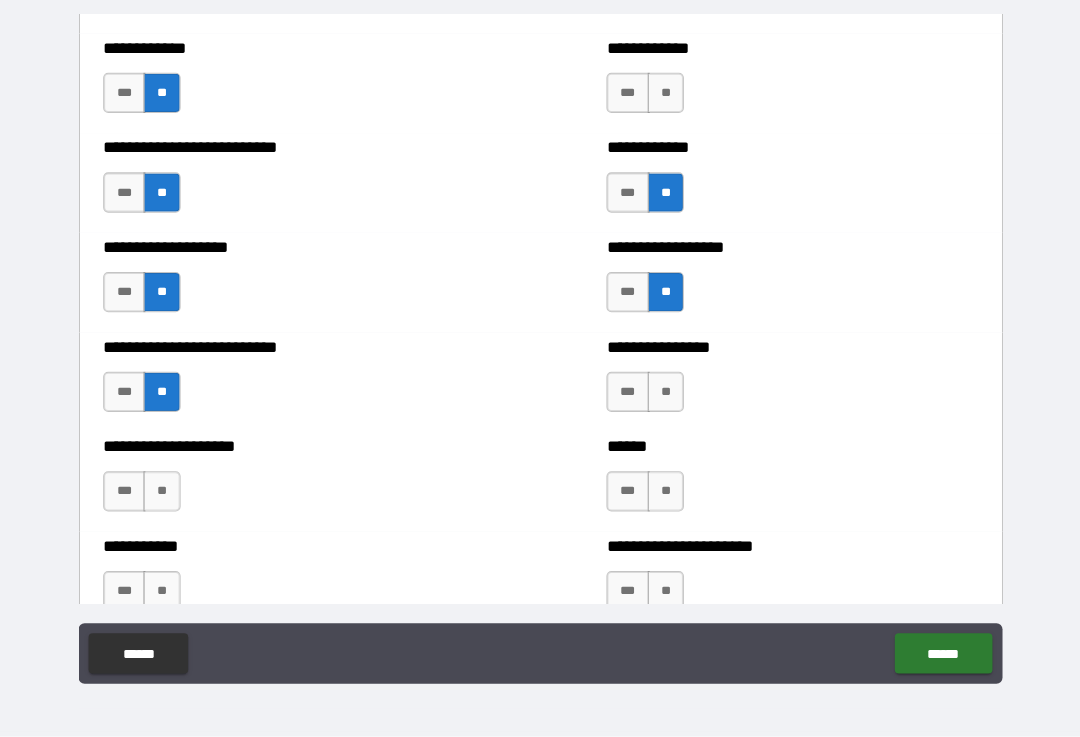 click on "**" at bounding box center (163, 493) 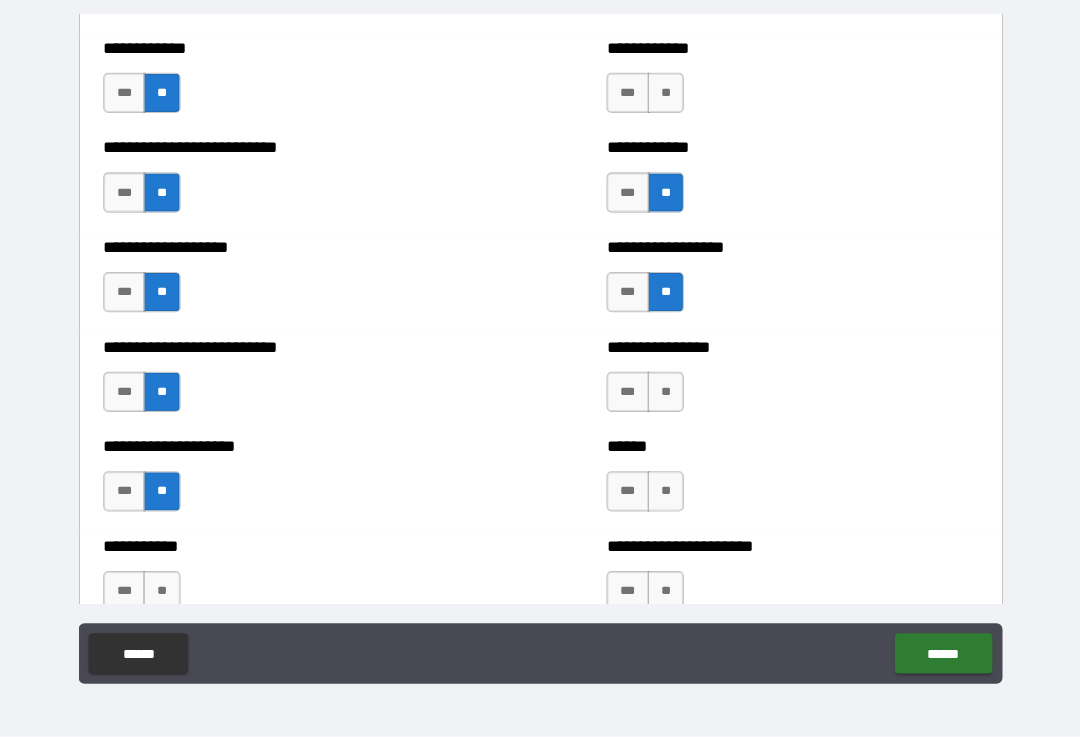 click on "**" at bounding box center [664, 394] 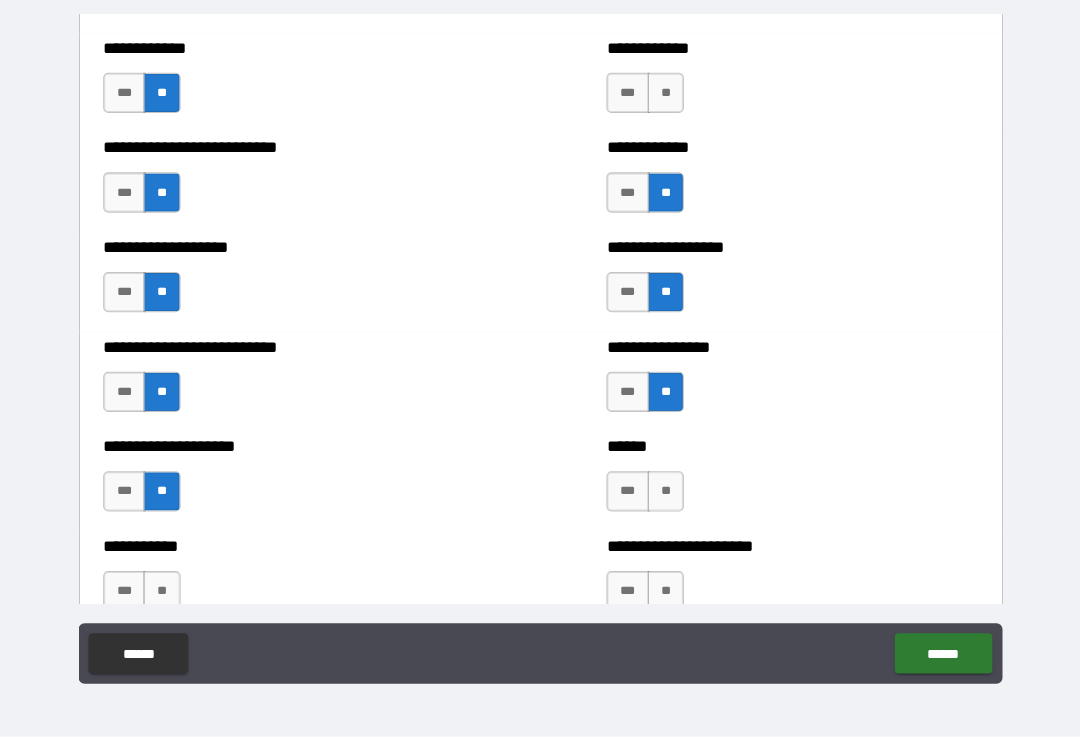 click on "**" at bounding box center (664, 493) 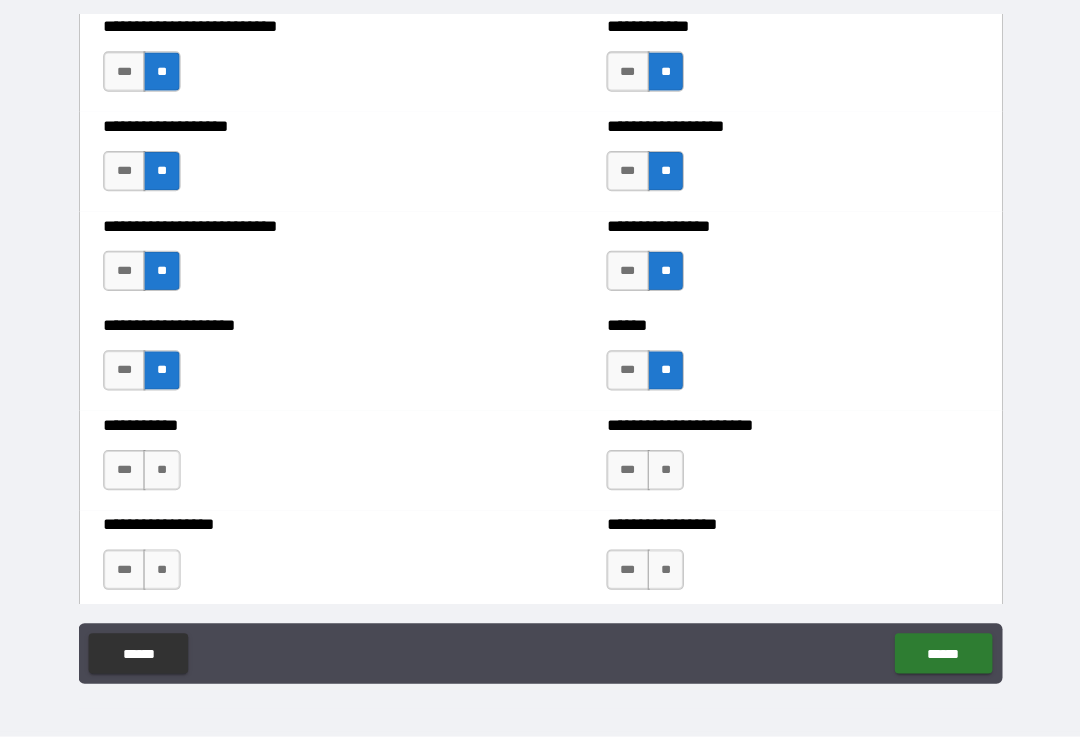 scroll, scrollTop: 5854, scrollLeft: 0, axis: vertical 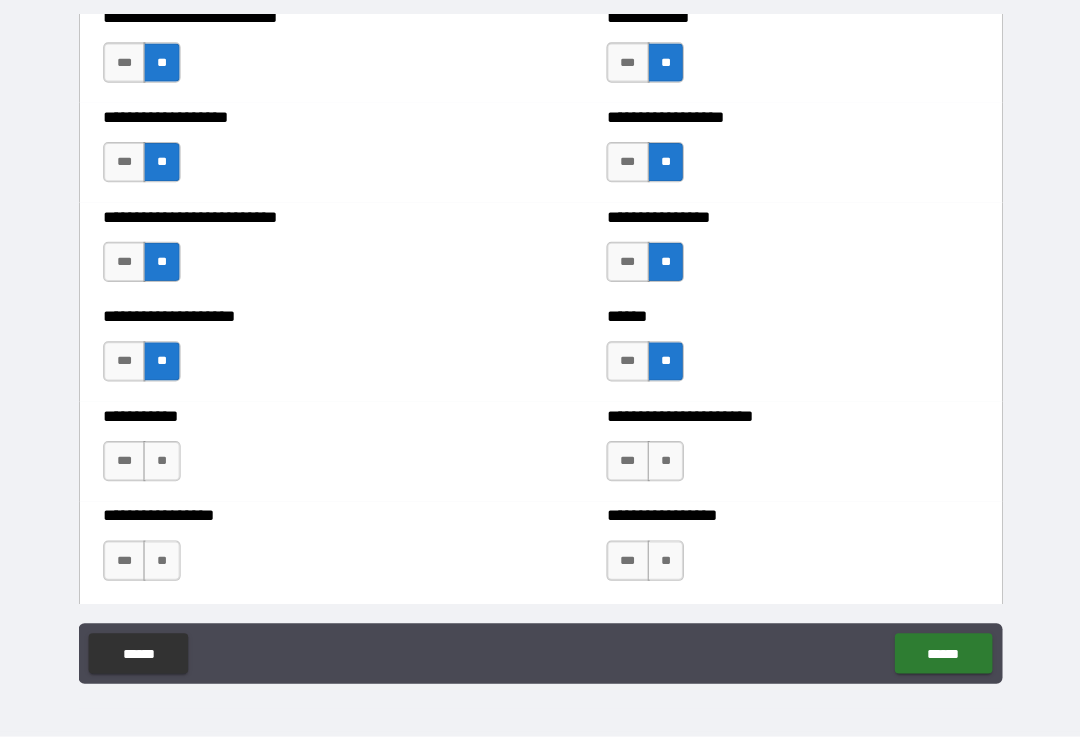 click on "**" at bounding box center [664, 463] 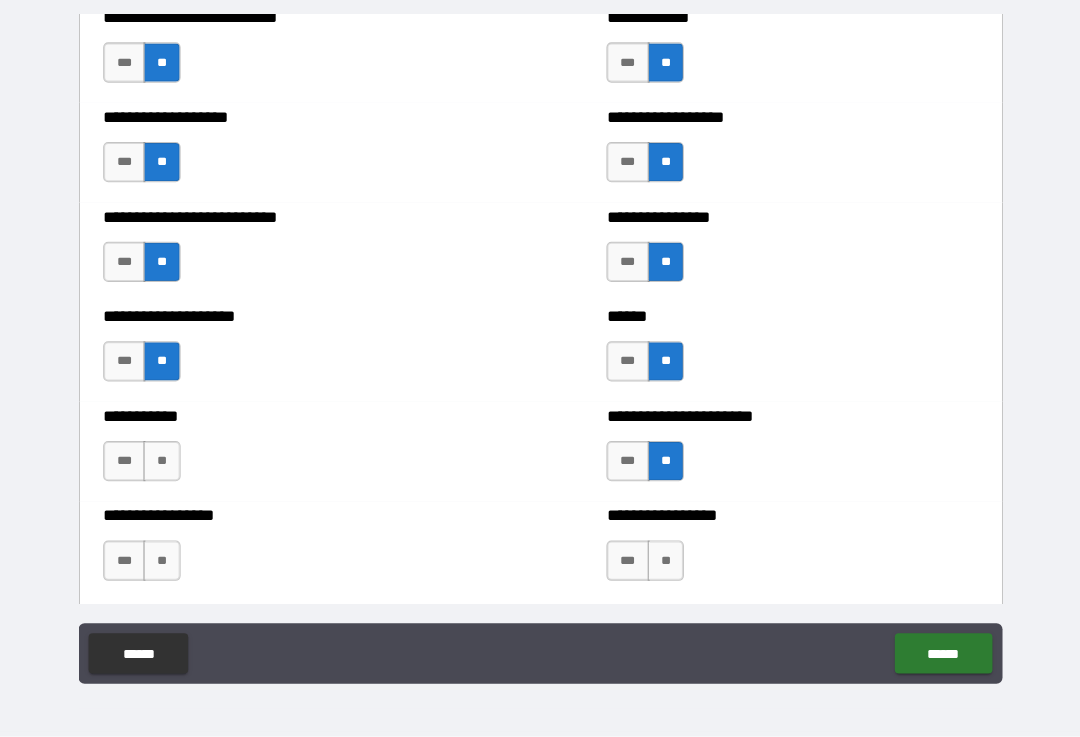 click on "**" at bounding box center [664, 562] 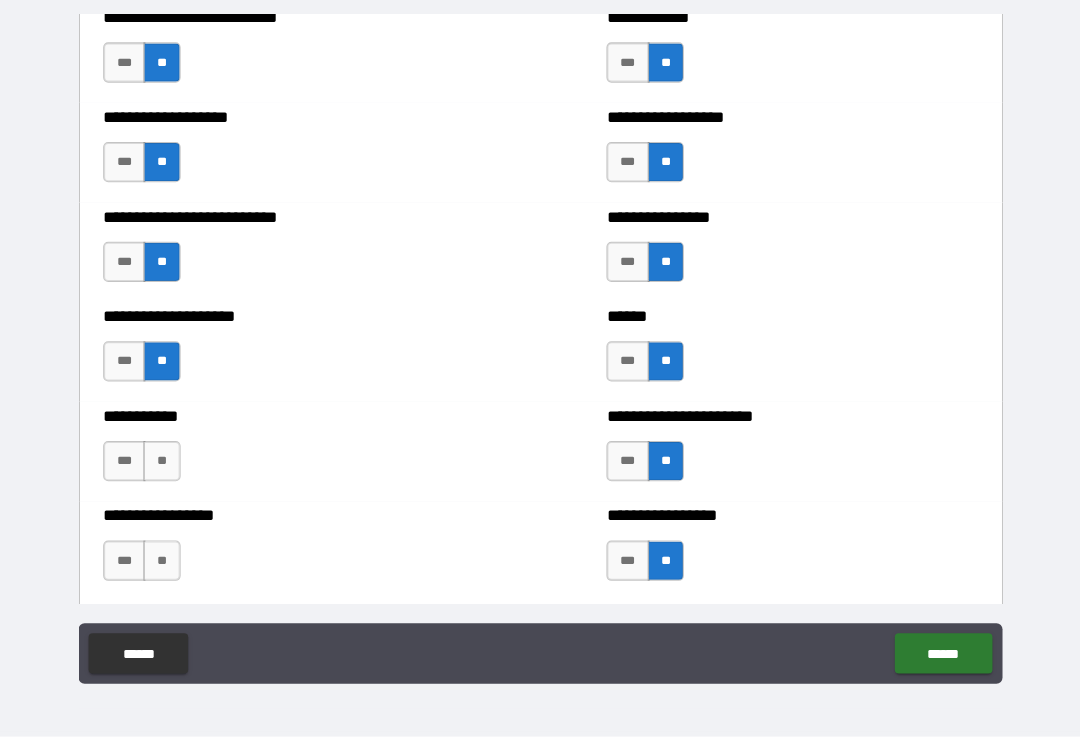 click on "**" at bounding box center (163, 562) 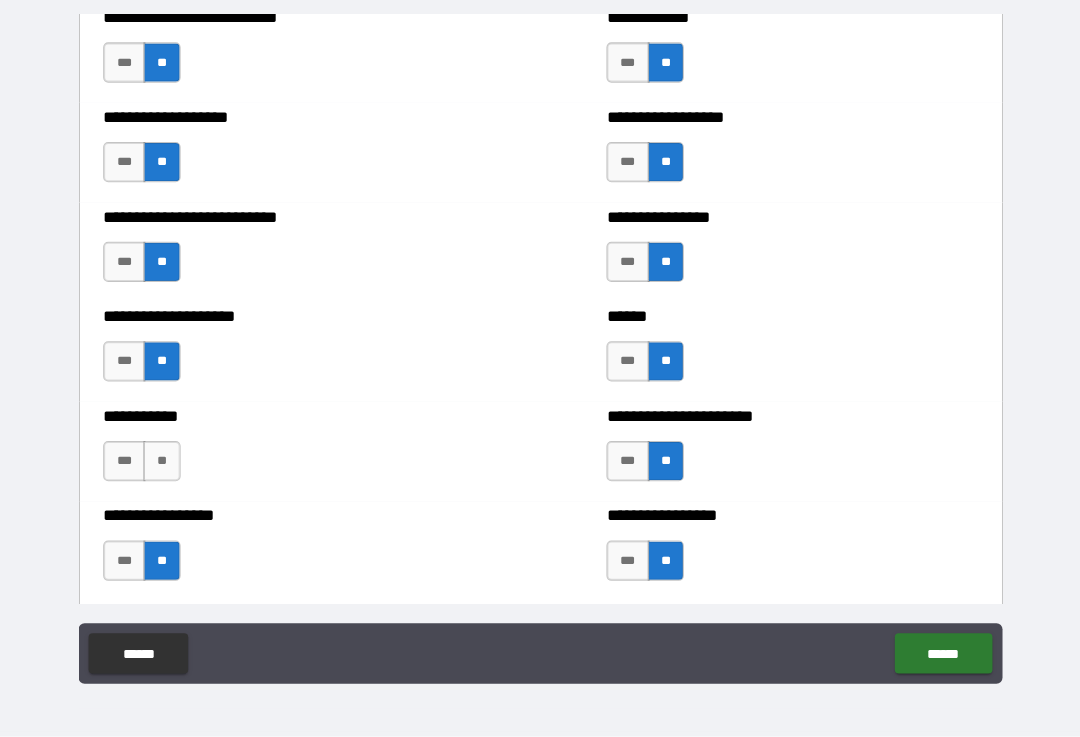 click on "**" at bounding box center [163, 463] 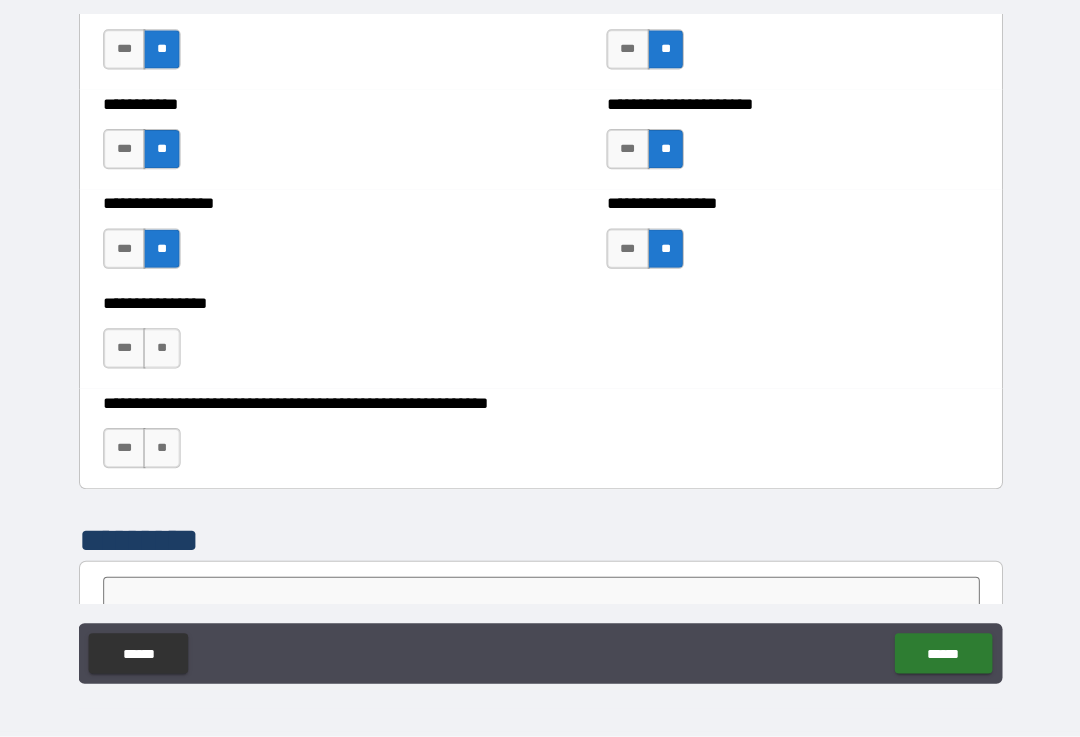 scroll, scrollTop: 6164, scrollLeft: 0, axis: vertical 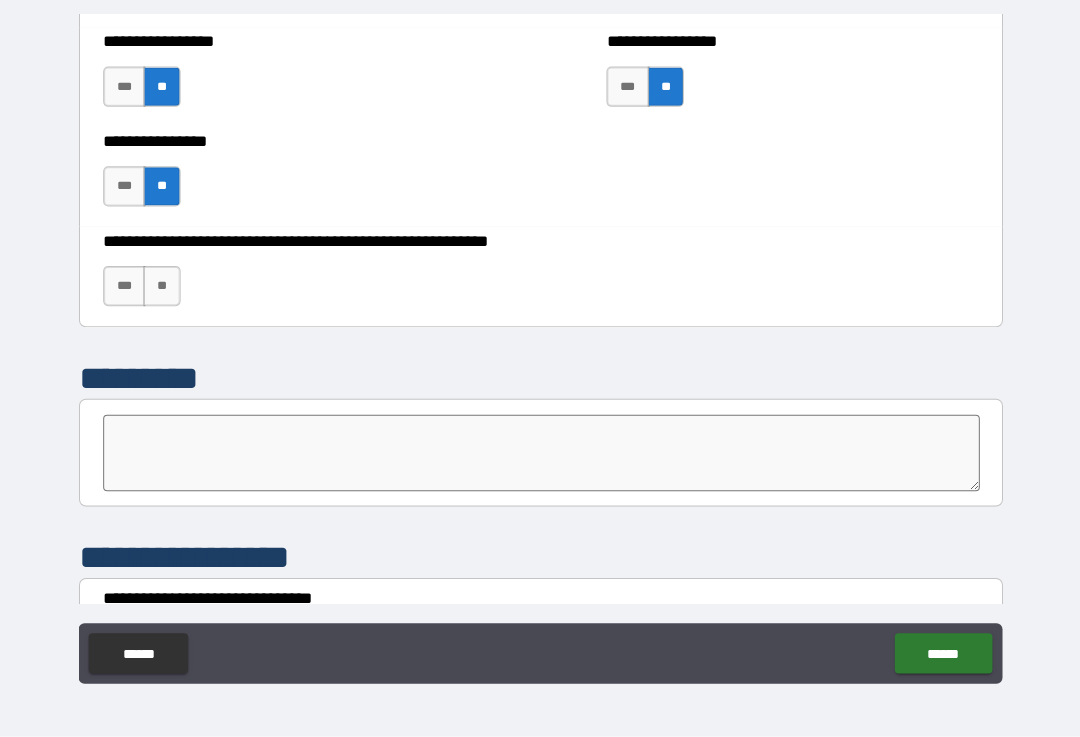 click on "***" at bounding box center (126, 289) 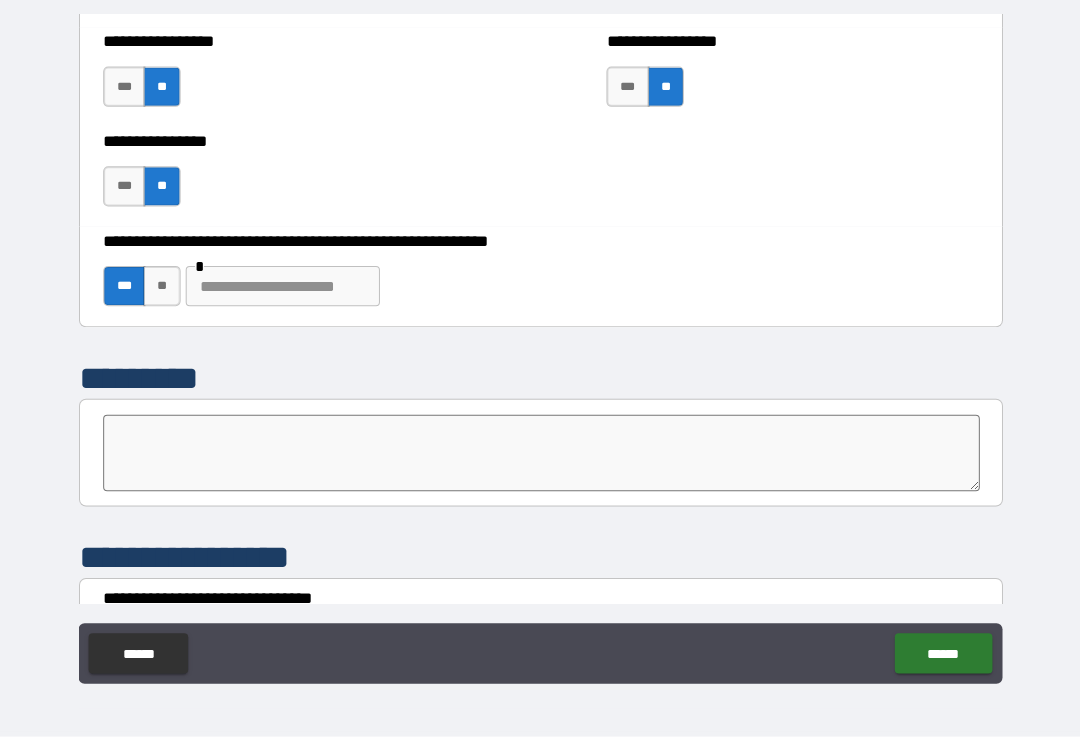 click at bounding box center [540, 455] 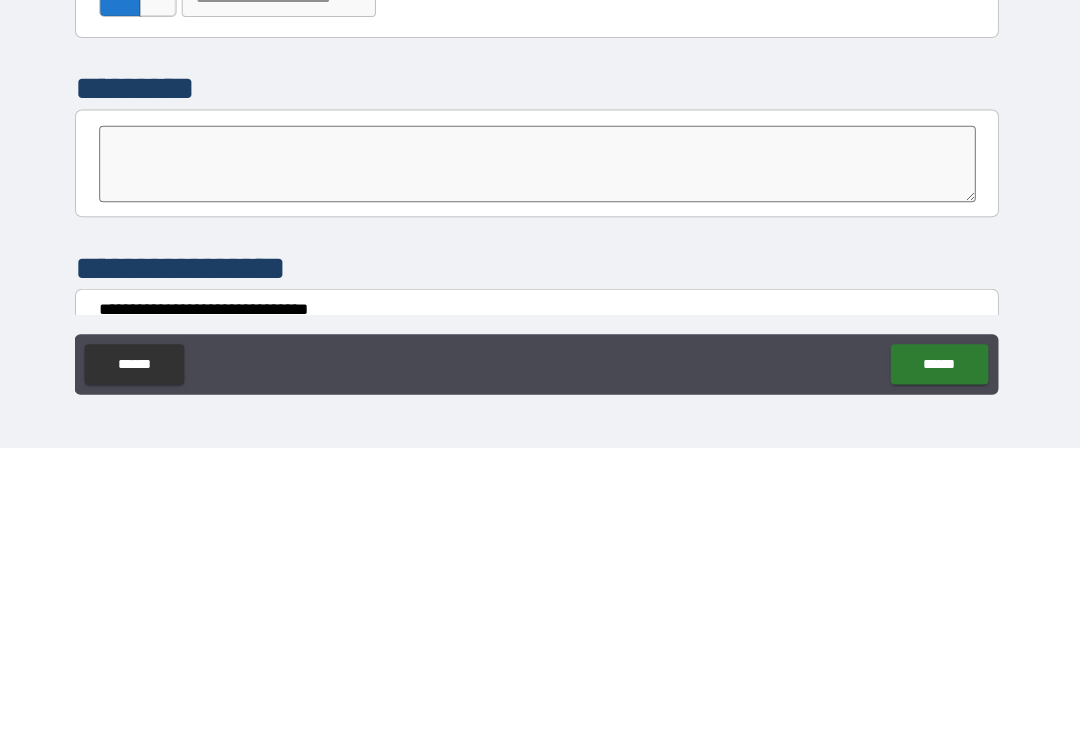 type on "*" 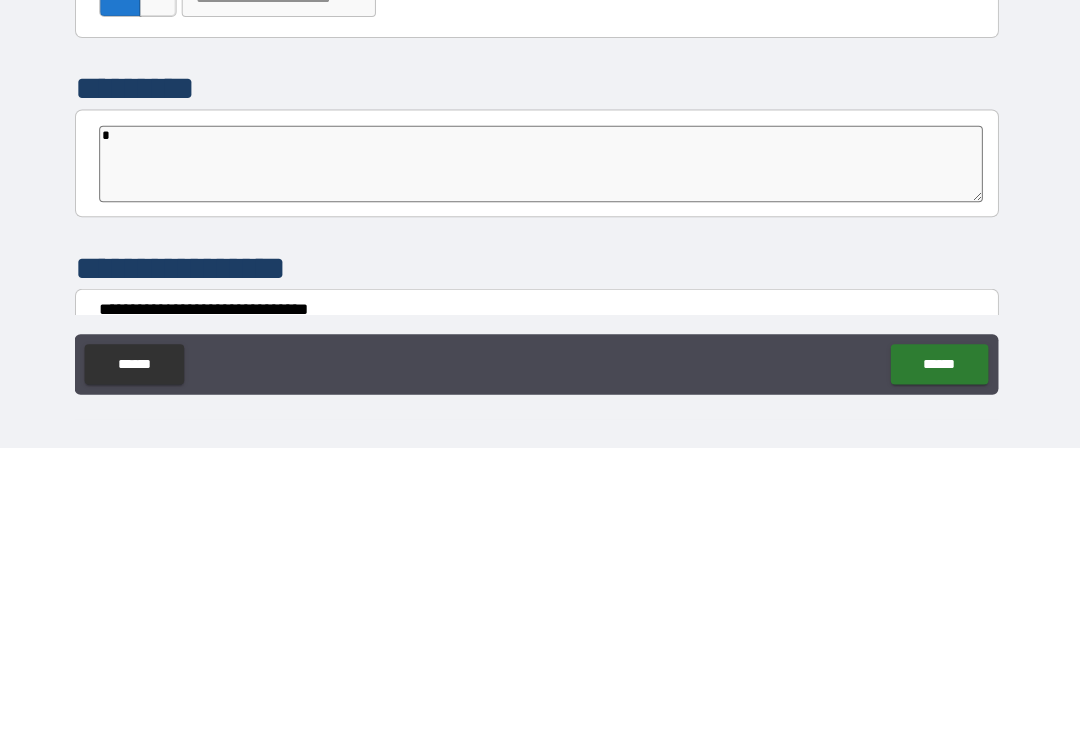 type on "*" 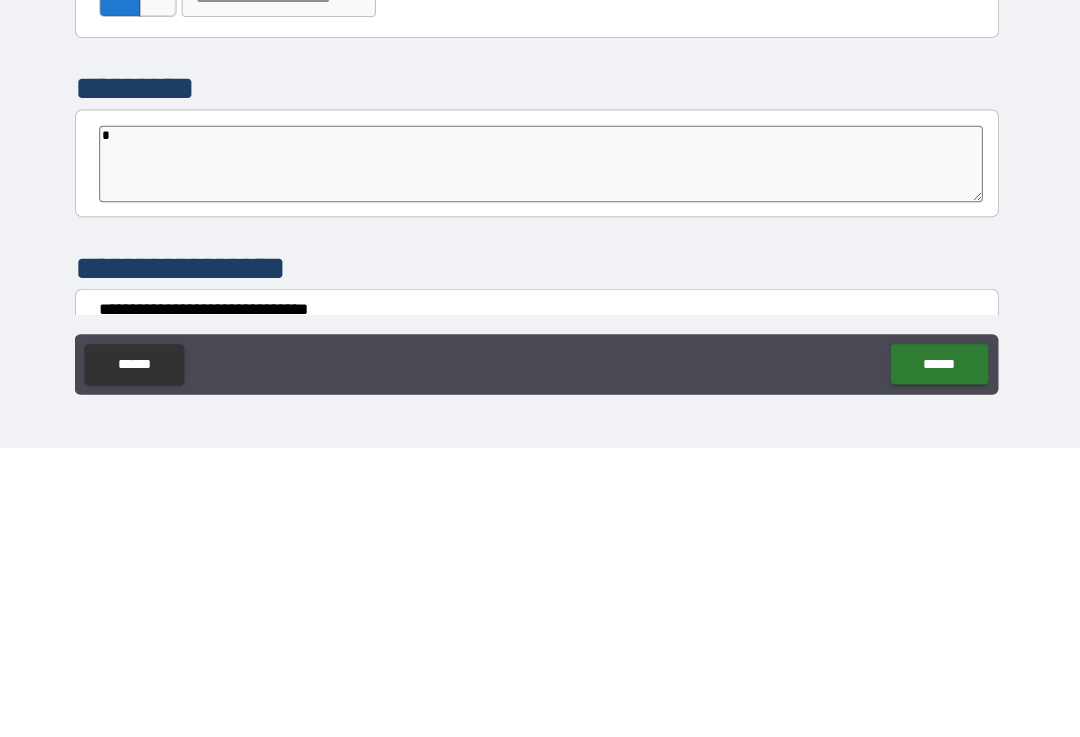 type on "**" 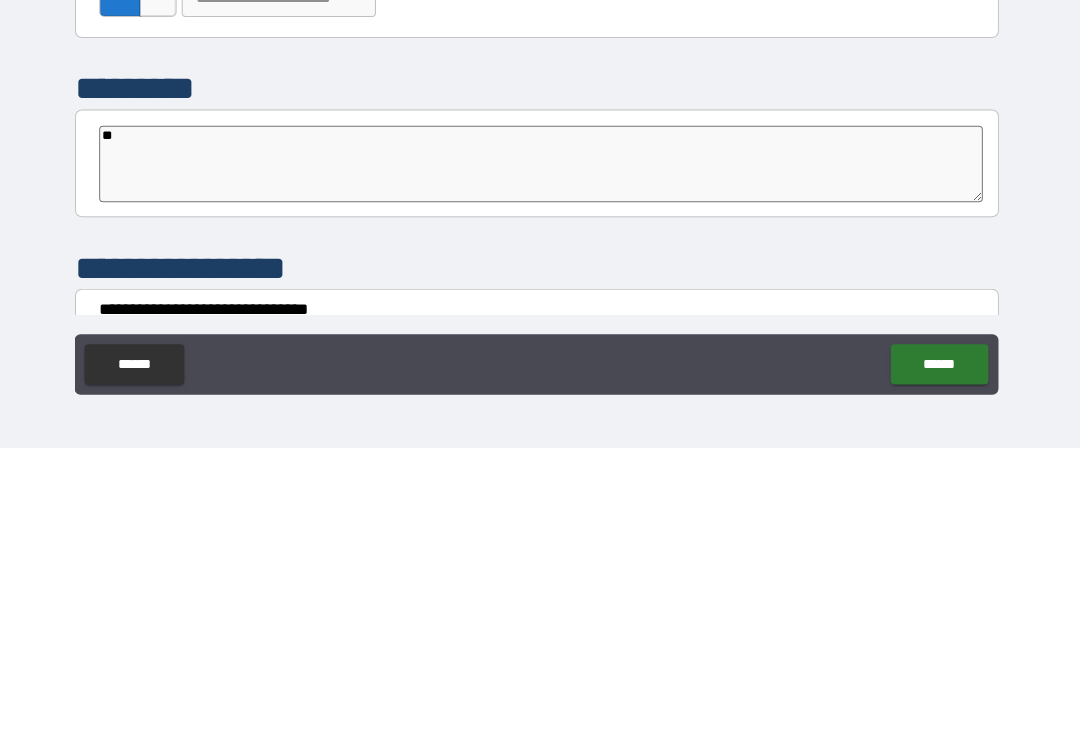 type on "*" 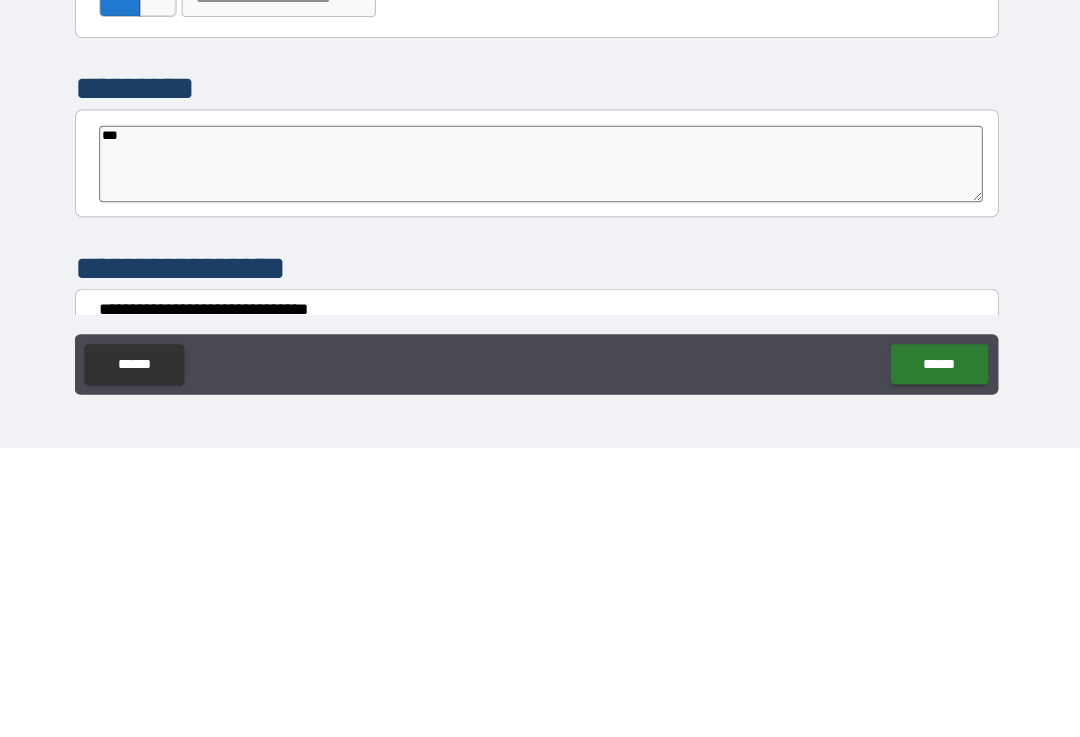 type on "*" 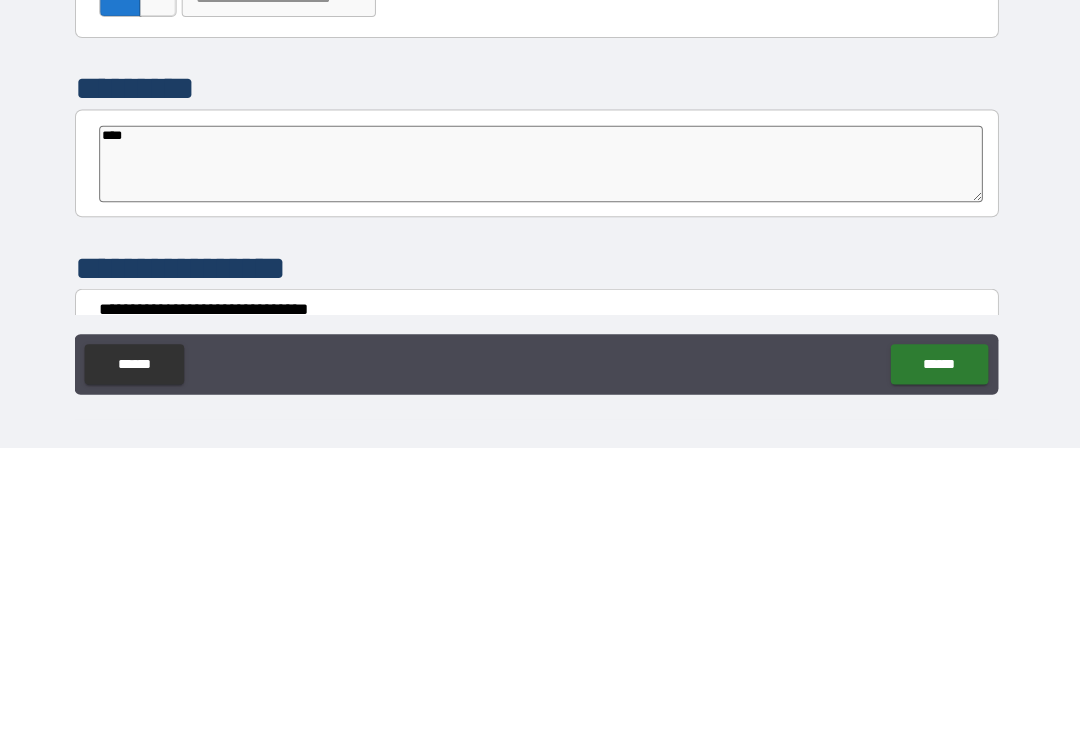 type on "*" 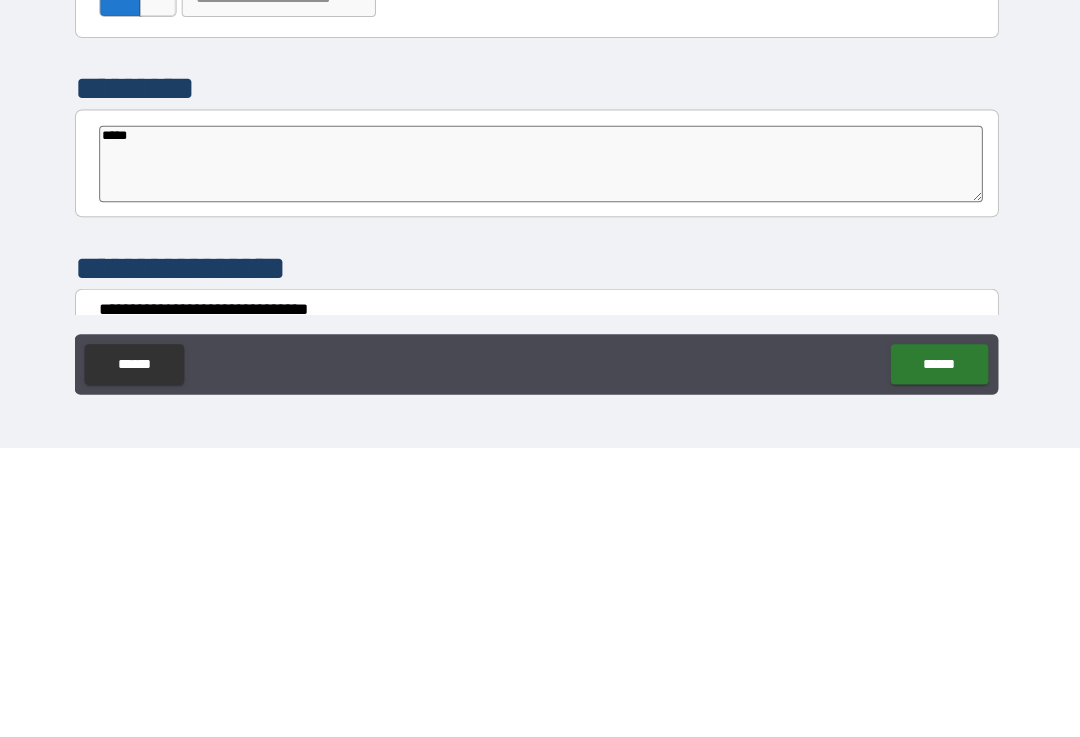 type on "*" 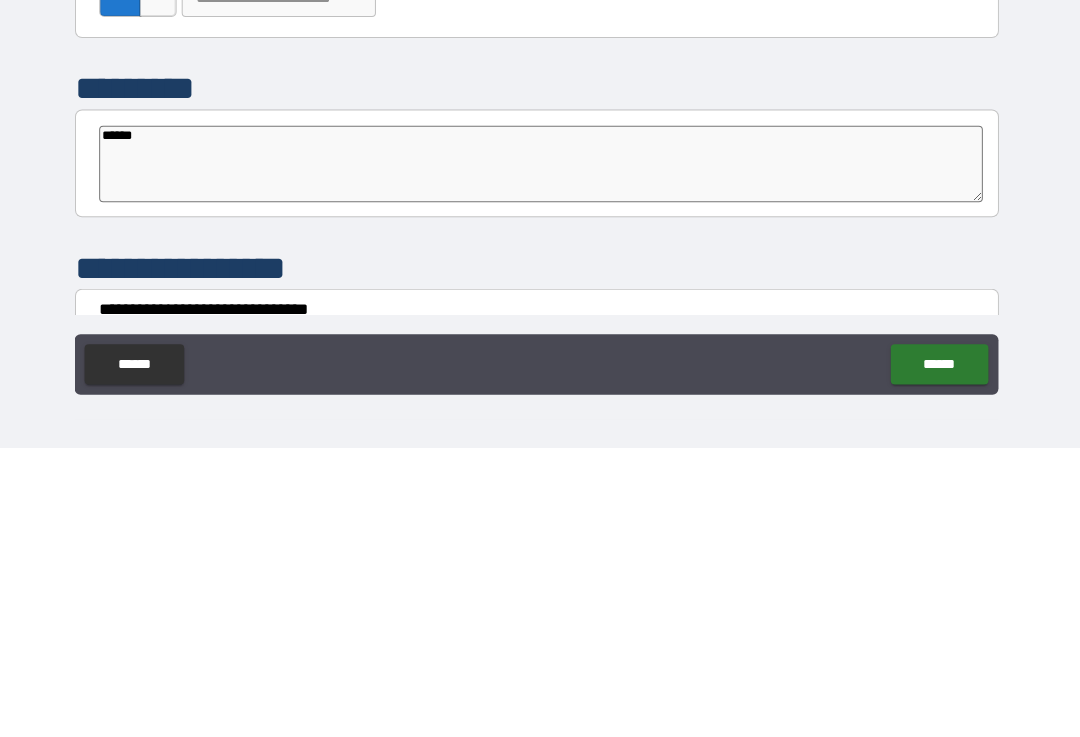 type on "*" 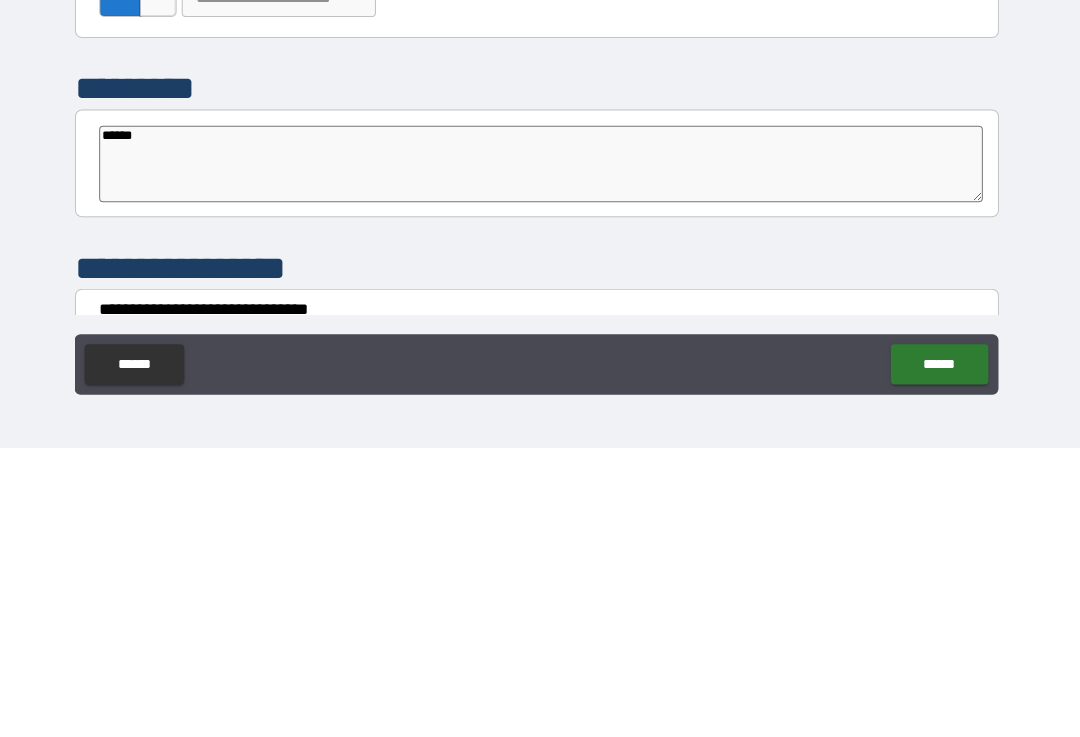 type on "*****" 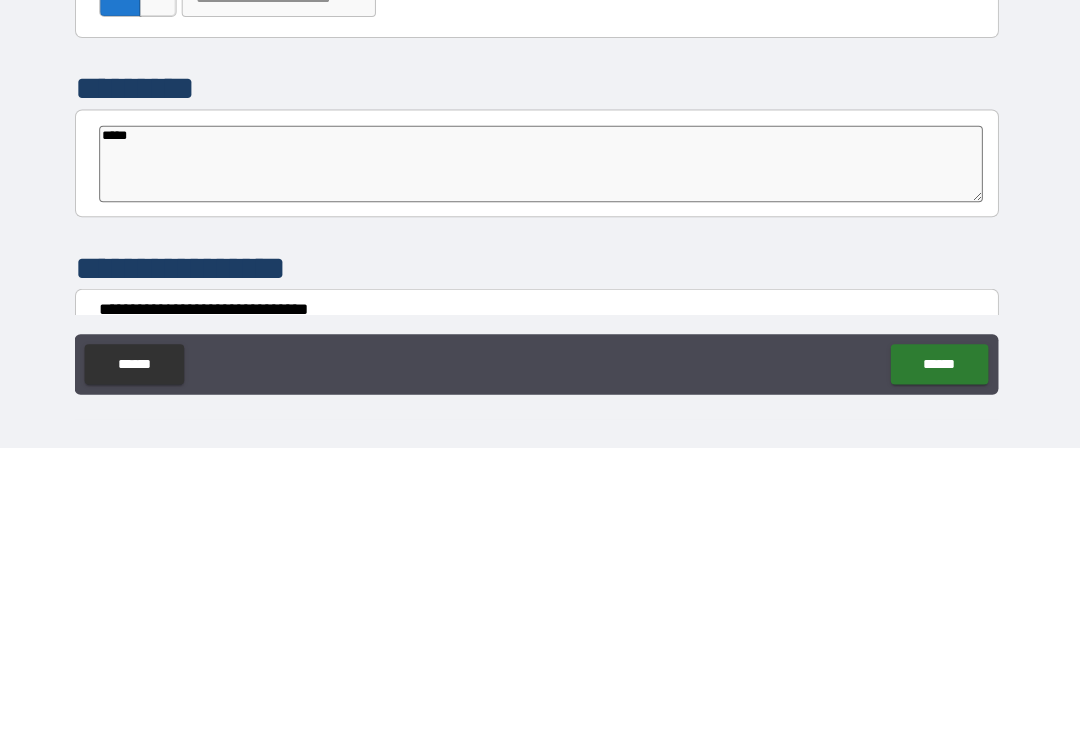type on "*" 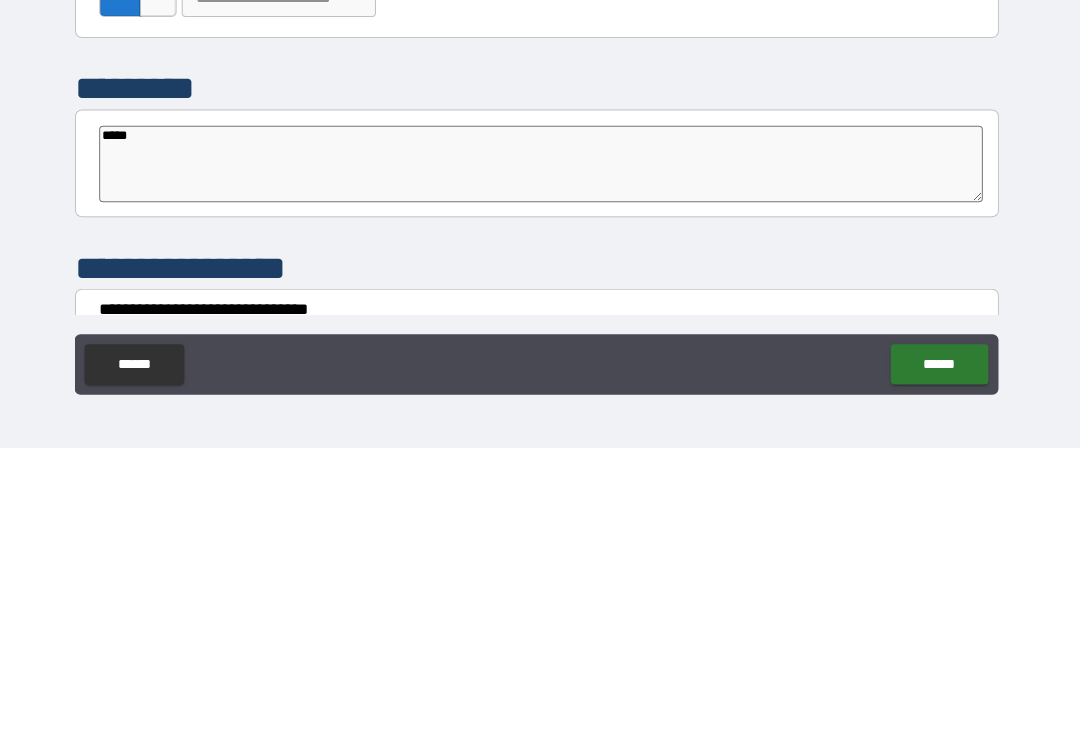 type on "****" 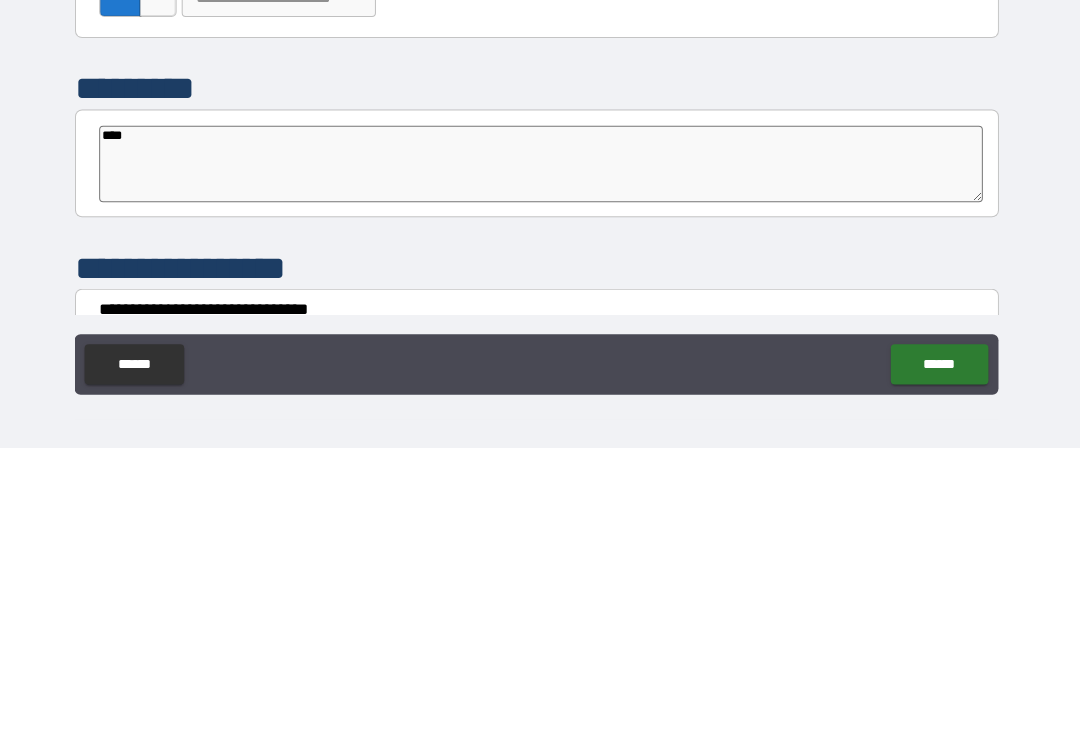 type on "*" 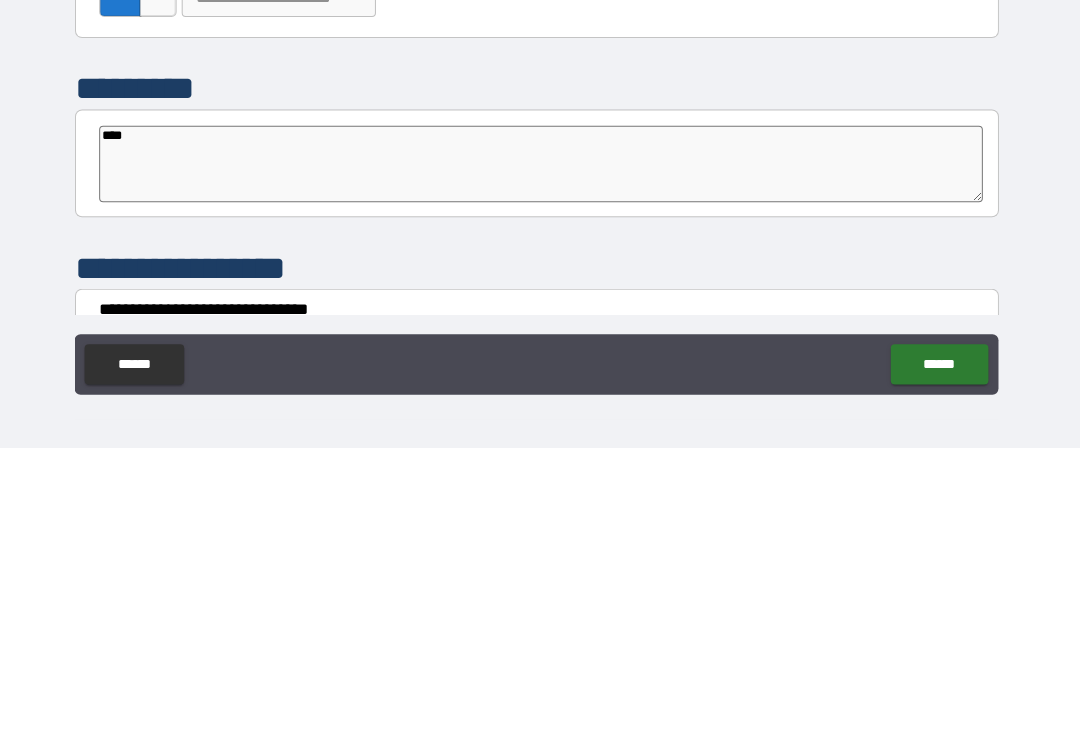 type on "*****" 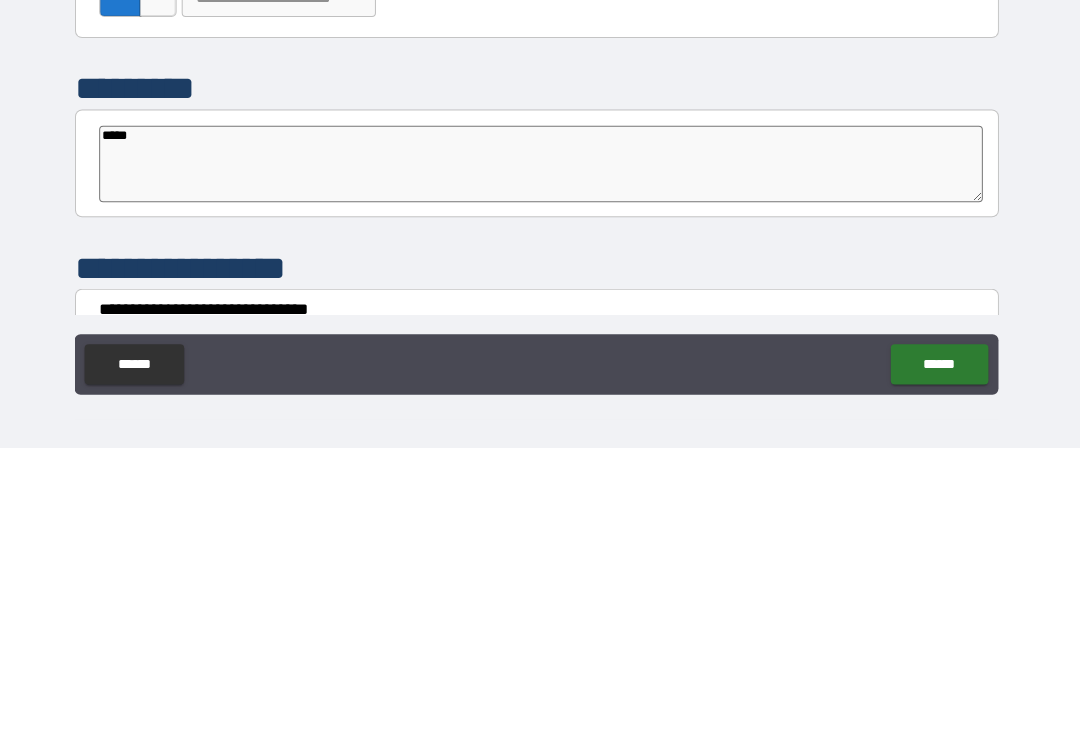 type on "*" 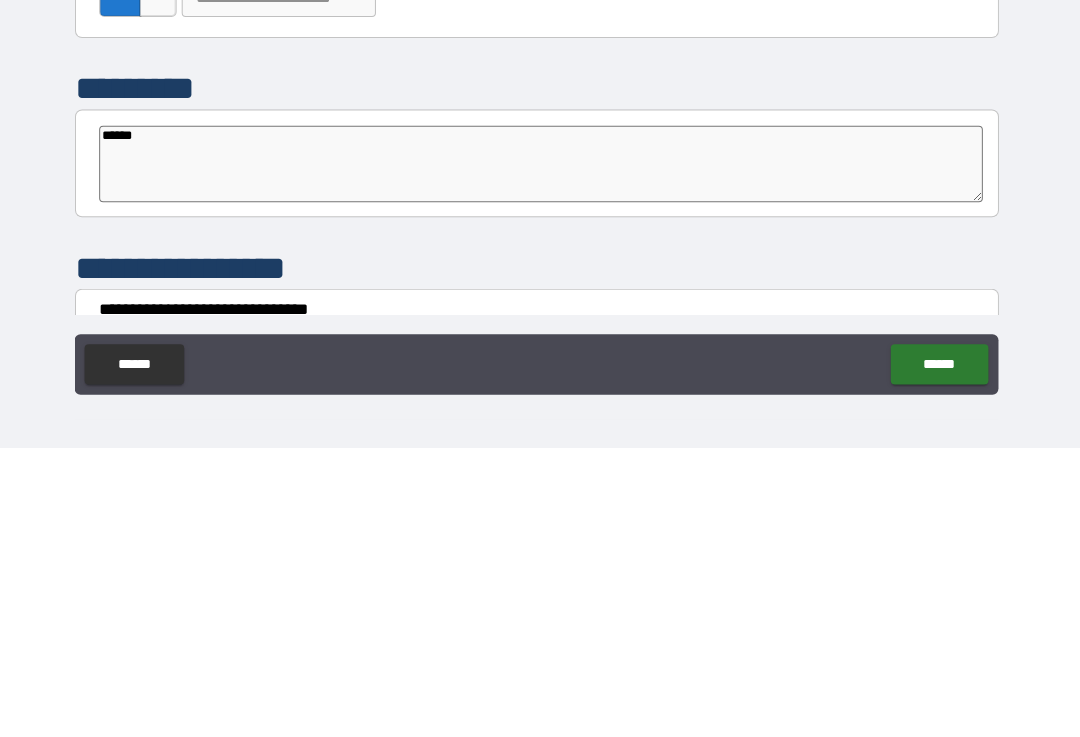 type on "*" 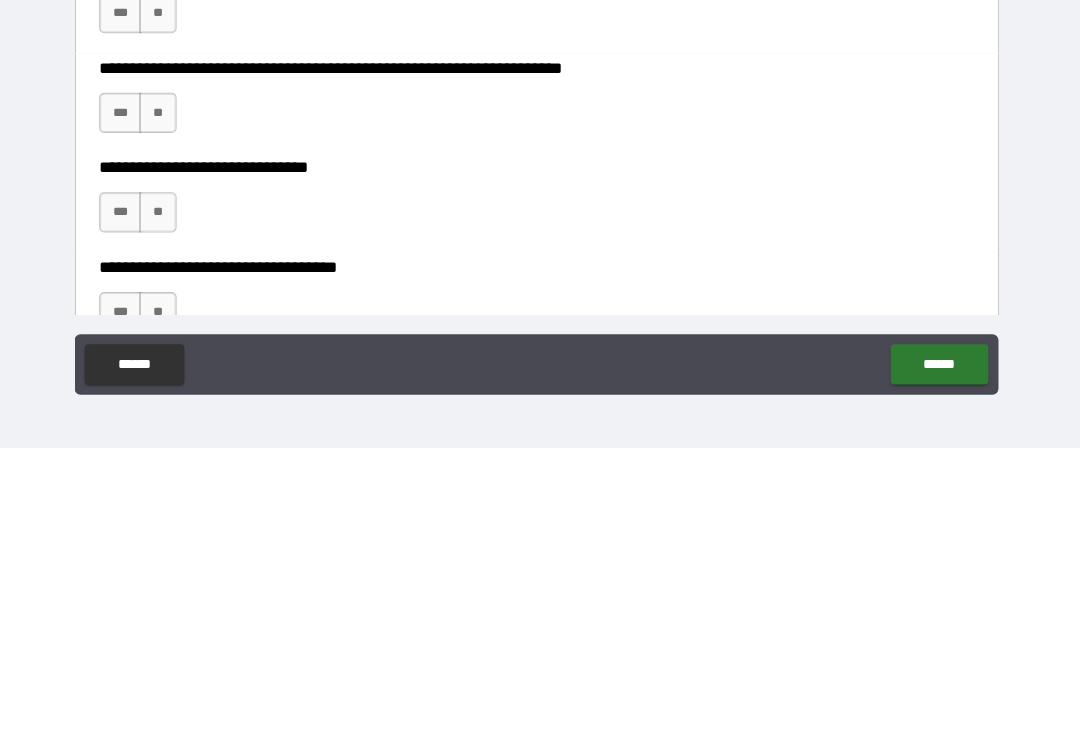 scroll, scrollTop: 6663, scrollLeft: 0, axis: vertical 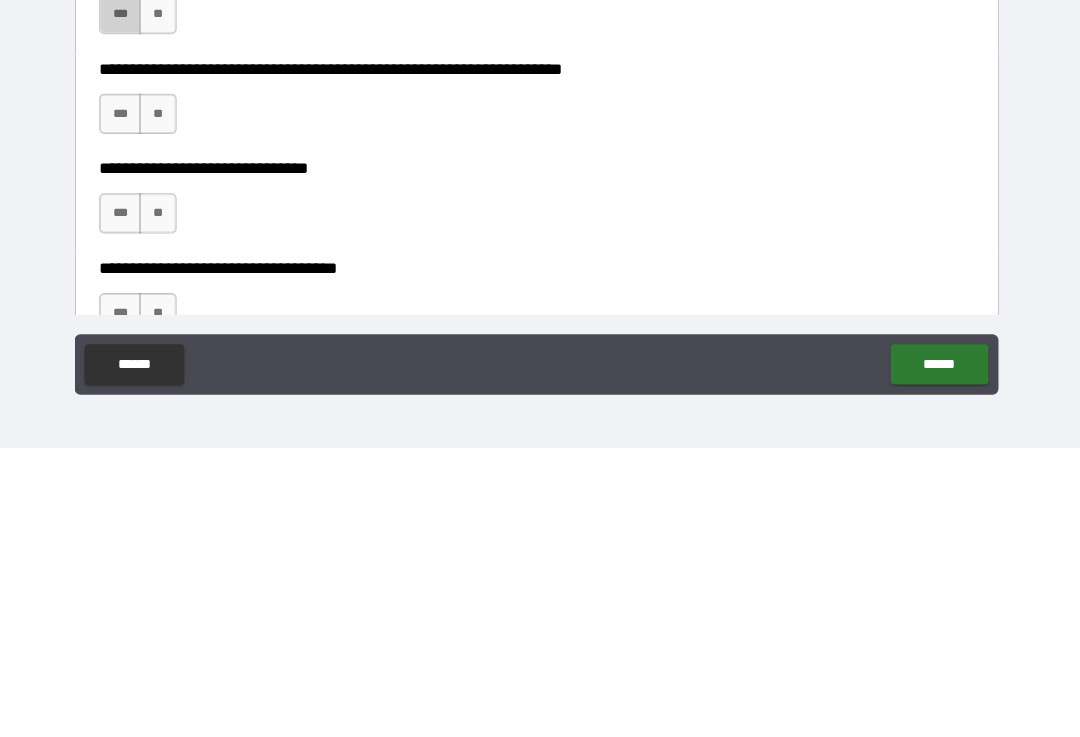type on "******" 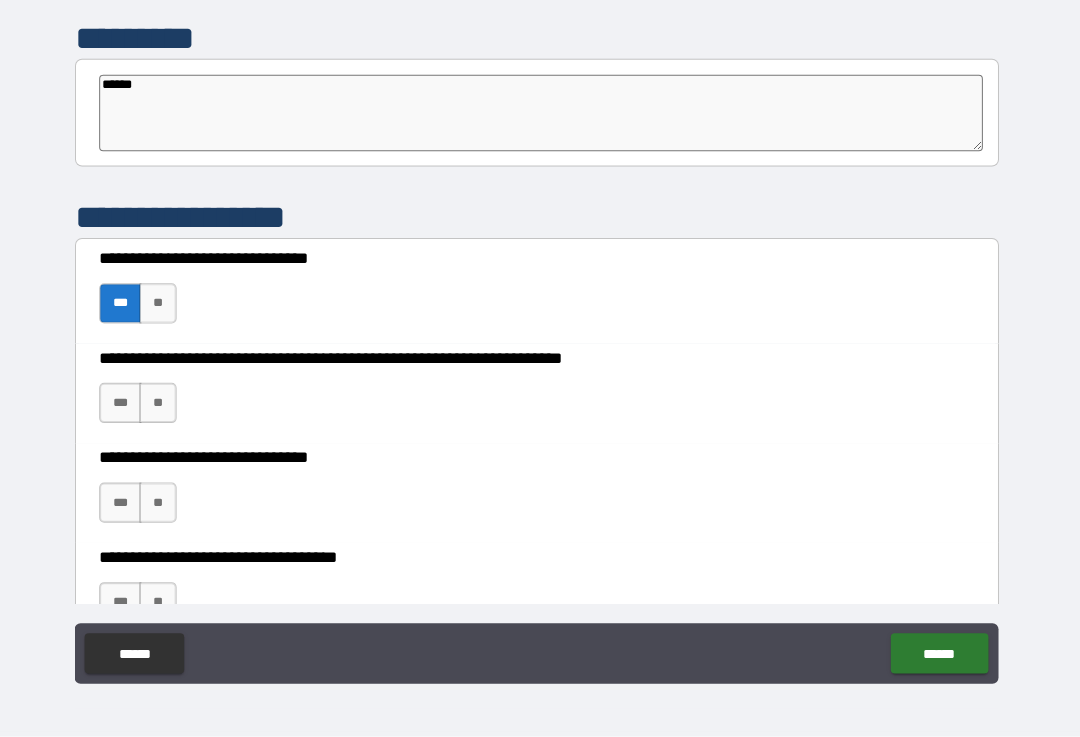 click on "**" at bounding box center [163, 405] 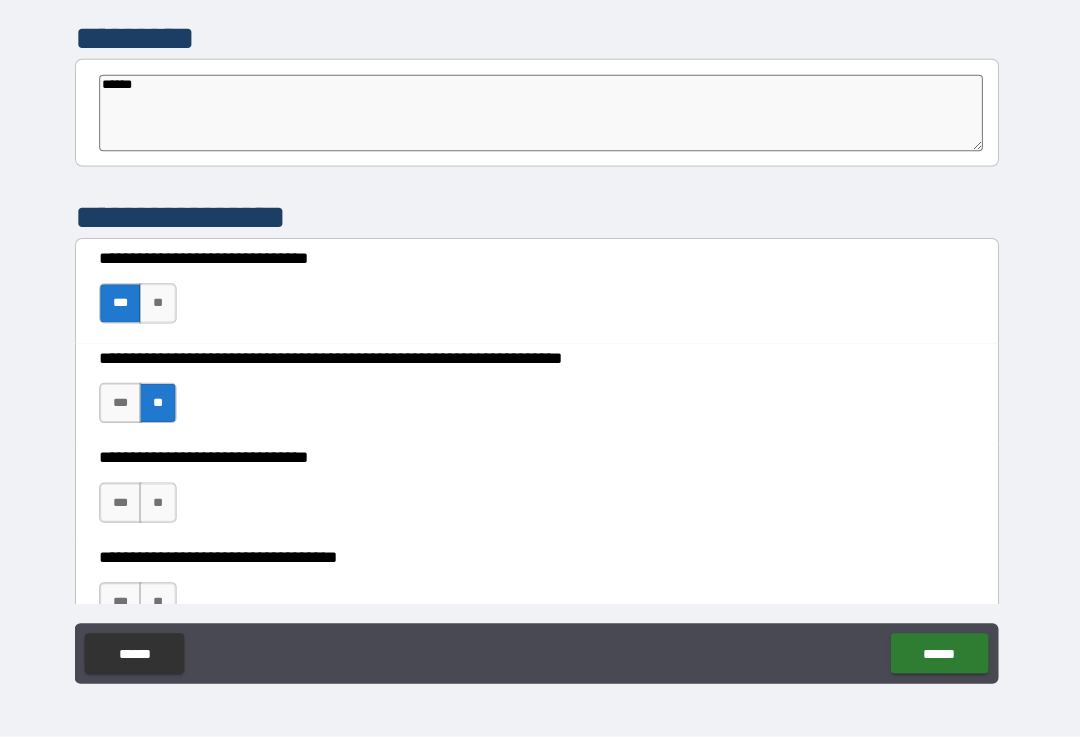 click on "**" at bounding box center [163, 504] 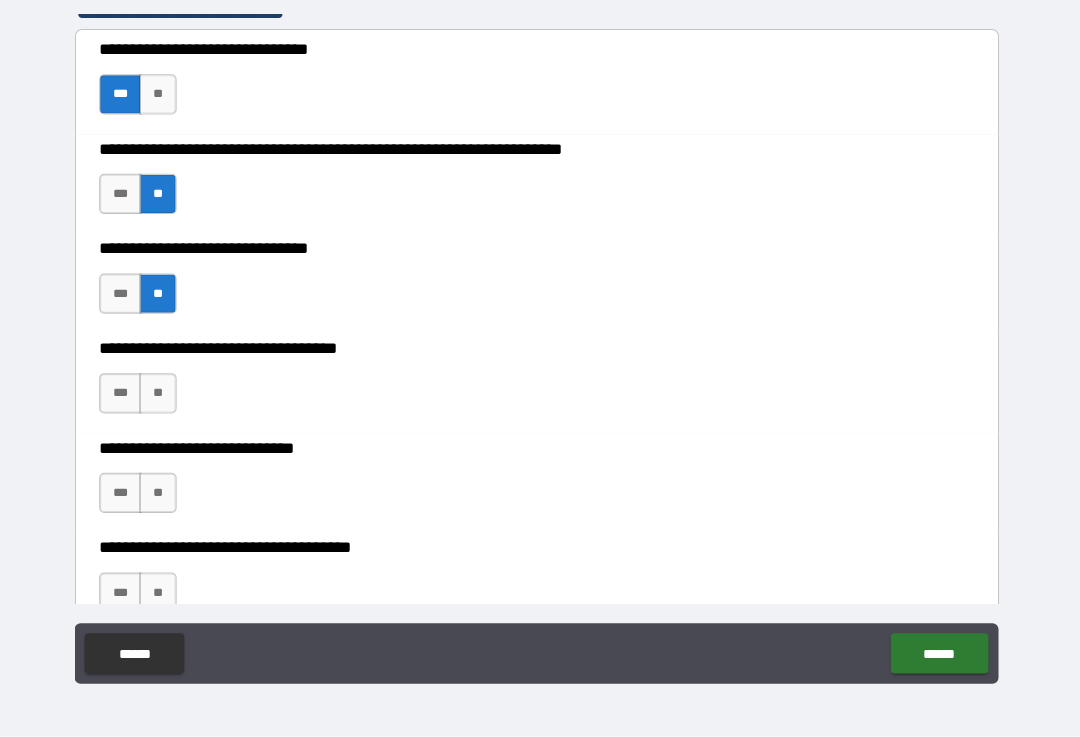 scroll, scrollTop: 6882, scrollLeft: 0, axis: vertical 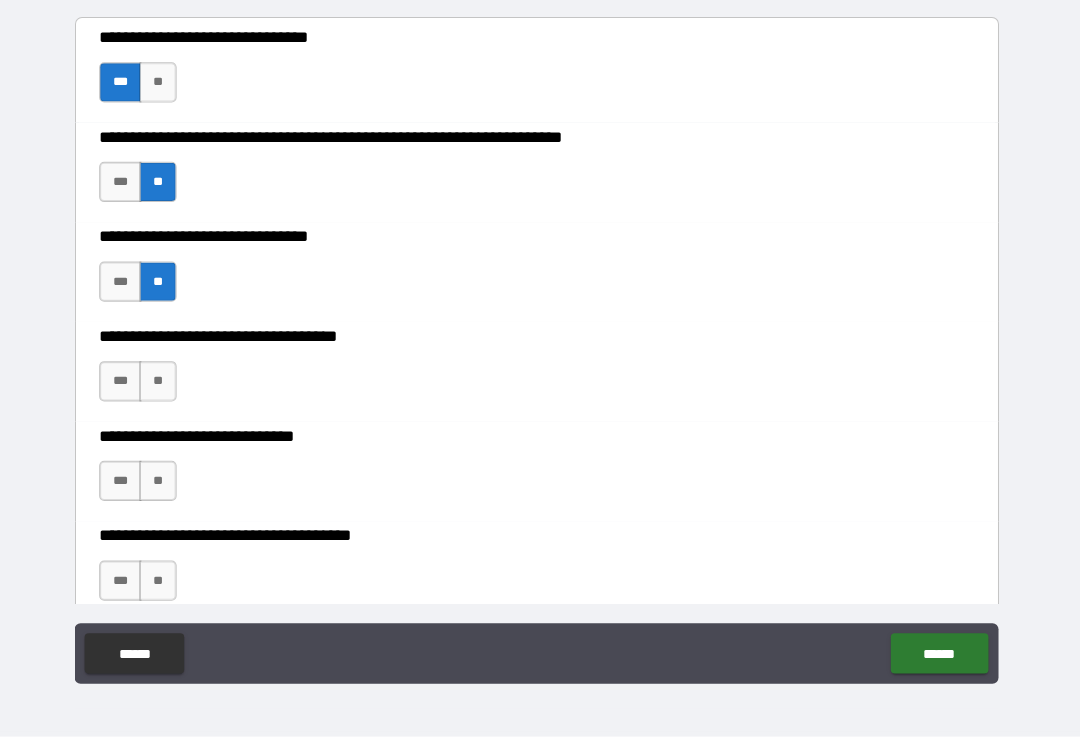 click on "**" at bounding box center (163, 384) 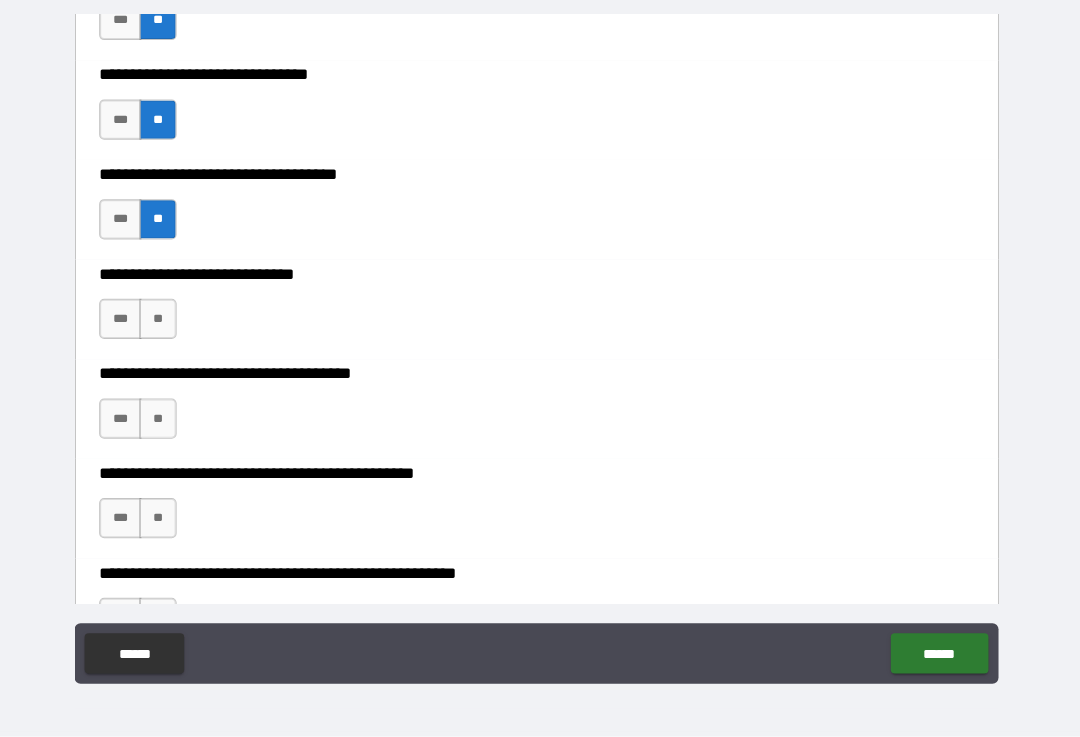 scroll, scrollTop: 7045, scrollLeft: 0, axis: vertical 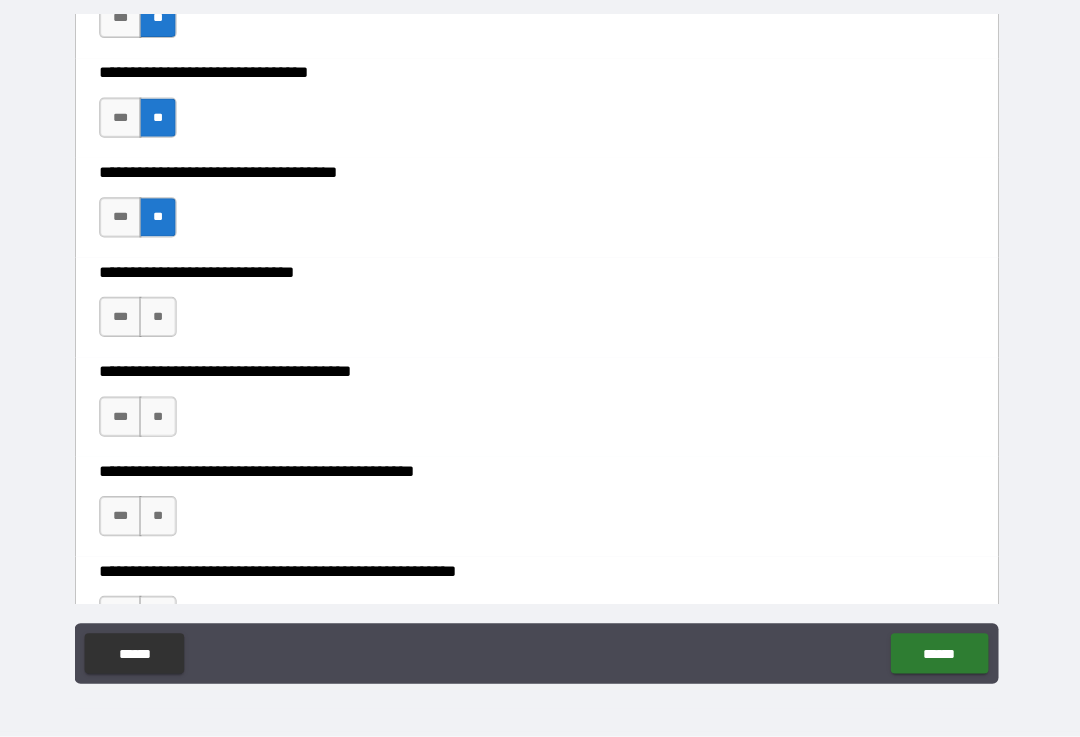 click on "**" at bounding box center [163, 419] 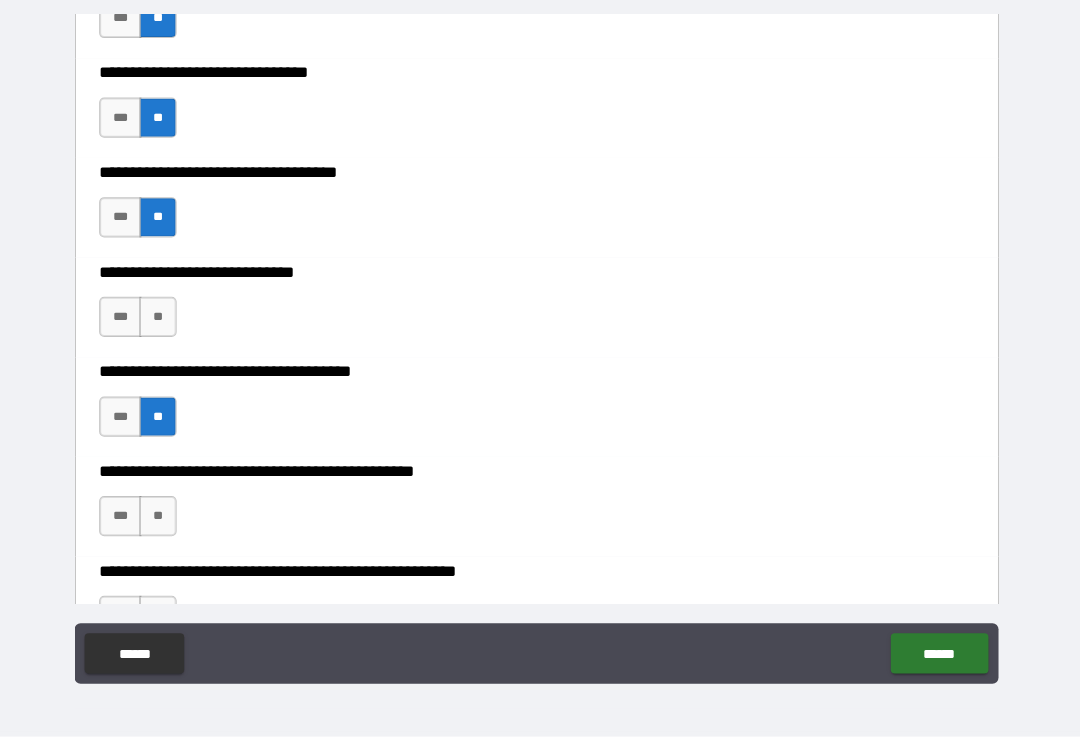 click on "**" at bounding box center (163, 518) 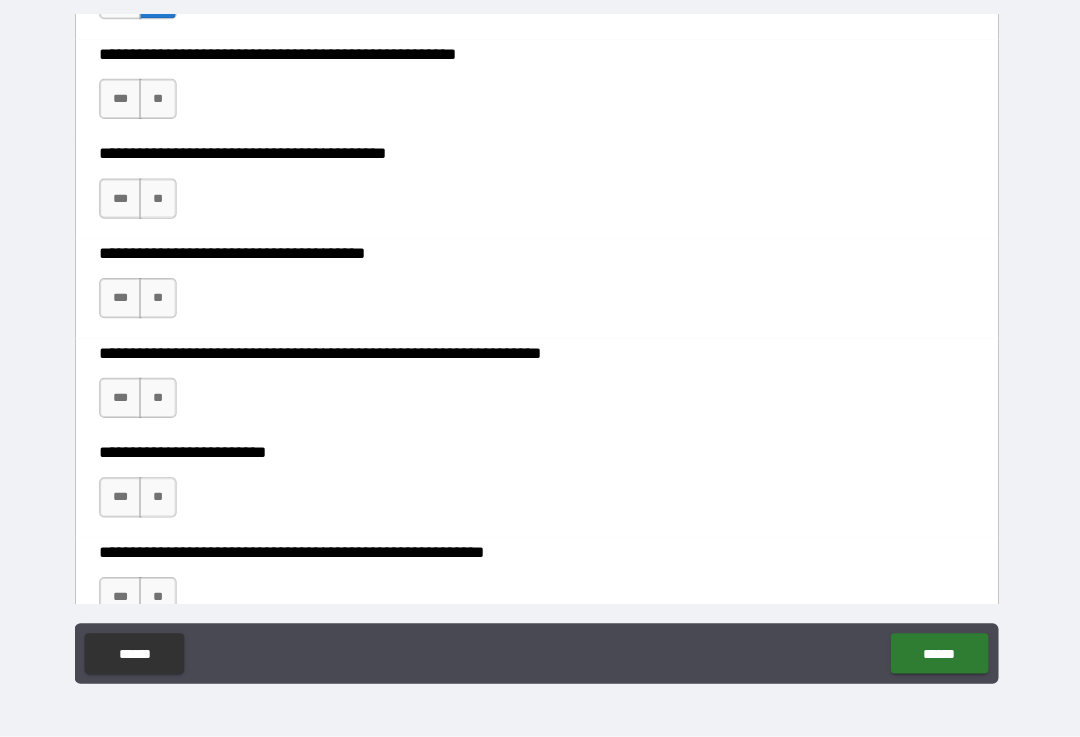 scroll, scrollTop: 7560, scrollLeft: 0, axis: vertical 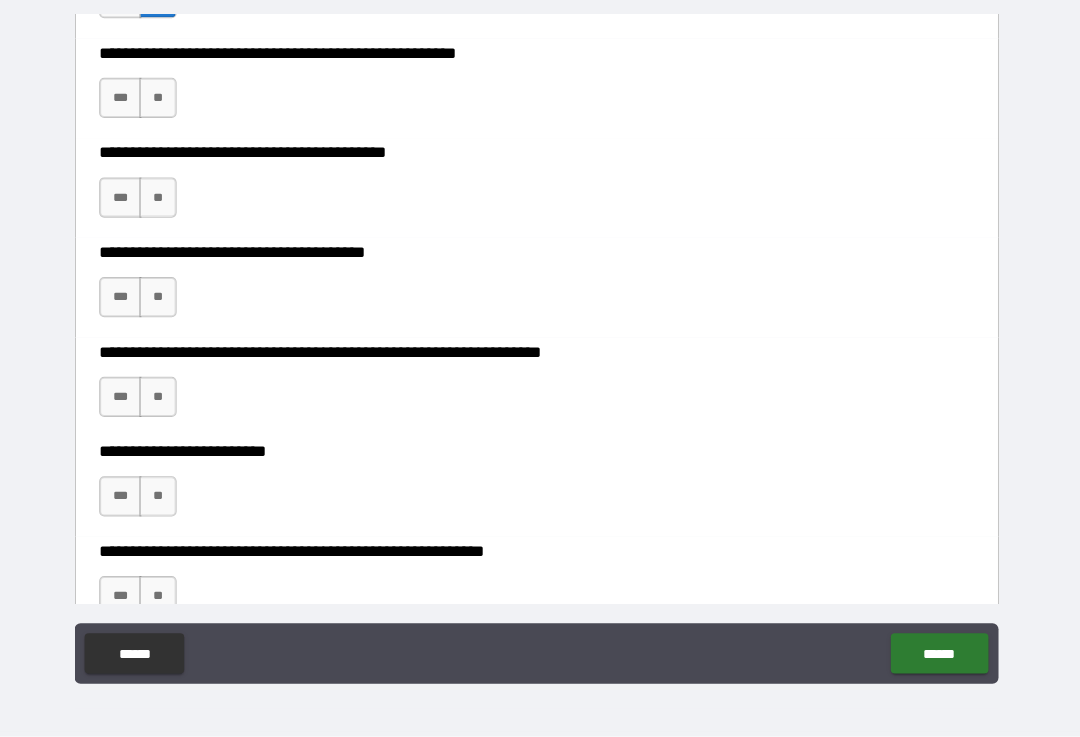 click on "**" at bounding box center (163, 102) 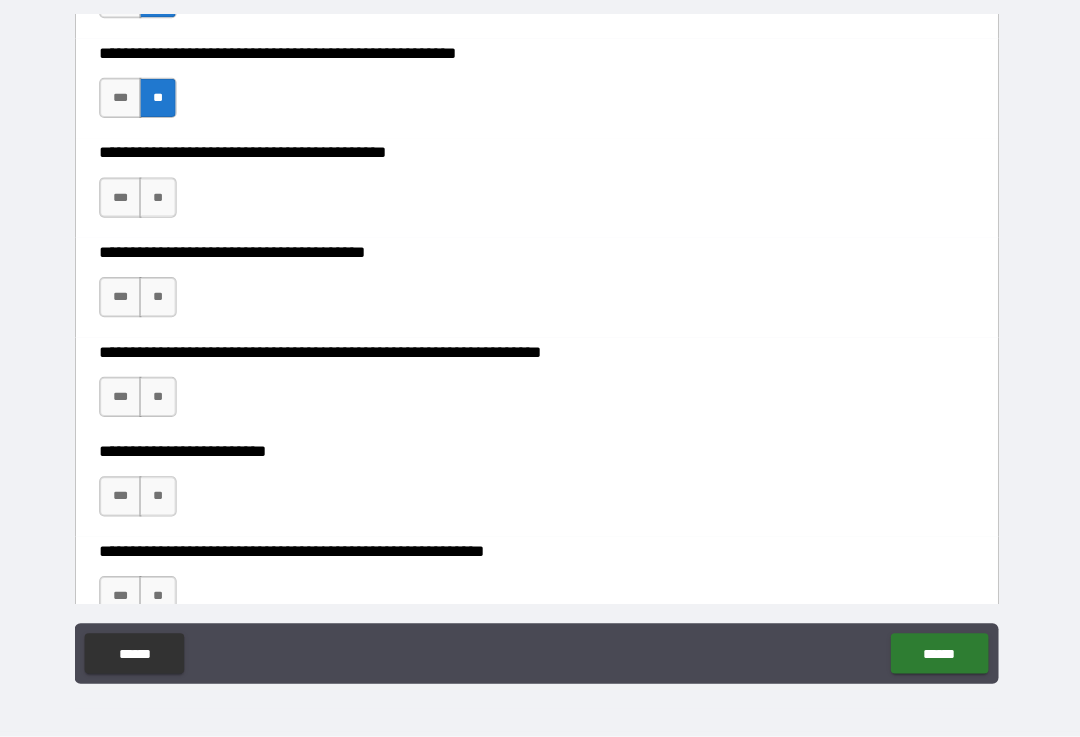 click on "**" at bounding box center [163, 201] 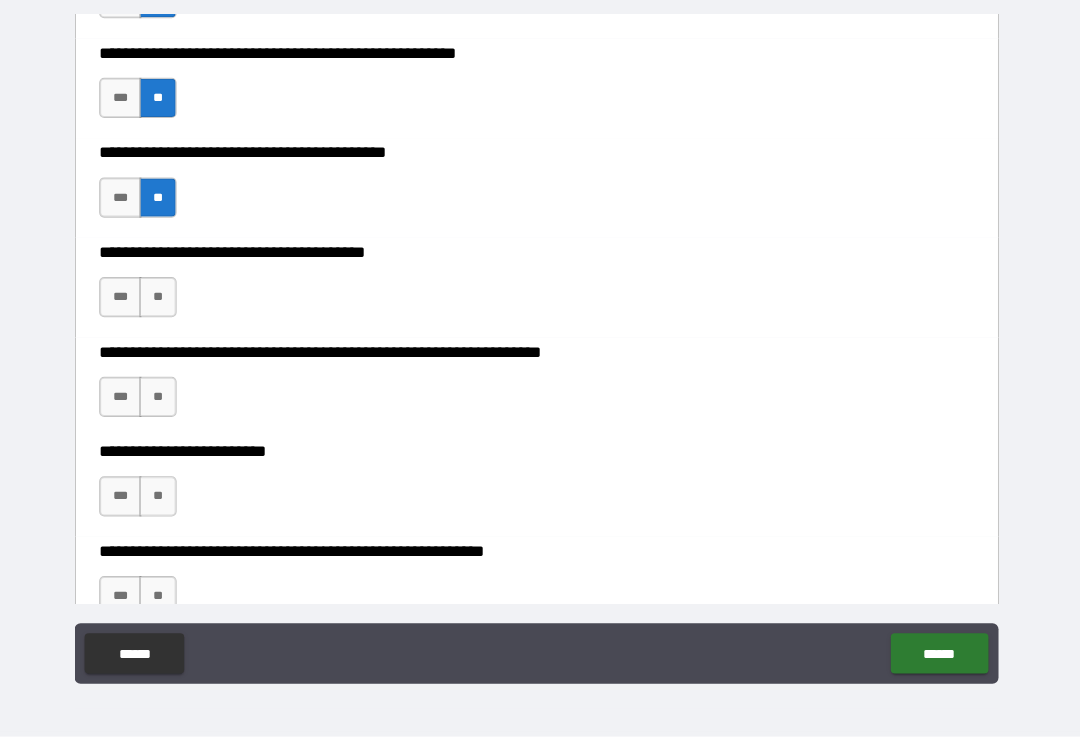 click on "**" at bounding box center [163, 300] 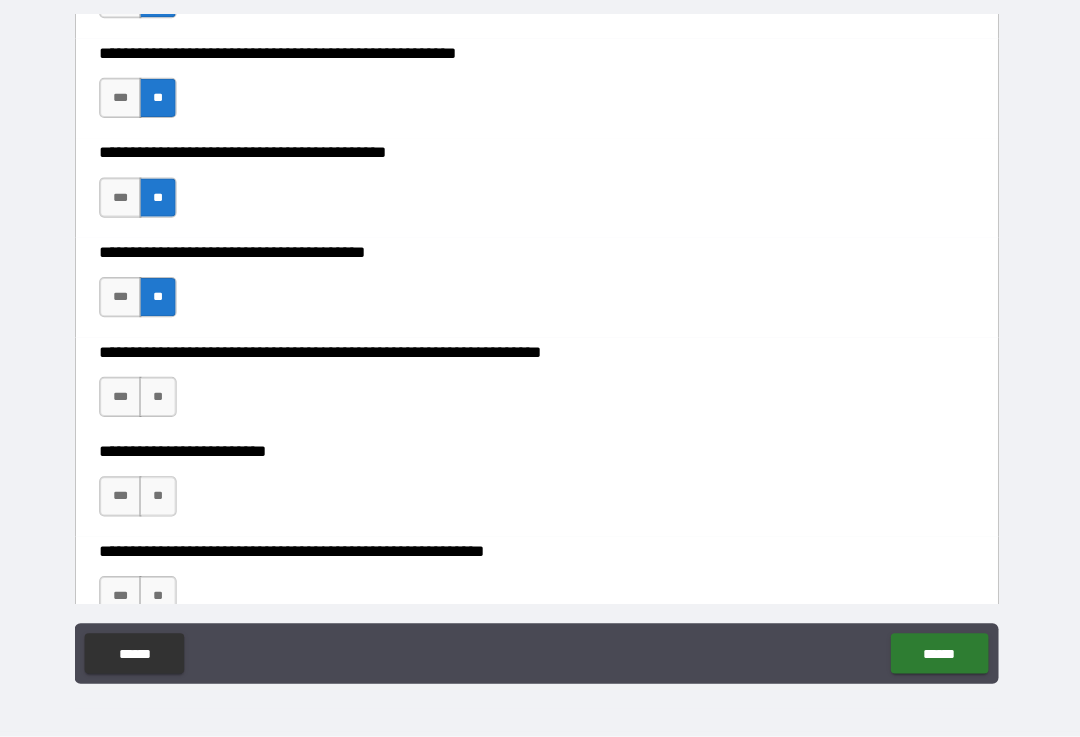 click on "***" at bounding box center [126, 399] 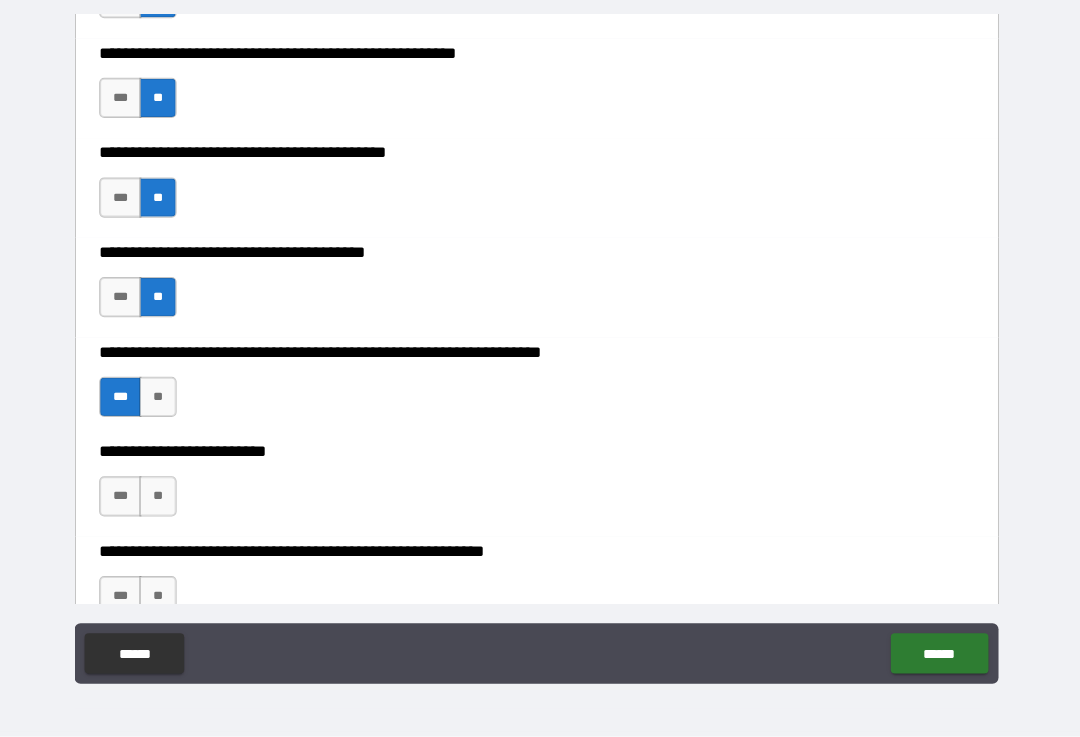 click on "***" at bounding box center [126, 498] 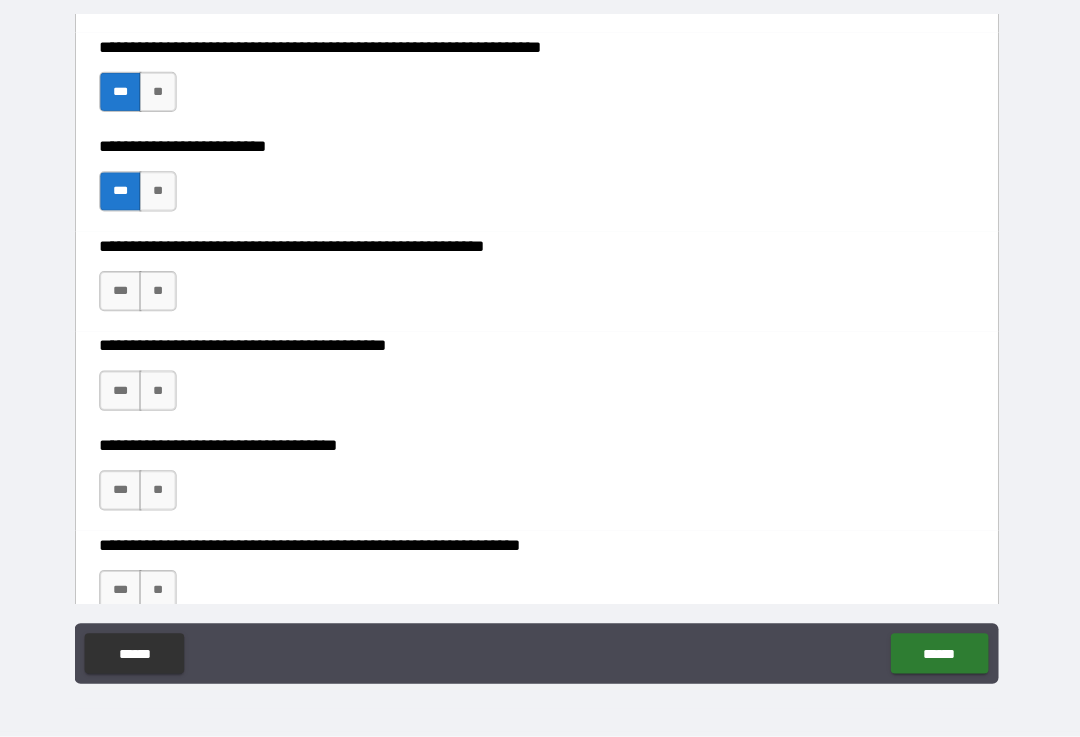 scroll, scrollTop: 7865, scrollLeft: 0, axis: vertical 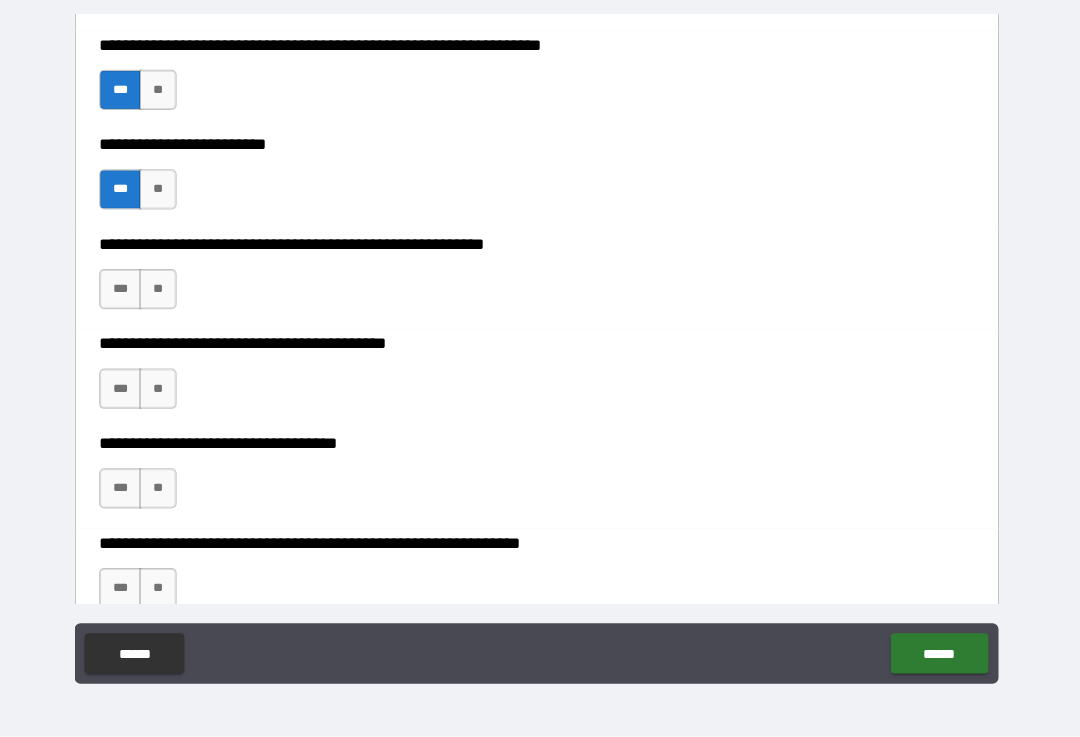 click on "**" at bounding box center [163, 292] 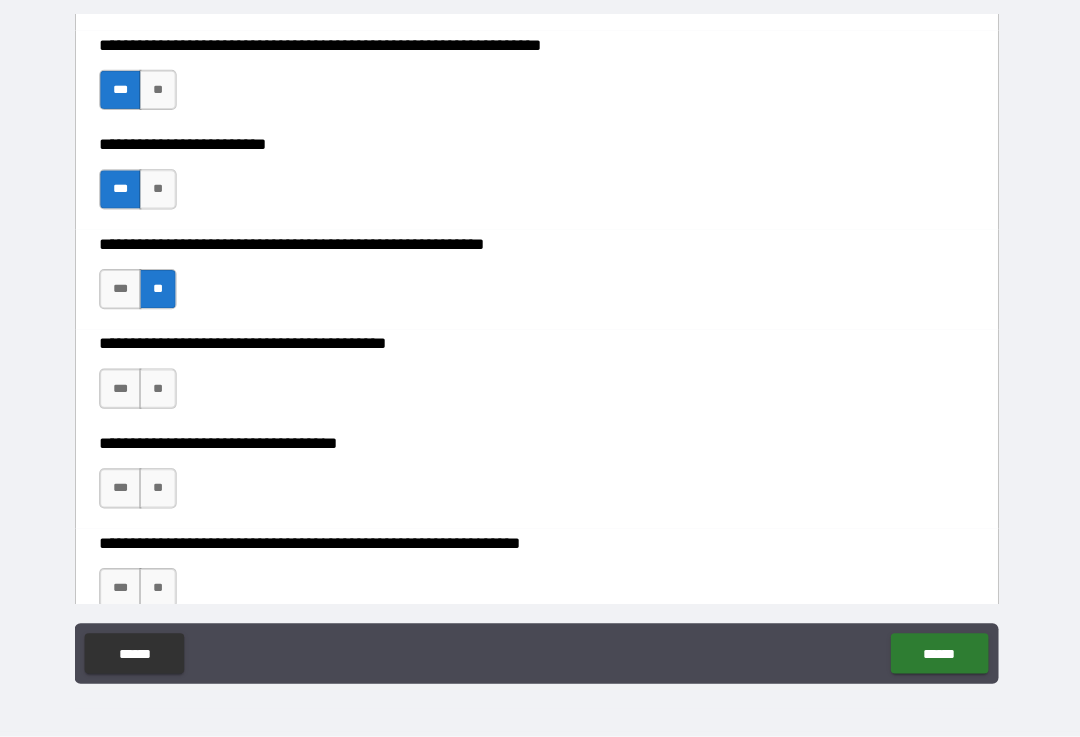 click on "**" at bounding box center (163, 391) 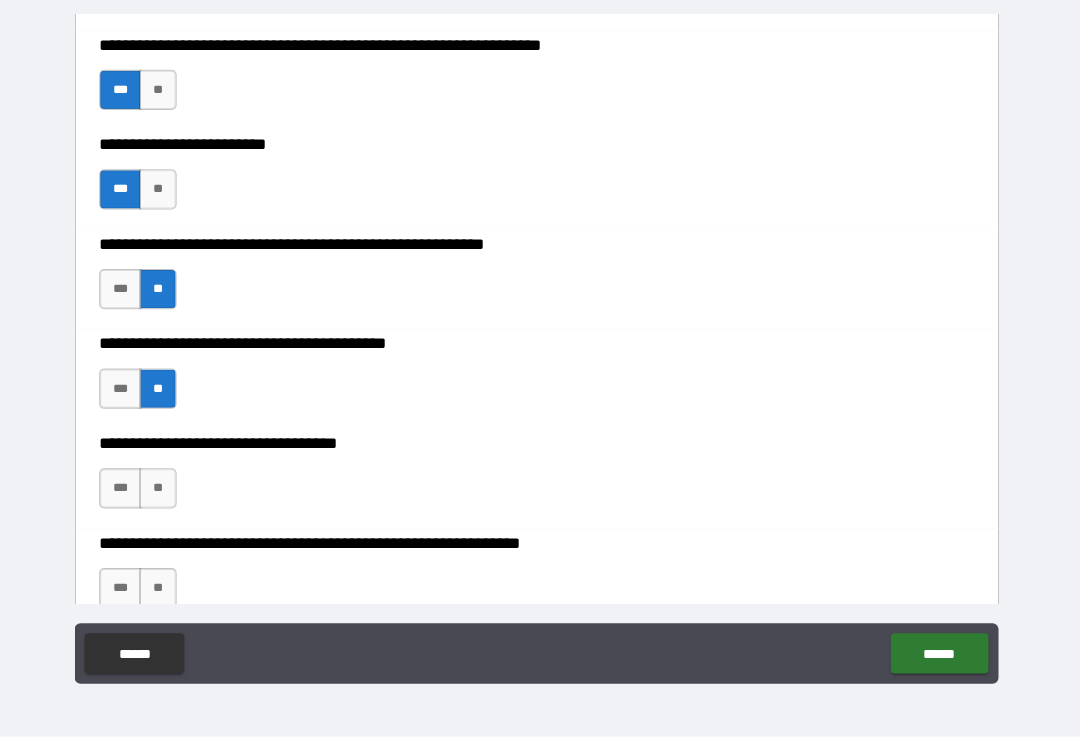 click on "**" at bounding box center (163, 490) 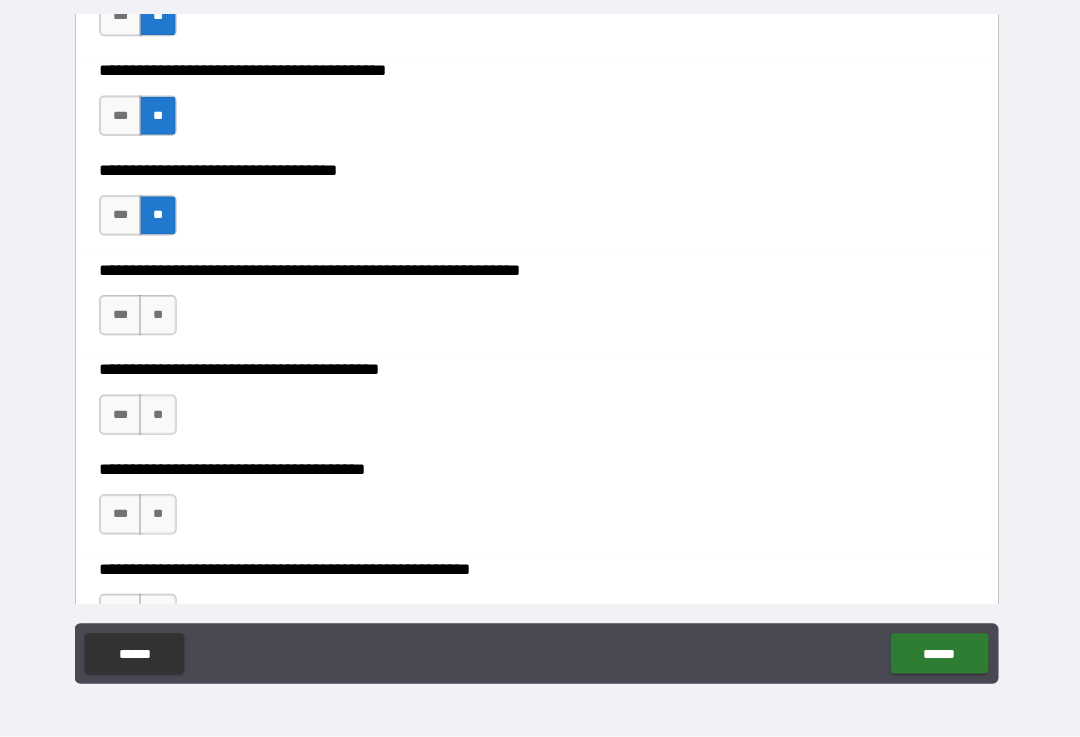 scroll, scrollTop: 8139, scrollLeft: 0, axis: vertical 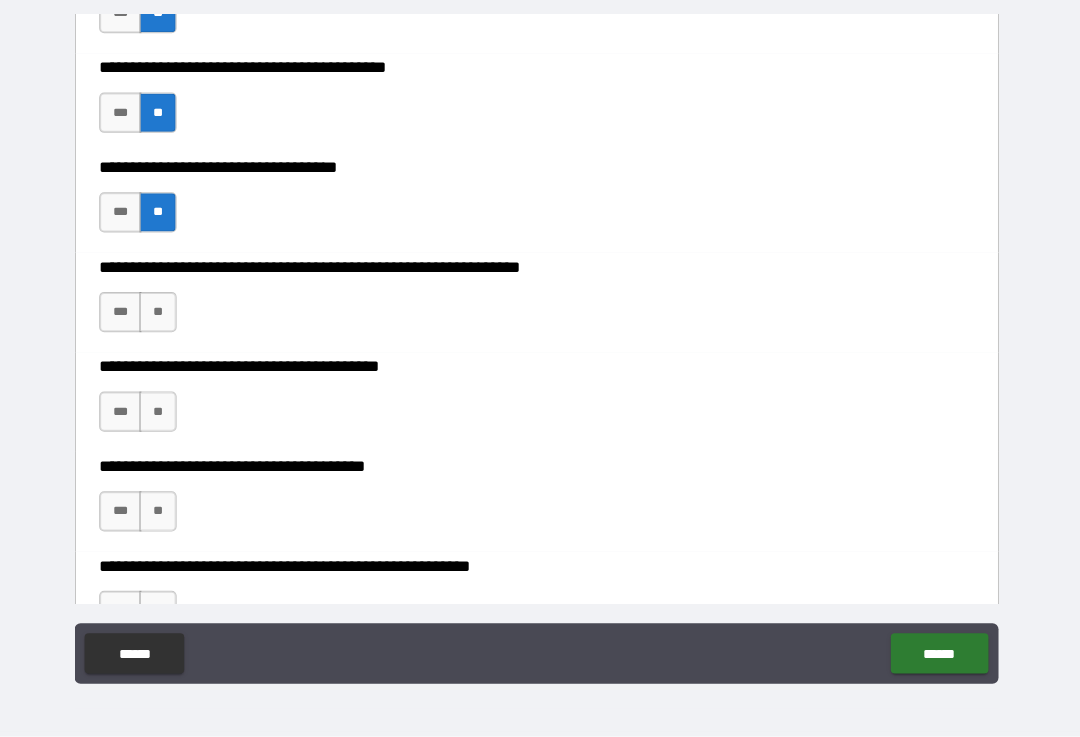 click on "**" at bounding box center (163, 315) 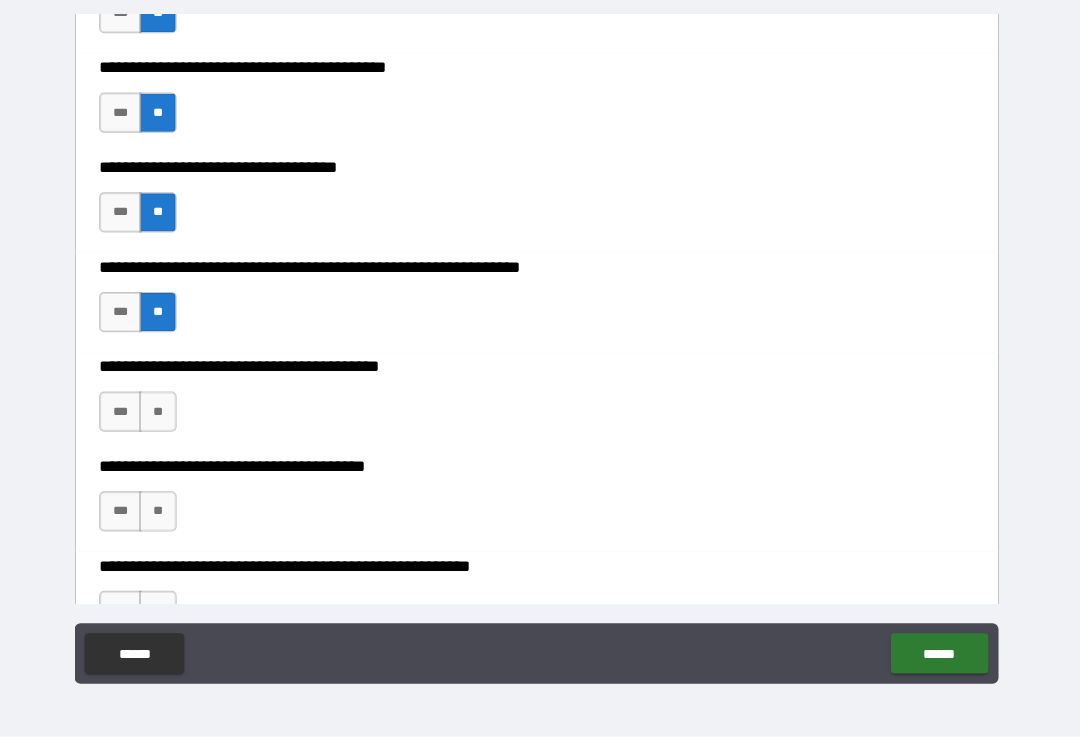 click on "***" at bounding box center [126, 414] 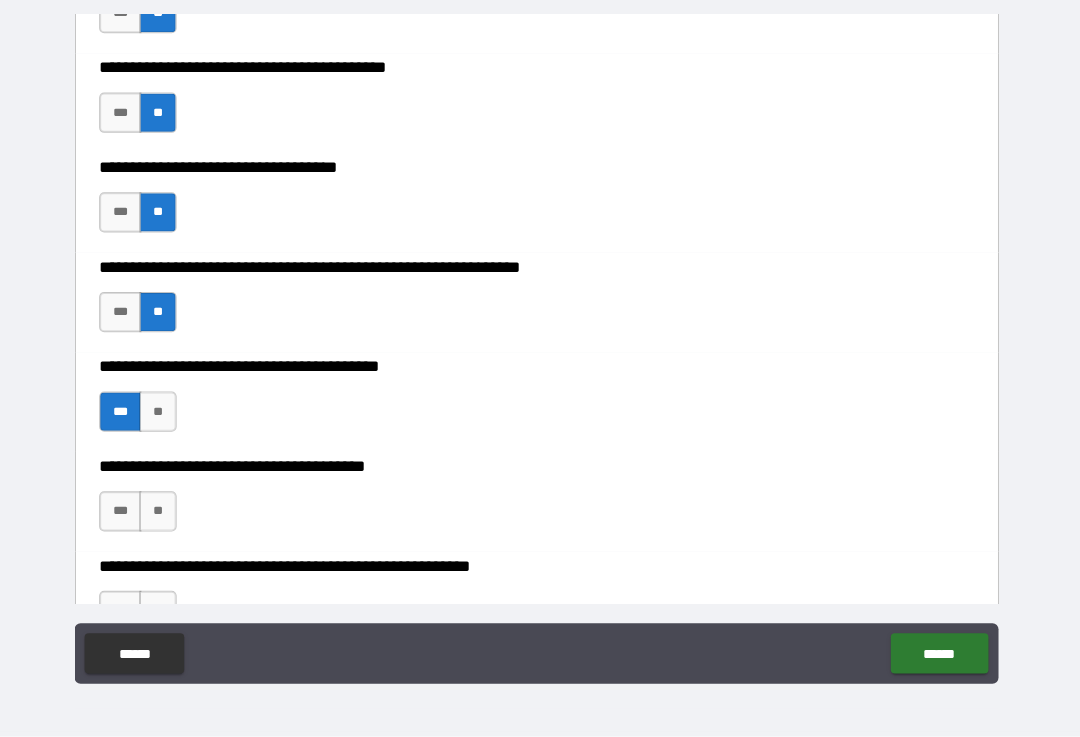 click on "**" at bounding box center [163, 513] 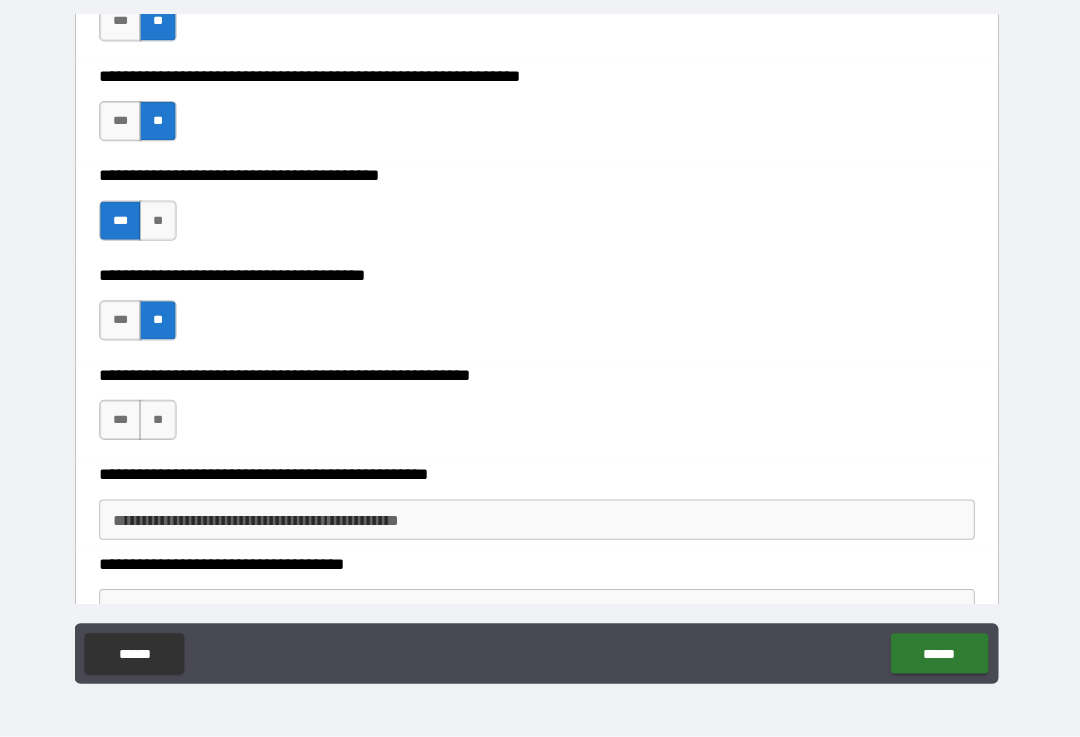 scroll, scrollTop: 8333, scrollLeft: 0, axis: vertical 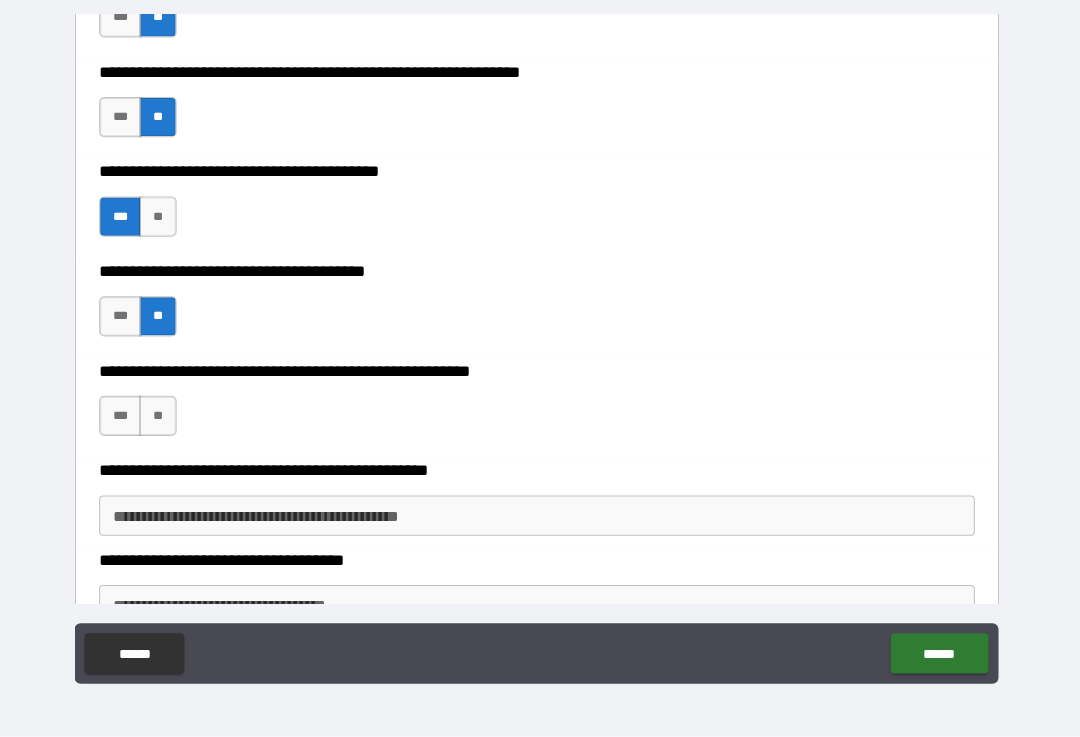 click on "**********" at bounding box center (540, 517) 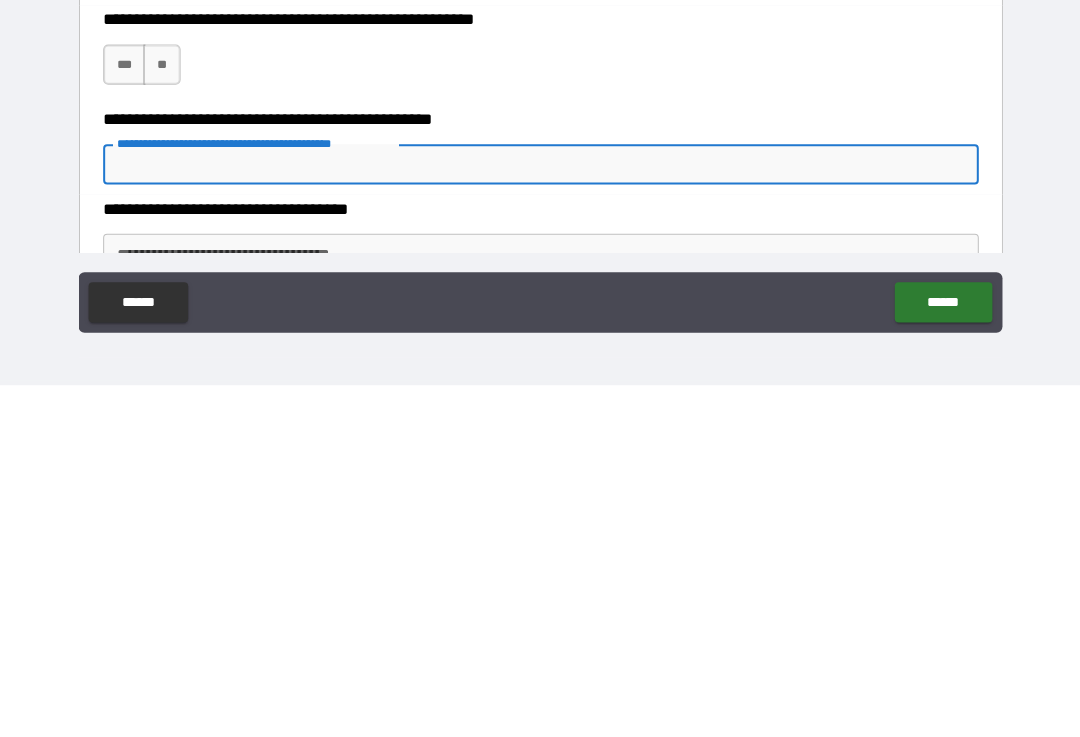 click on "***" at bounding box center [126, 418] 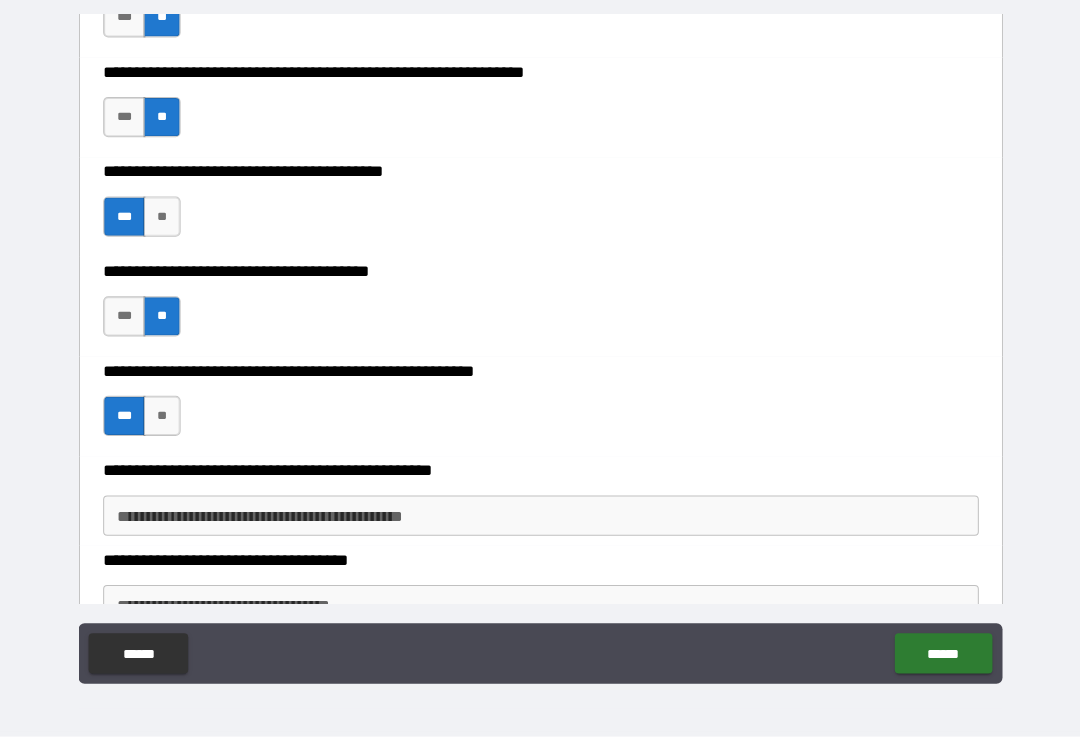type on "*" 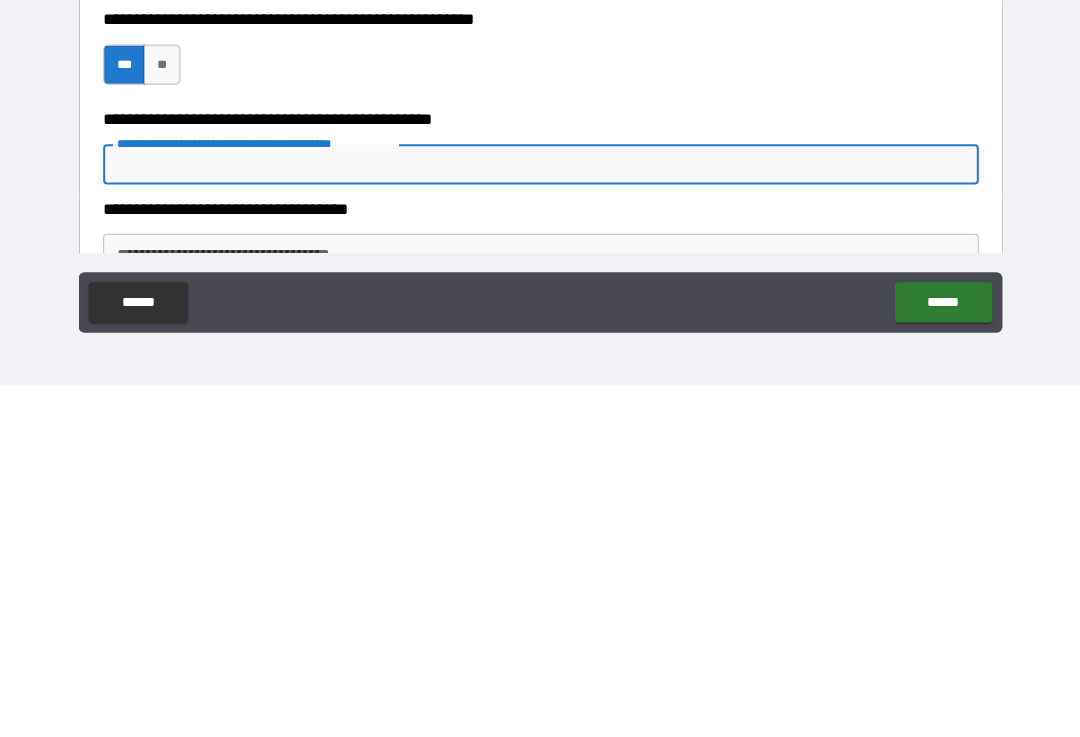 type on "*" 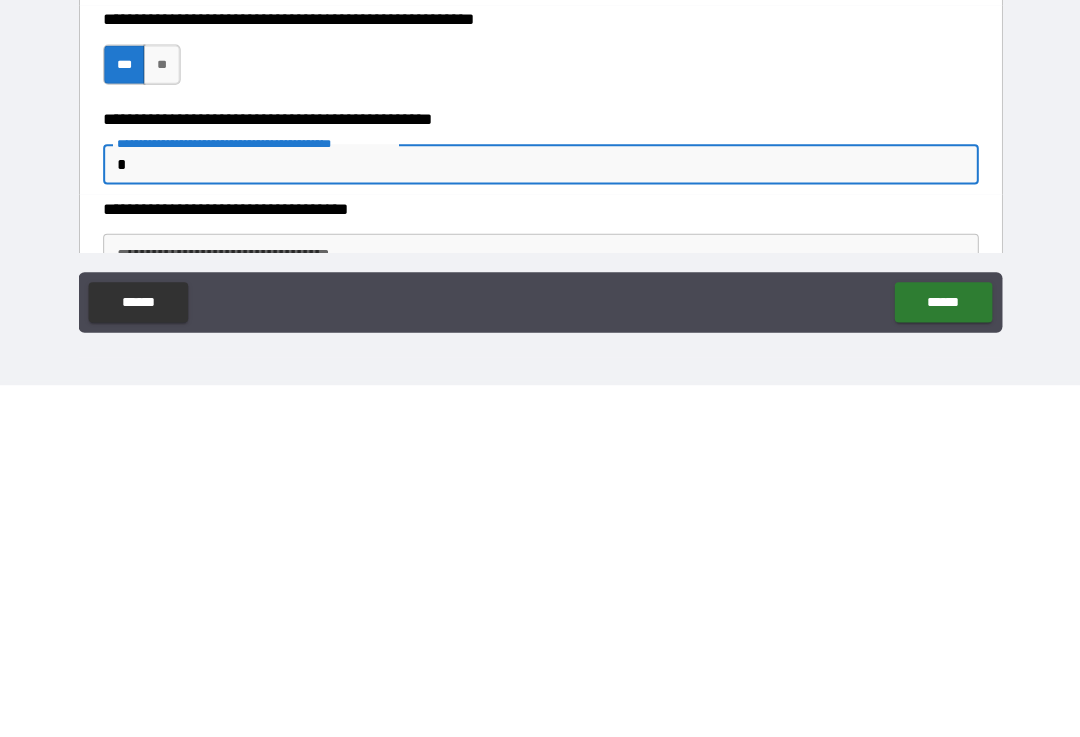 type on "*" 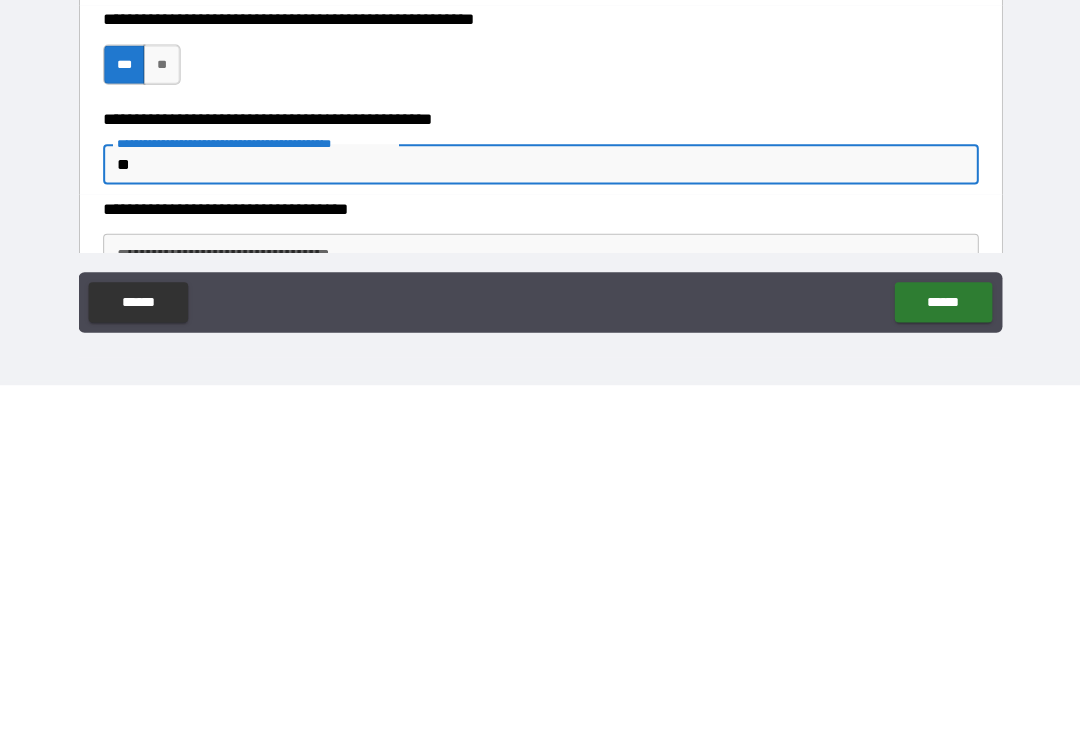 type on "*" 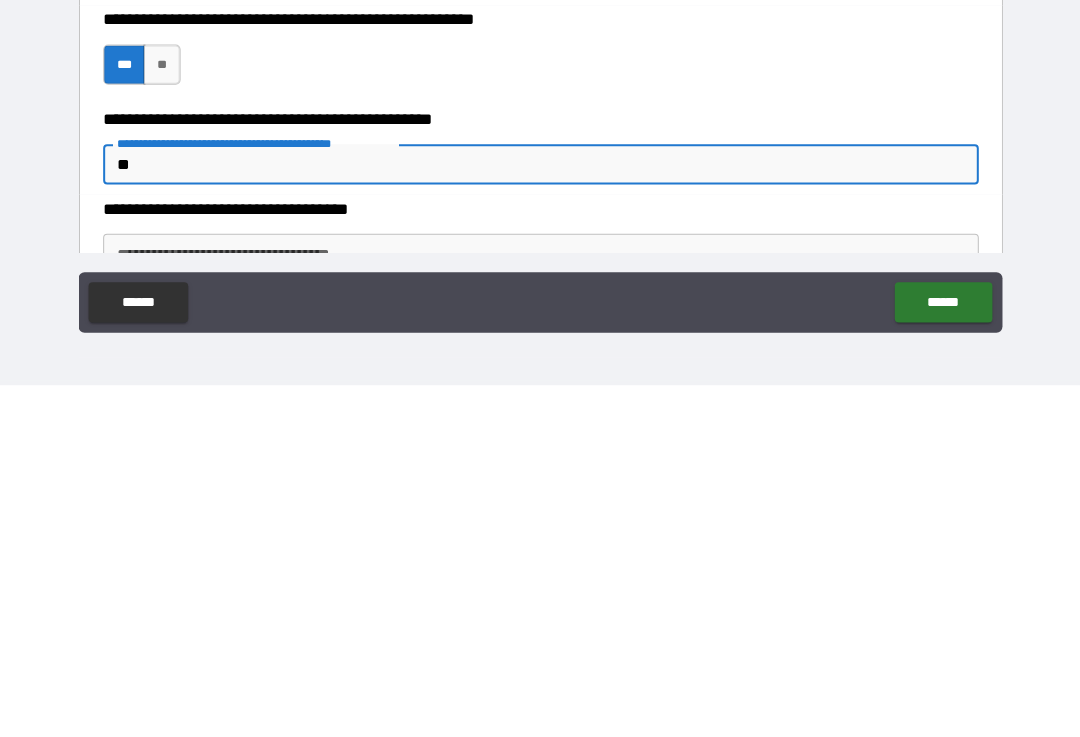type on "***" 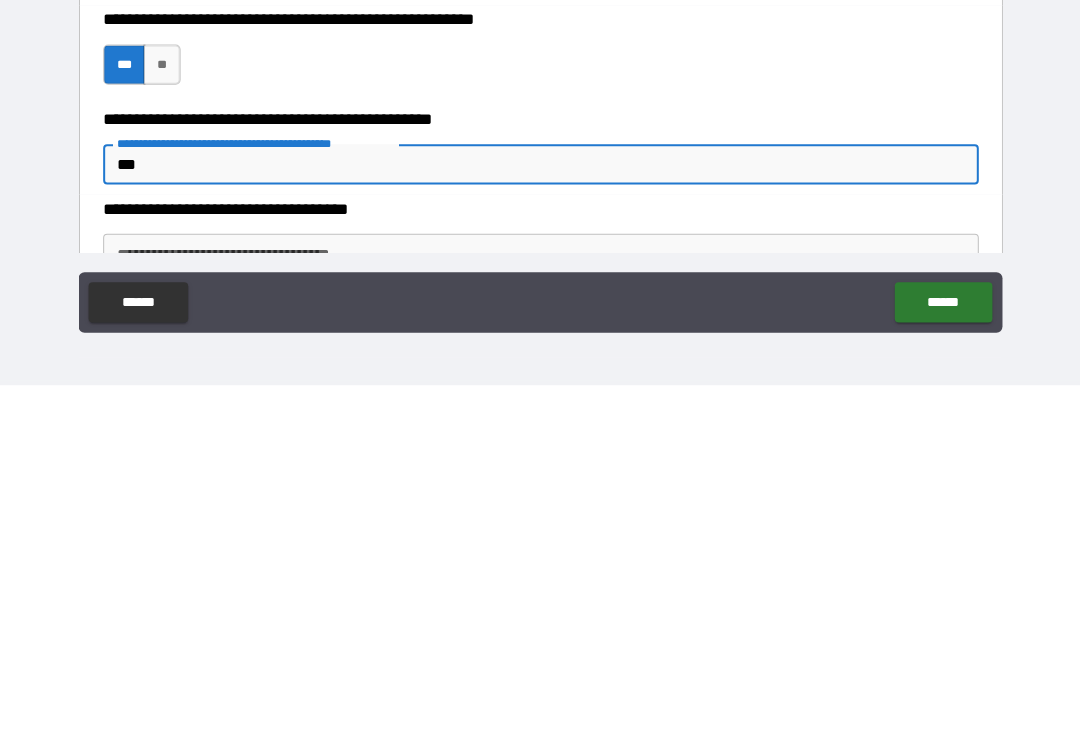 type on "*" 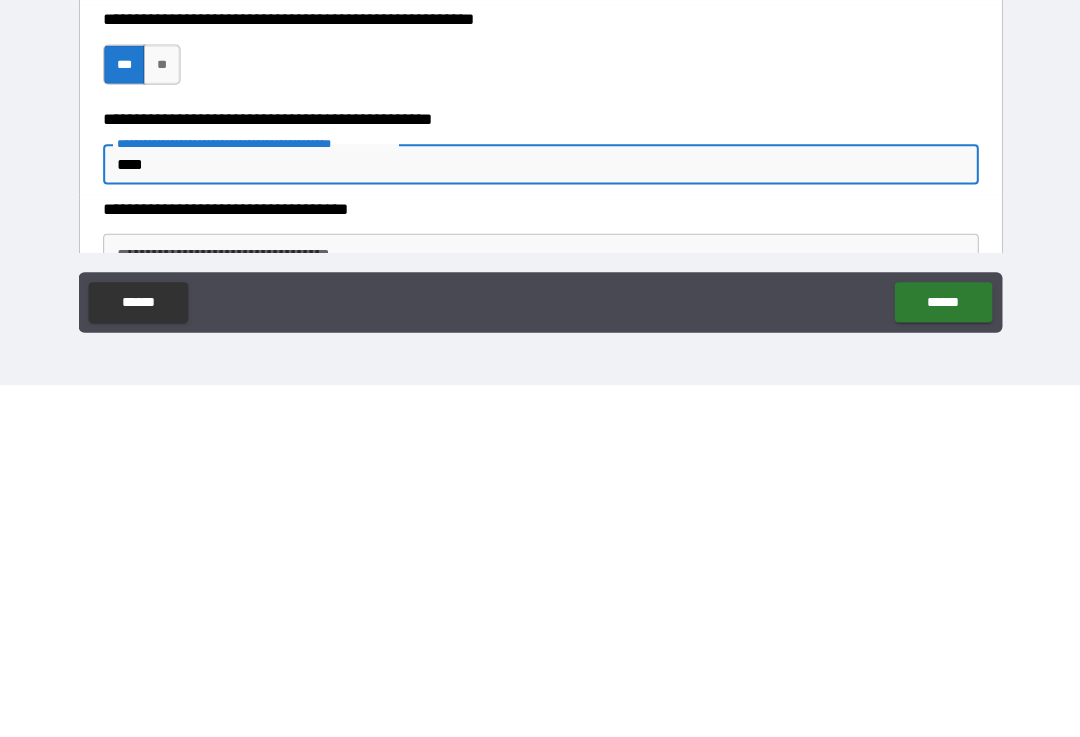 type on "*" 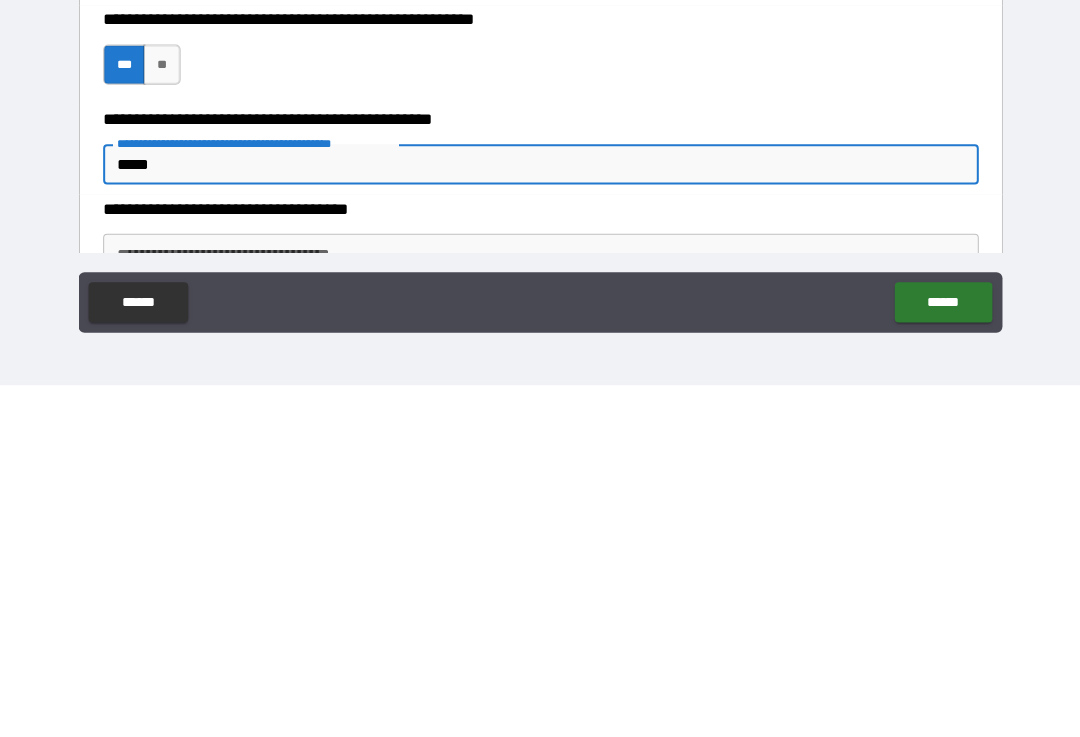 type on "*" 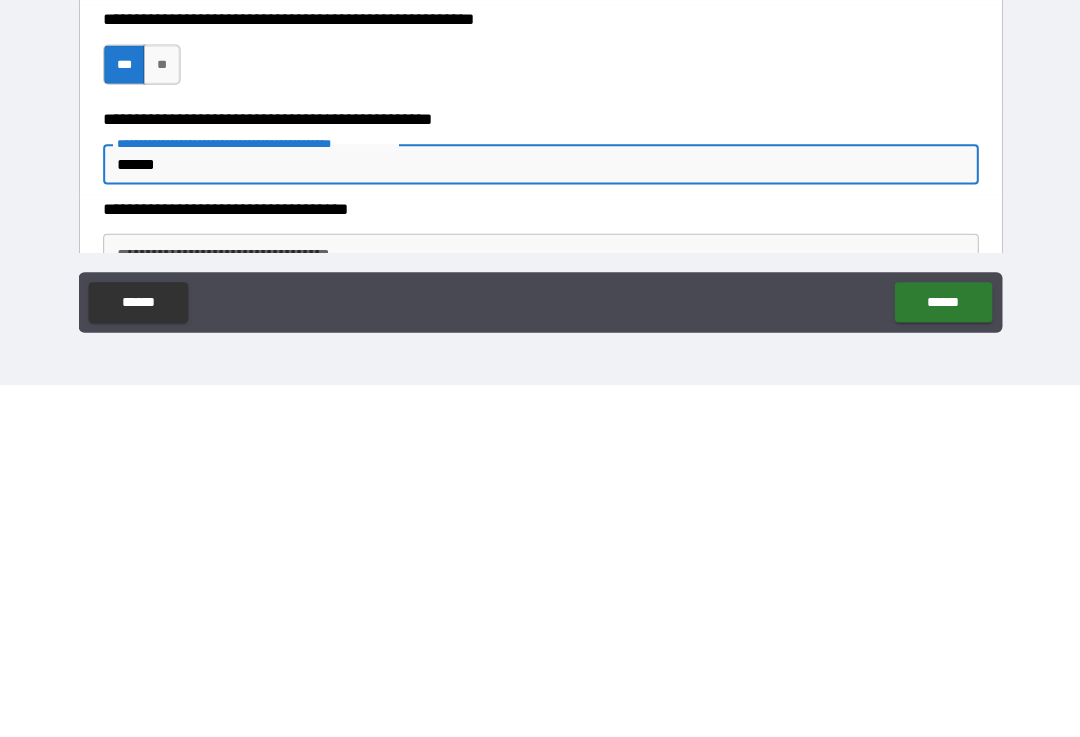 type on "*" 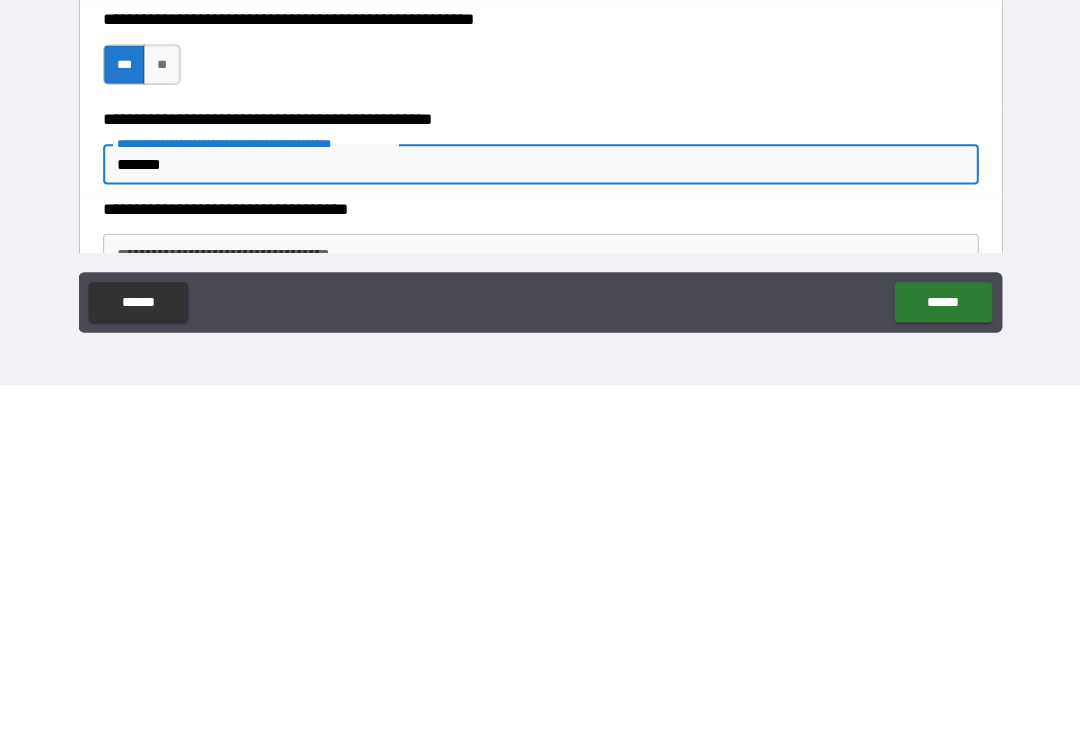 type on "*" 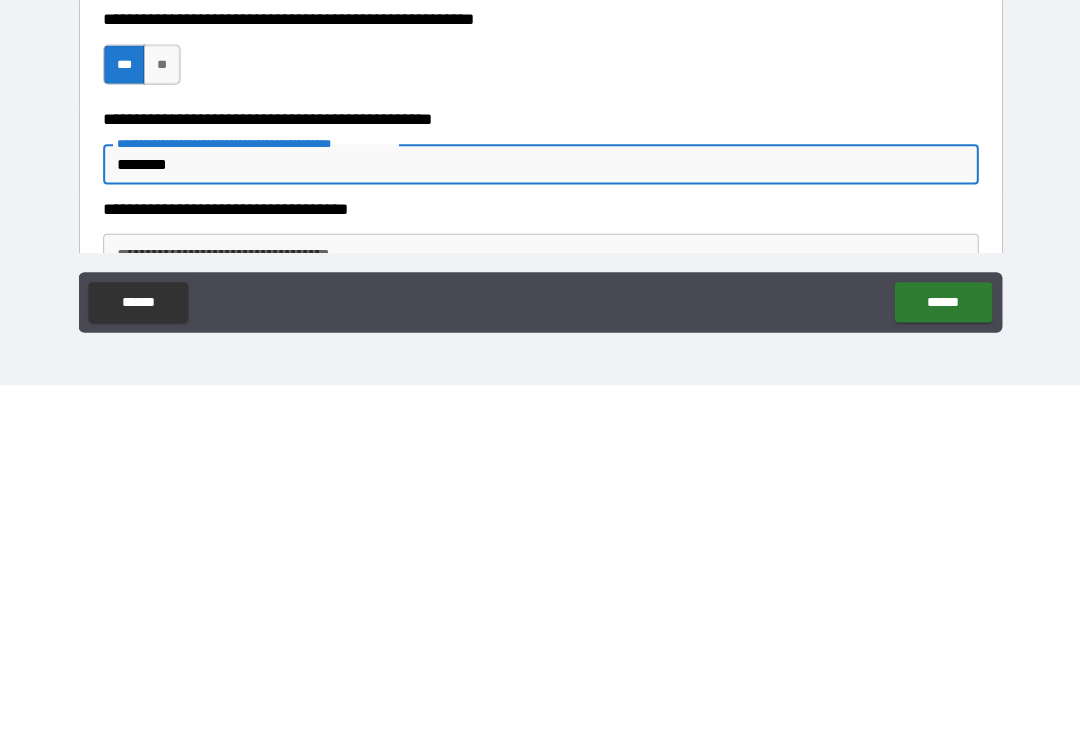 type on "*" 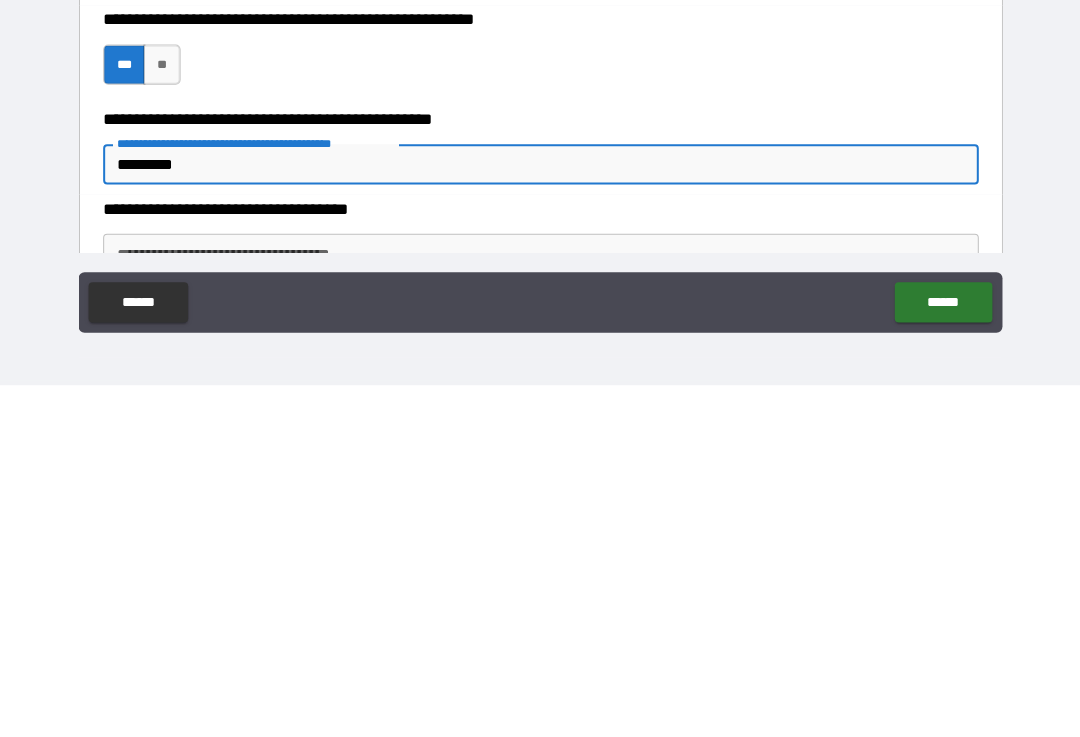 type on "*" 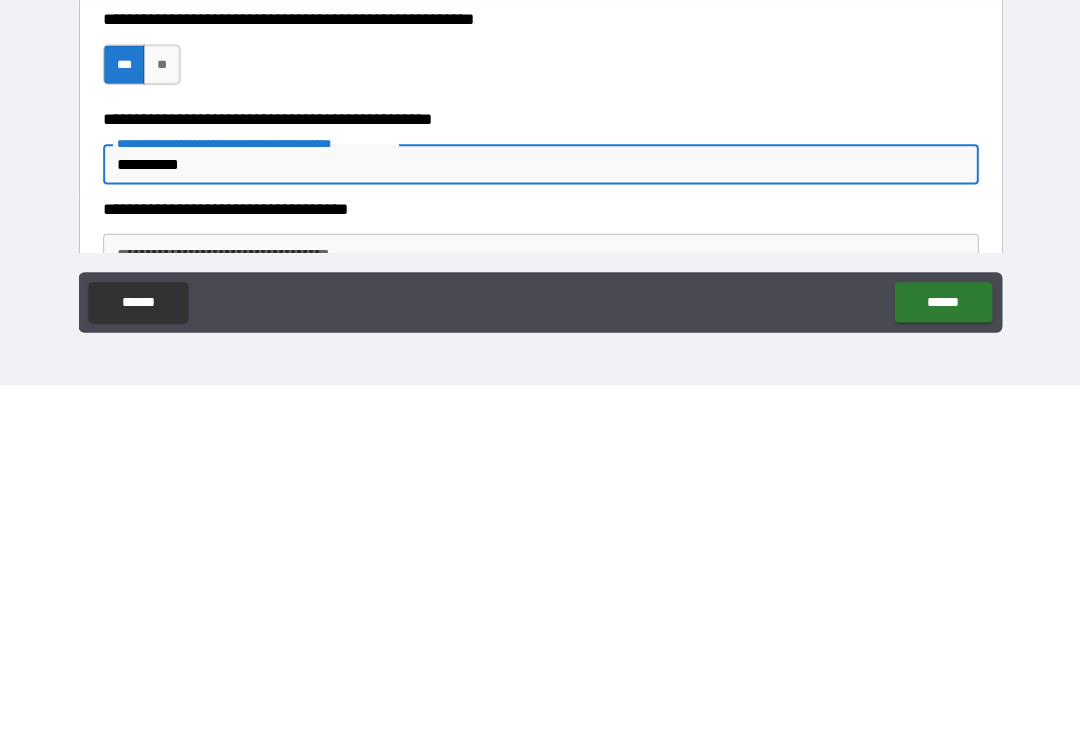 type on "*" 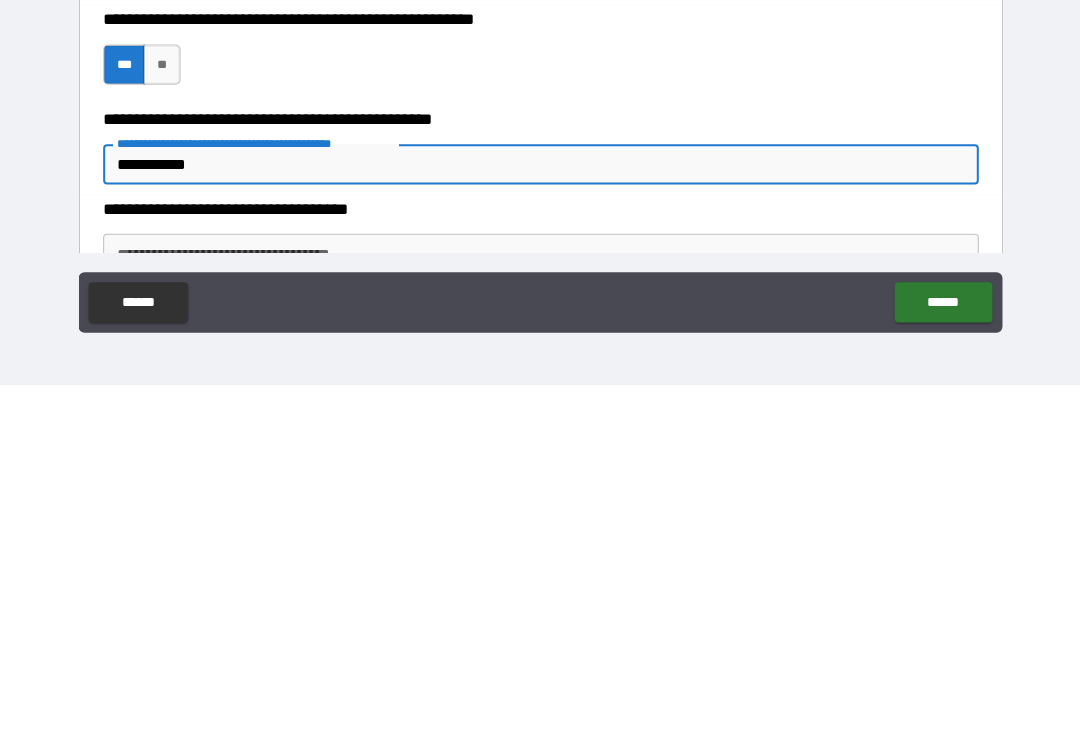 type on "*" 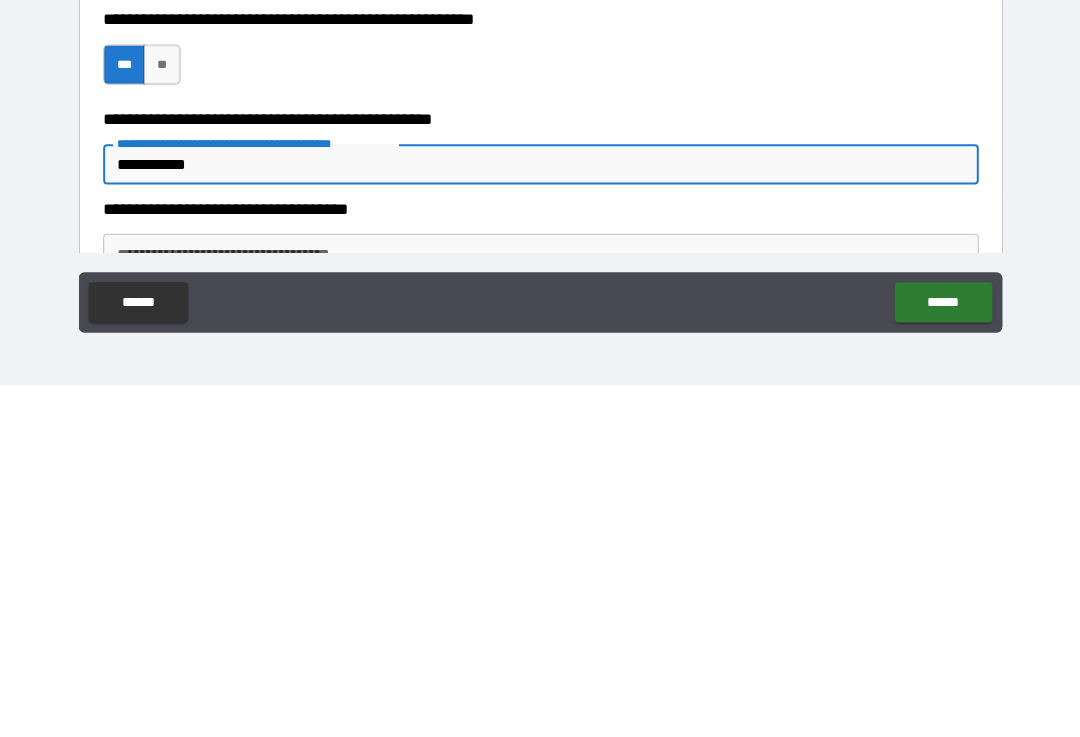 type on "**********" 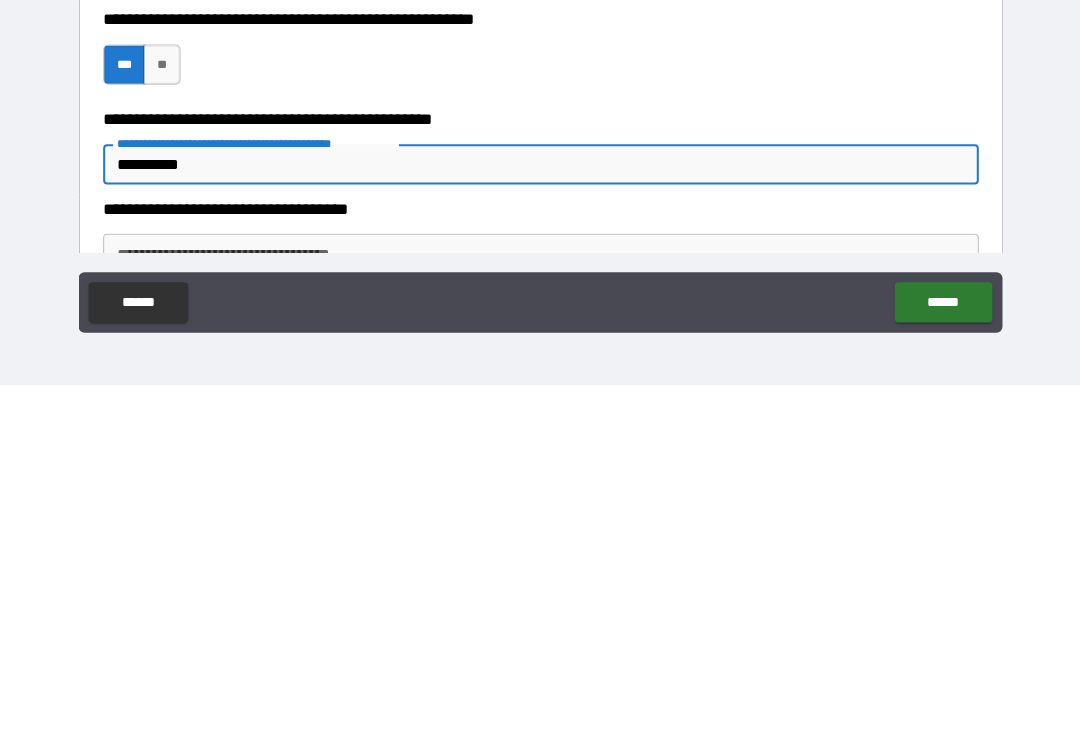 type on "*" 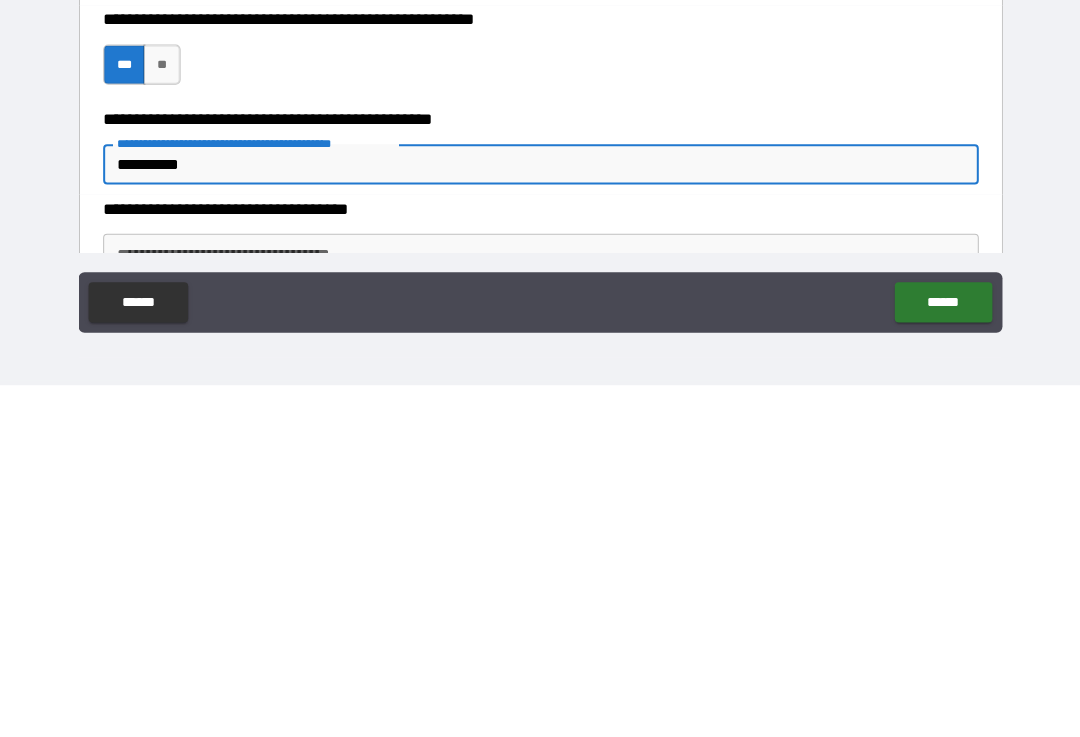 type on "**********" 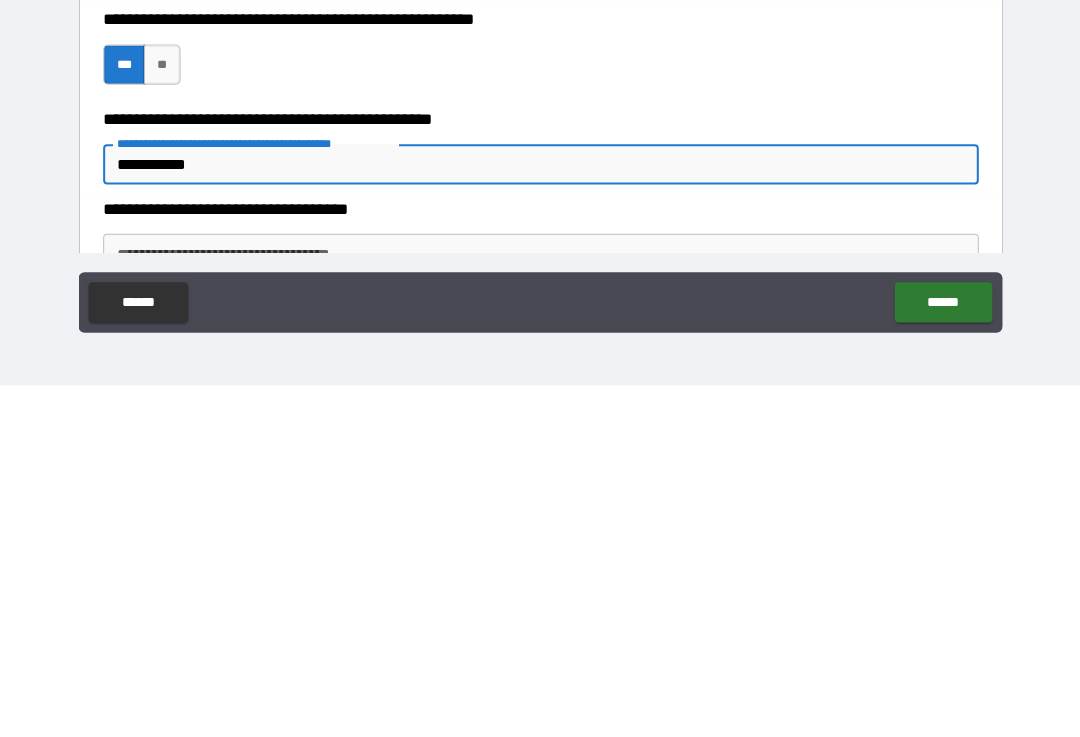 type on "*" 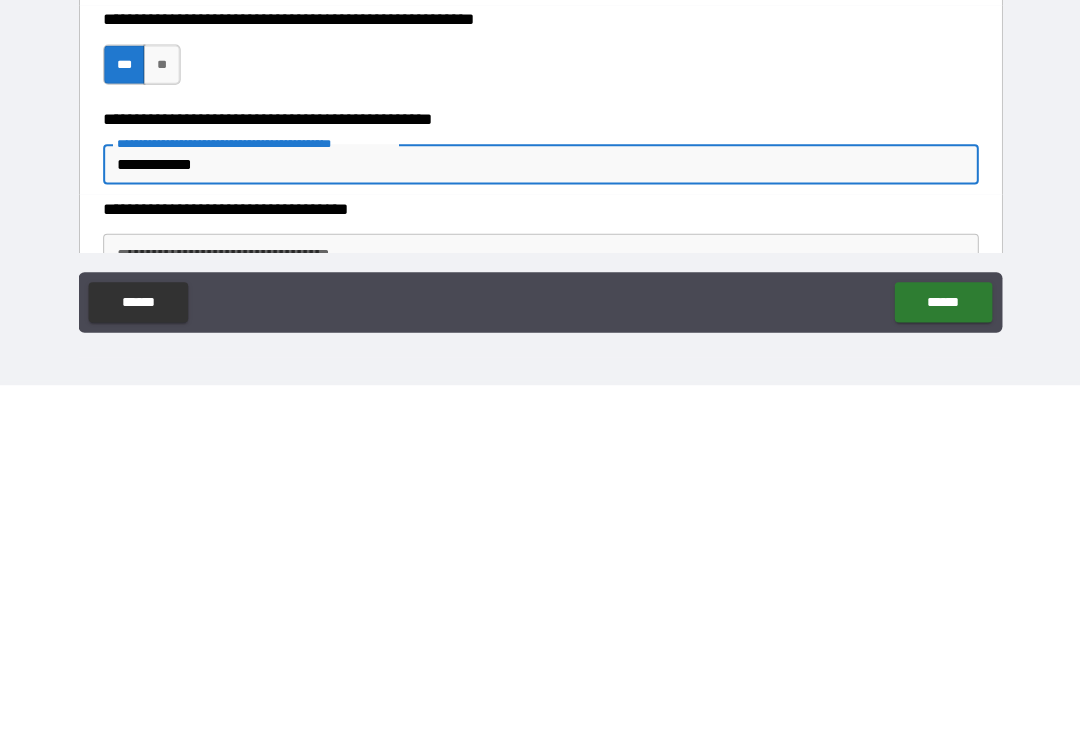 type on "*" 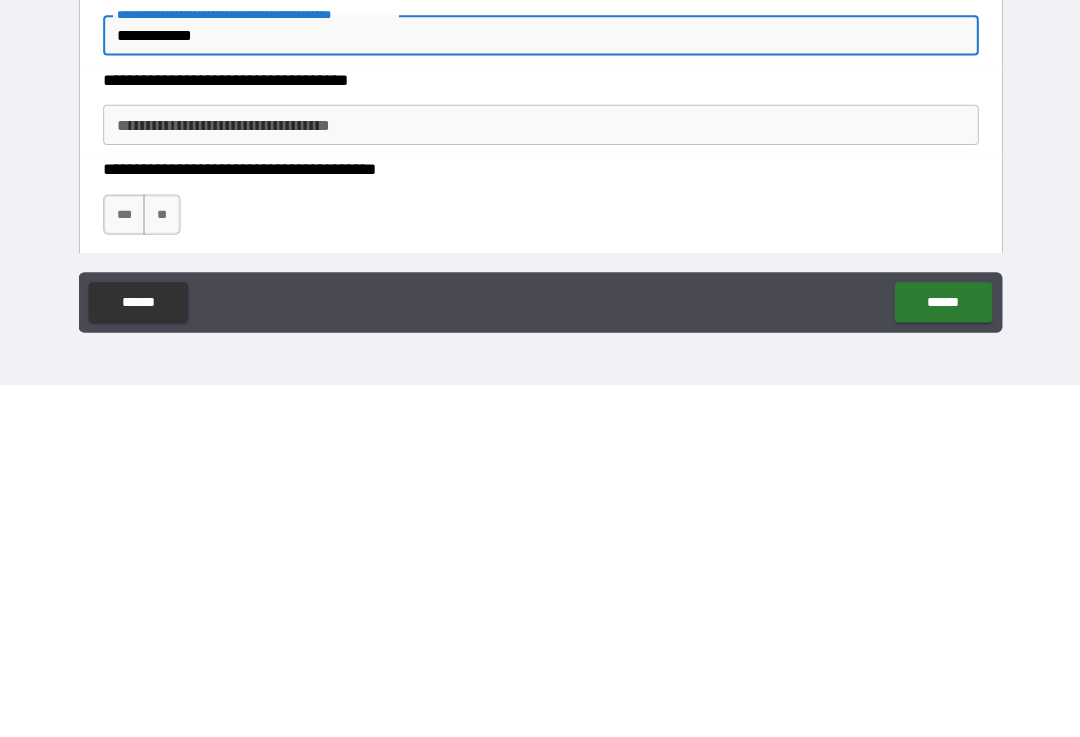 scroll, scrollTop: 8466, scrollLeft: 0, axis: vertical 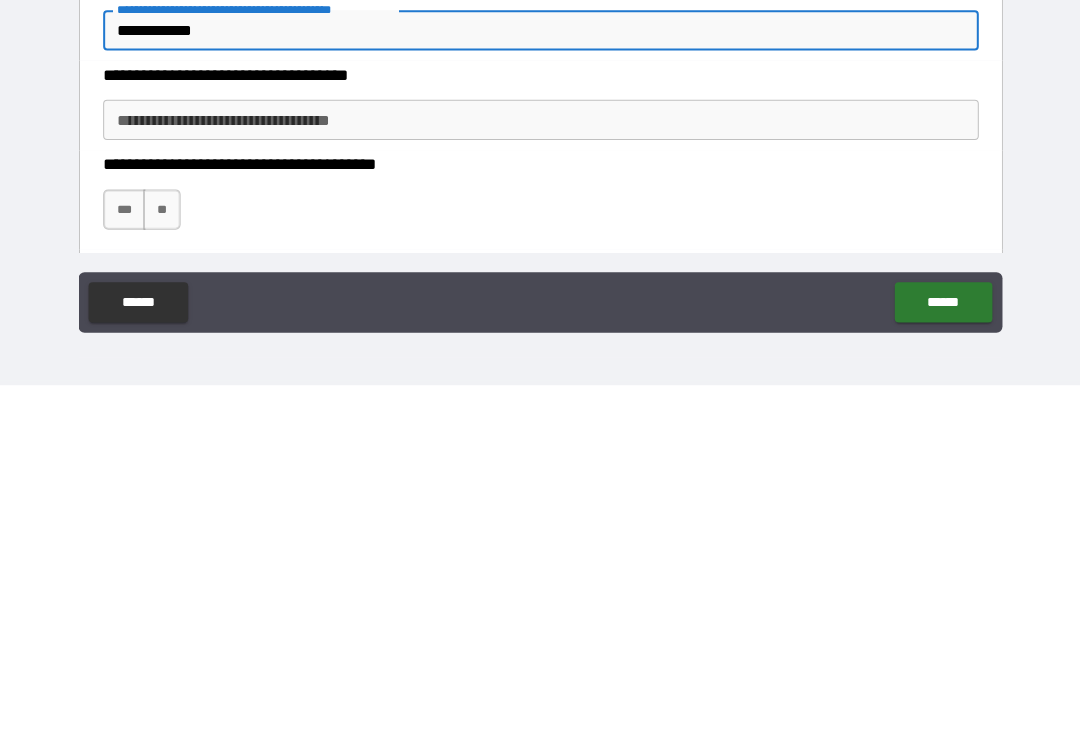 type on "**********" 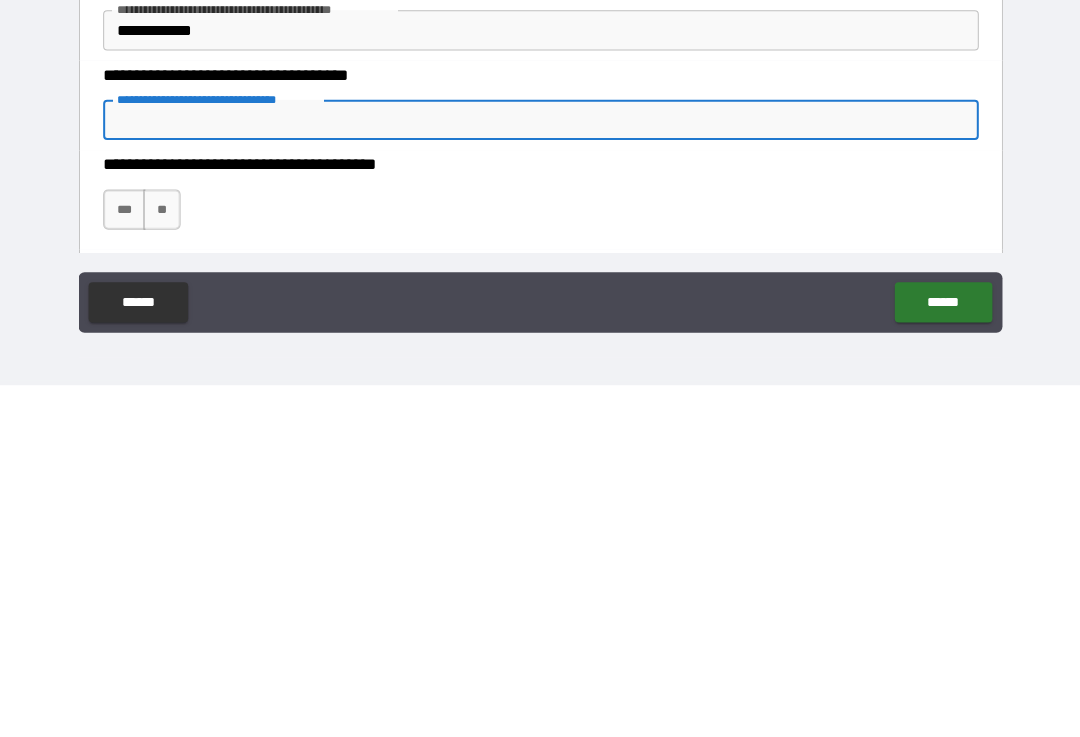 type on "*" 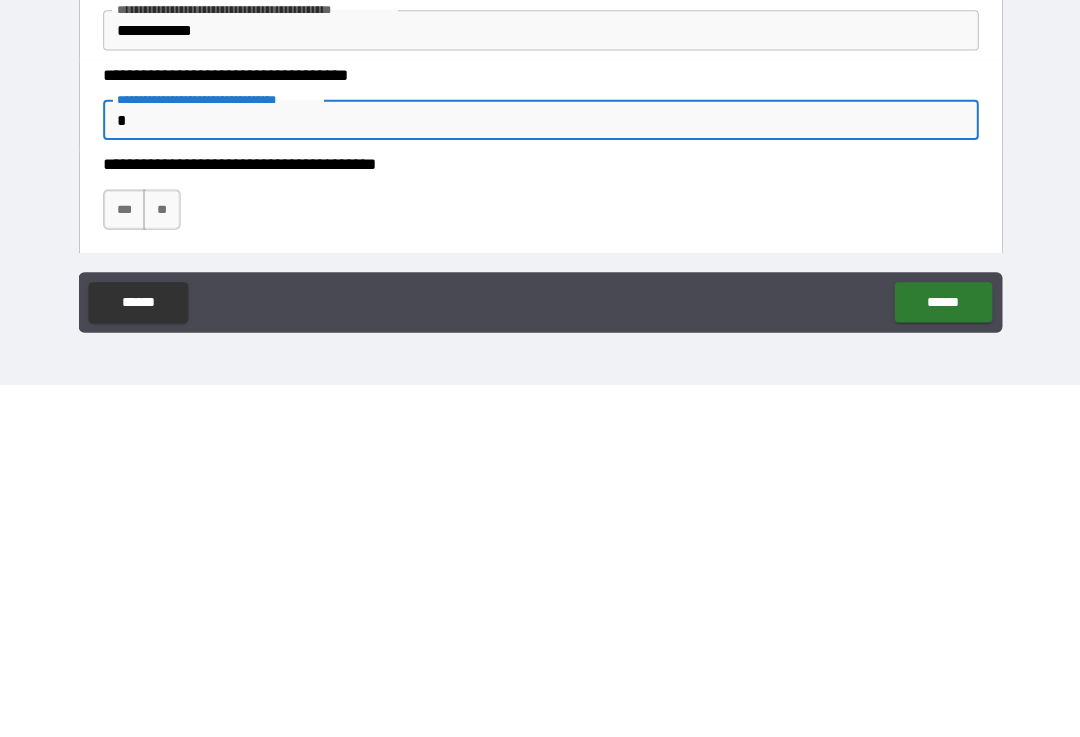 type on "*" 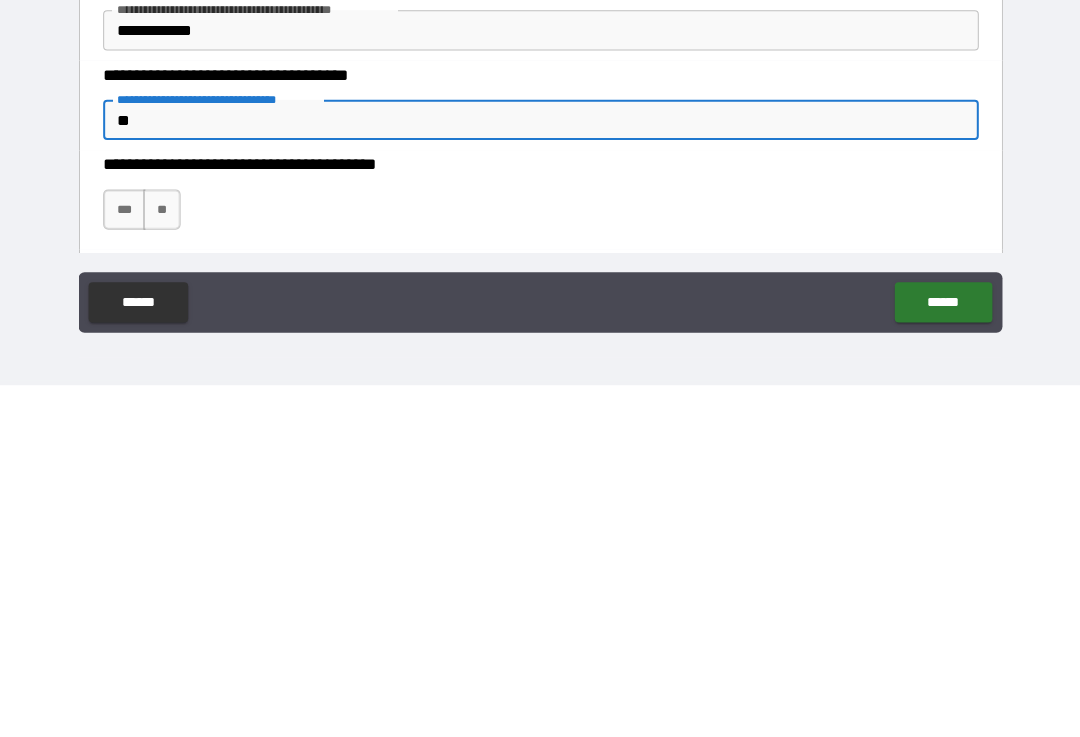 type on "*" 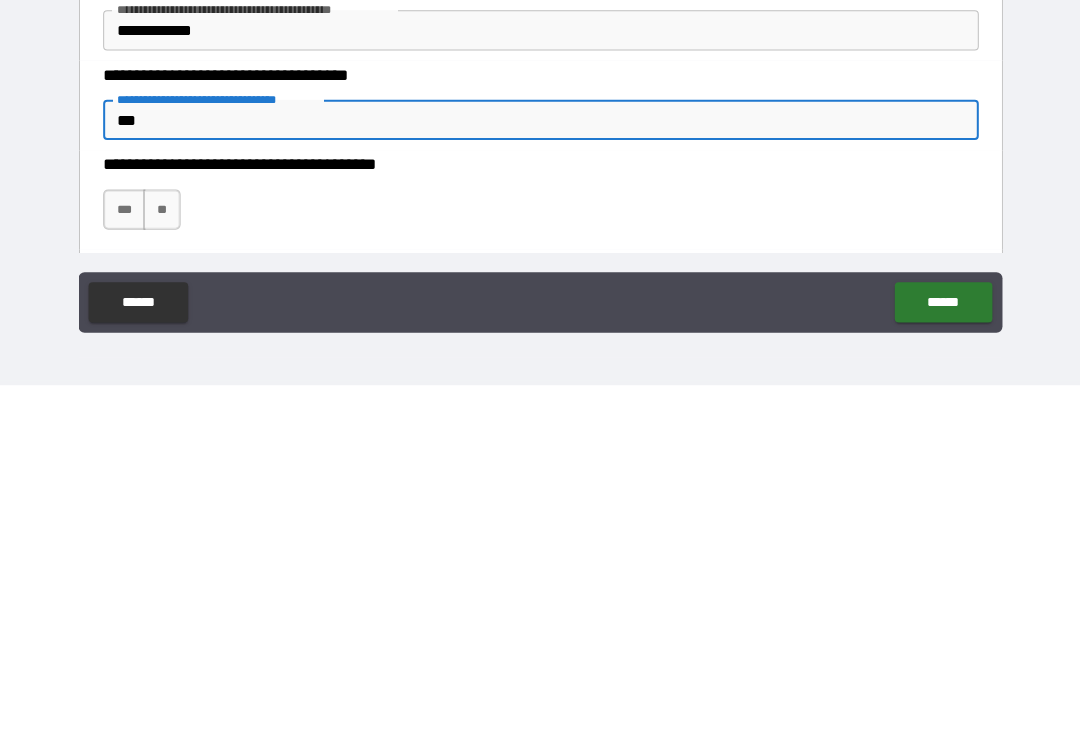 type on "*" 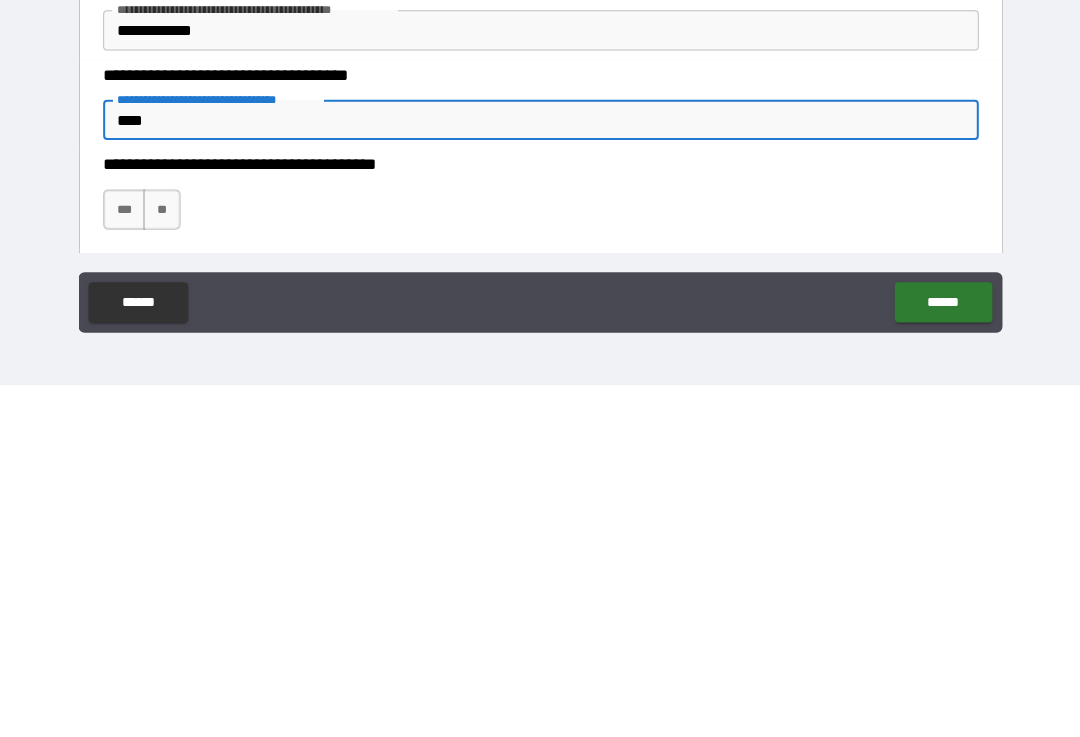 type on "*" 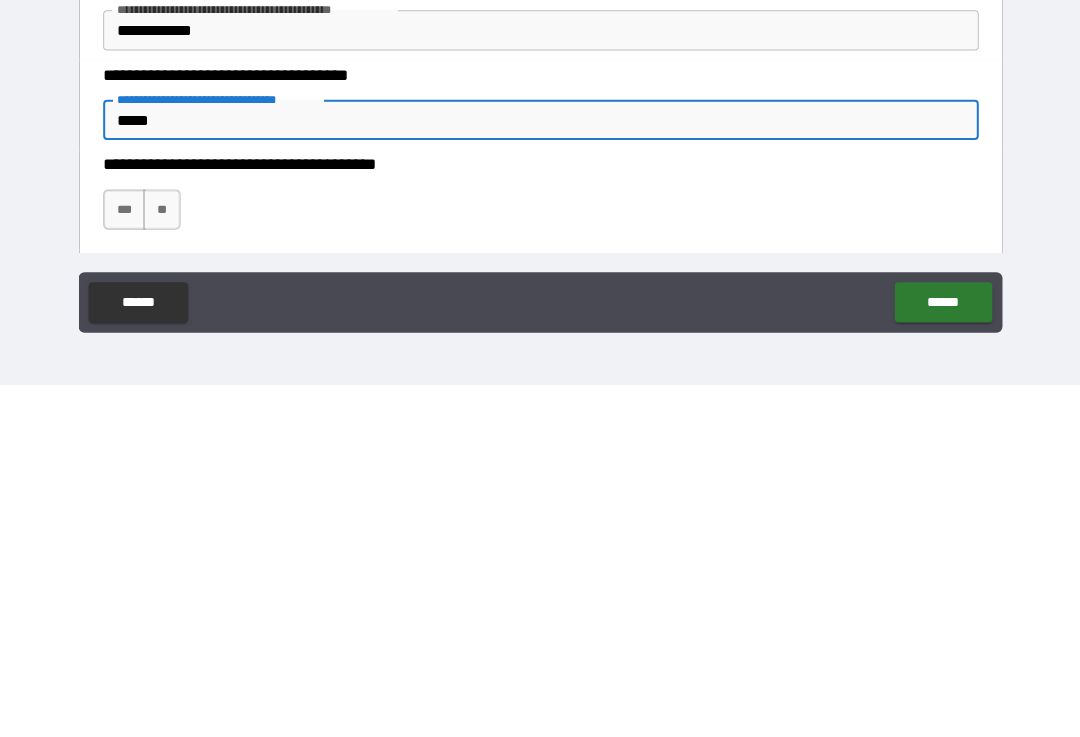 type on "*" 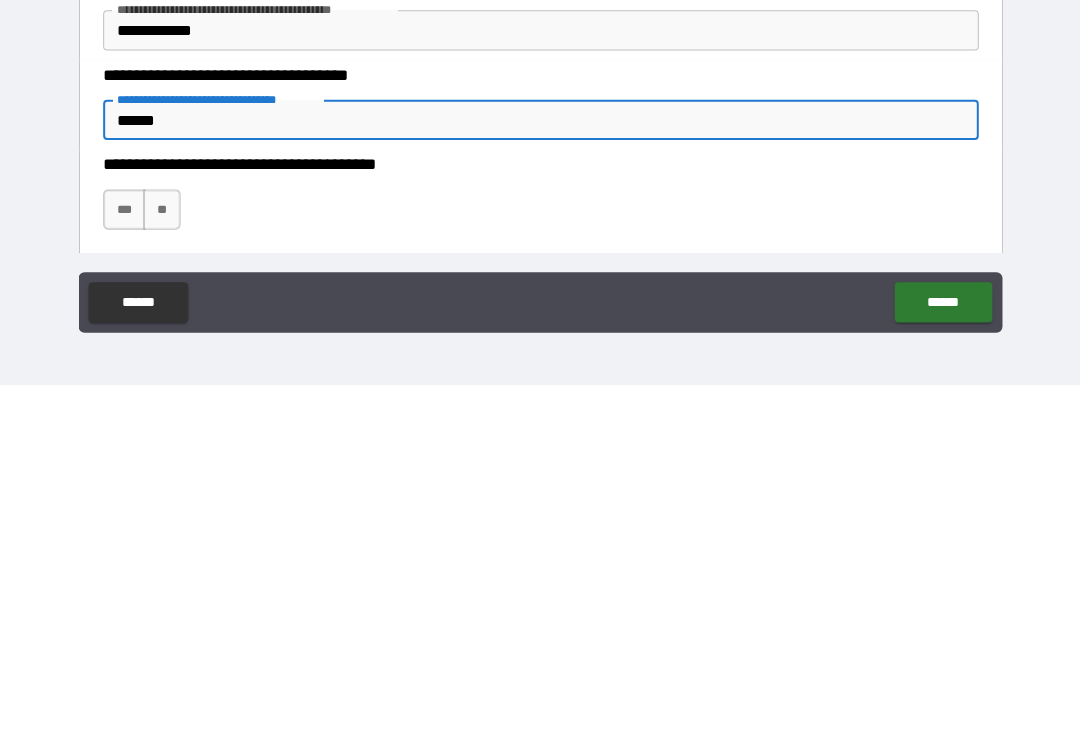 type on "*" 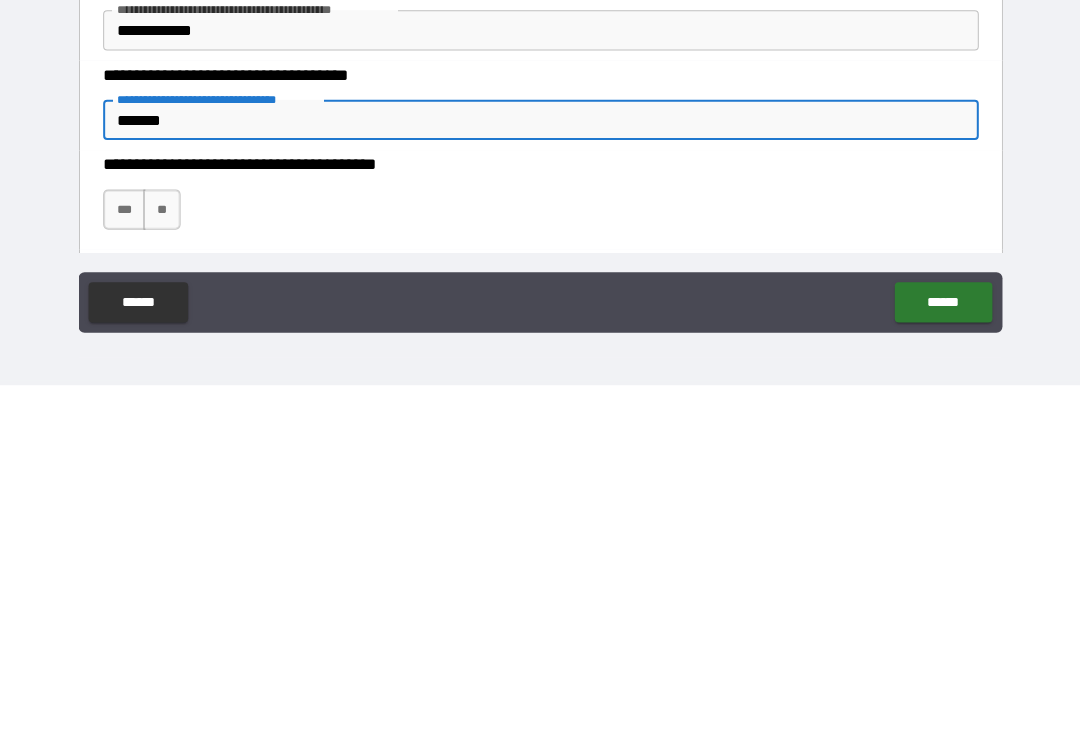 type on "*" 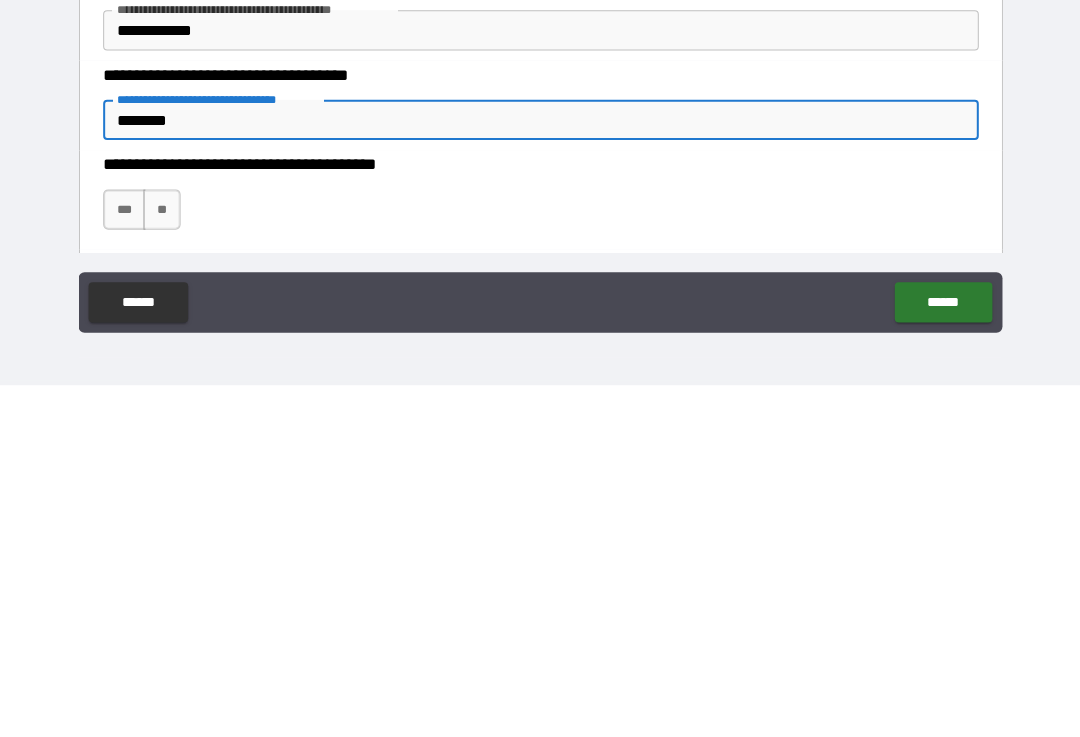 type on "*" 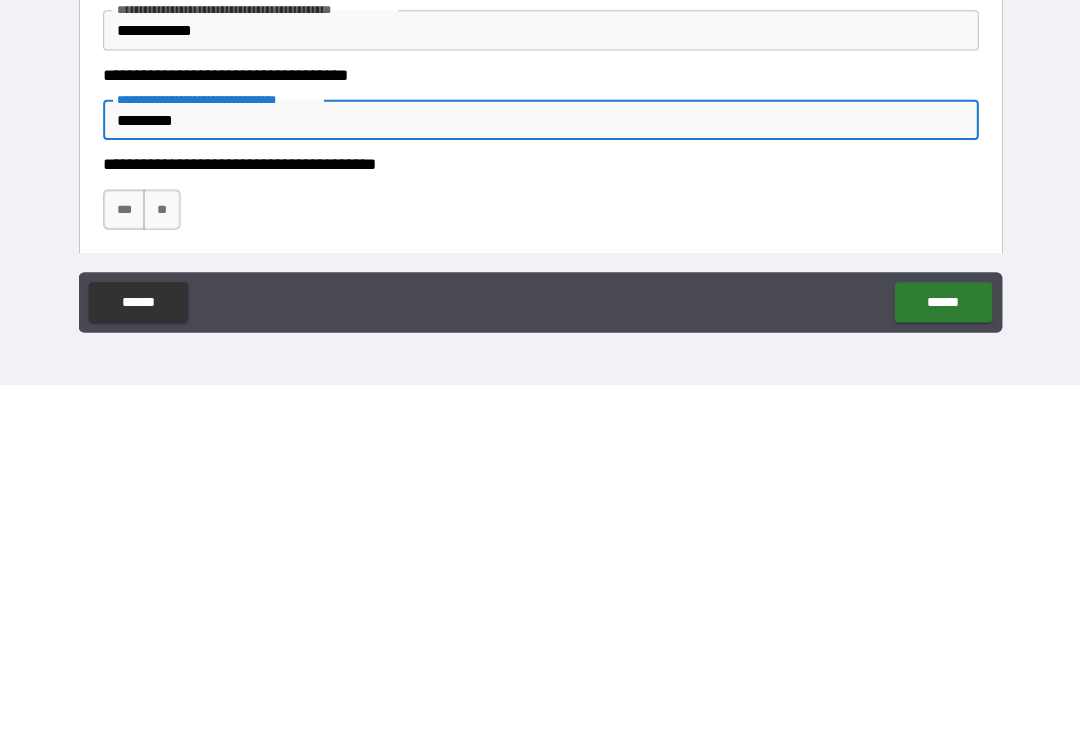 type on "*" 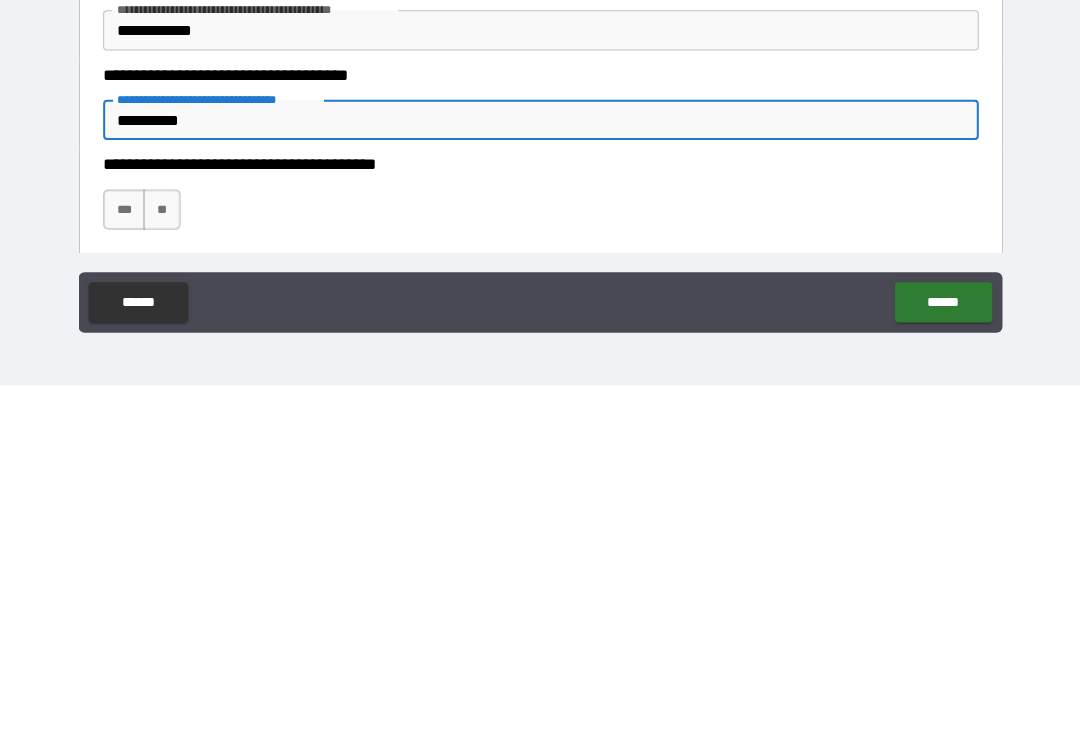 type on "*" 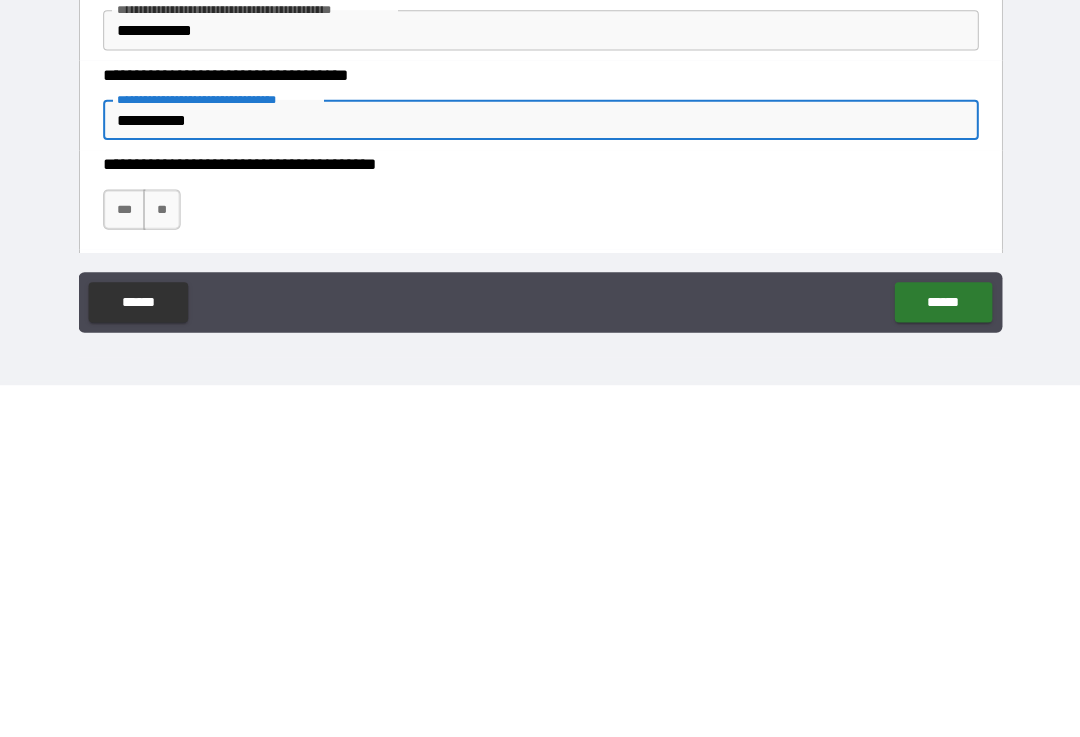 type on "*" 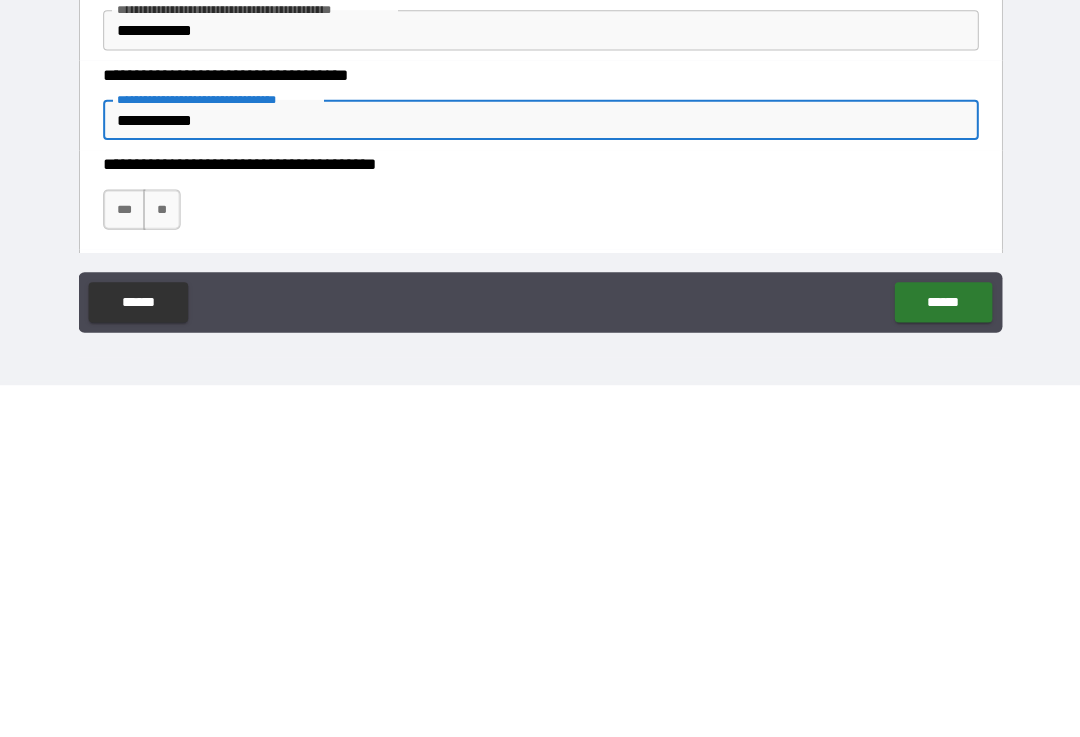 type on "*" 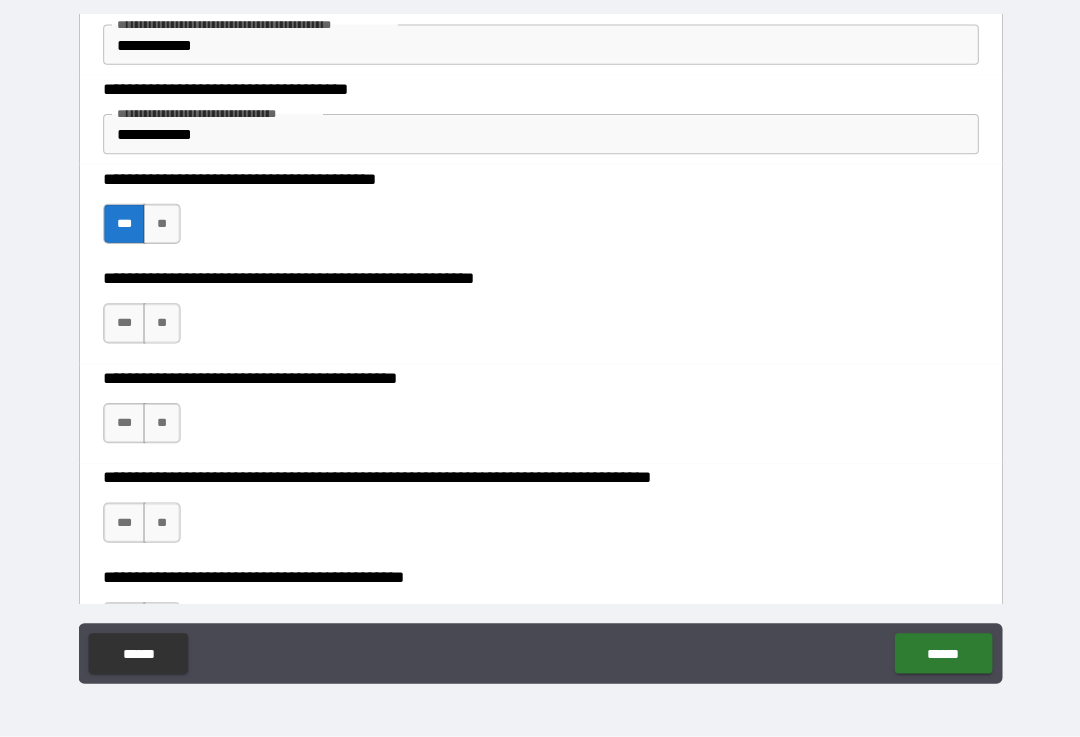 scroll, scrollTop: 8803, scrollLeft: 0, axis: vertical 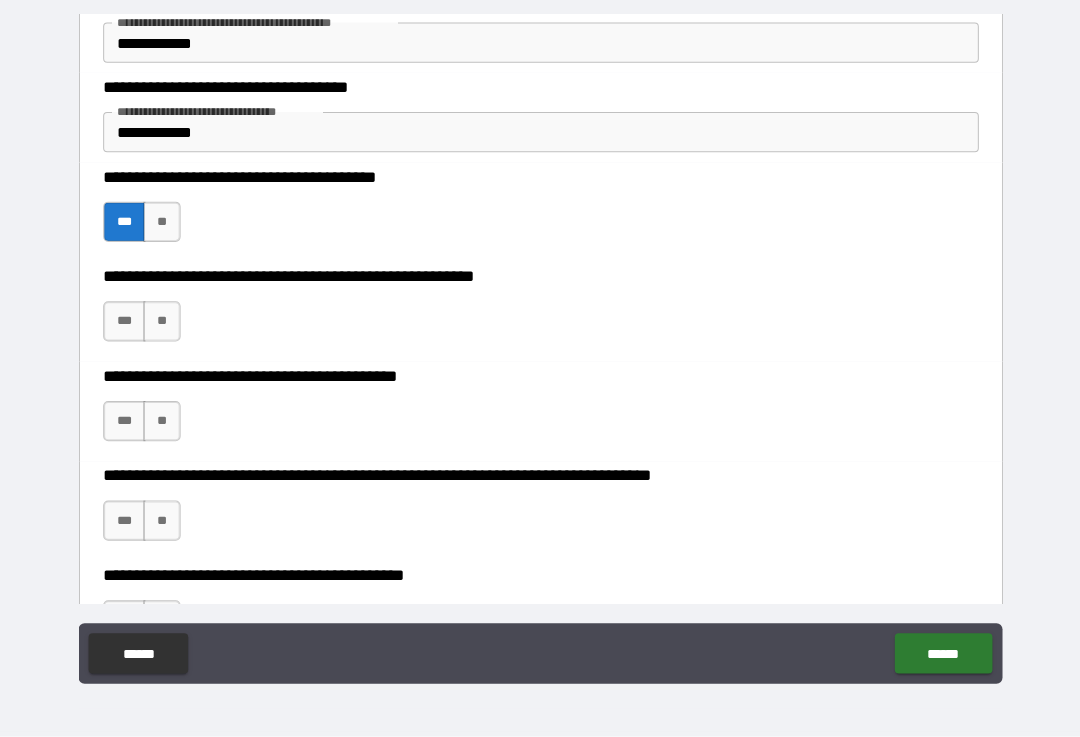 click on "**" at bounding box center (163, 324) 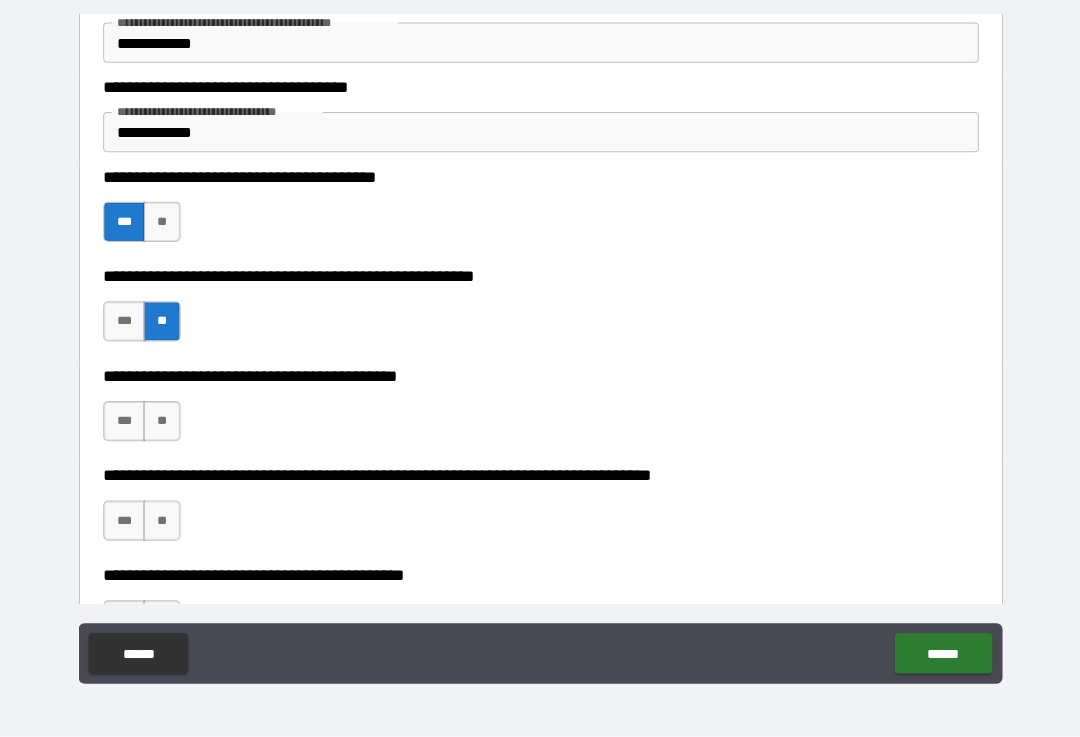 click on "***" at bounding box center [126, 423] 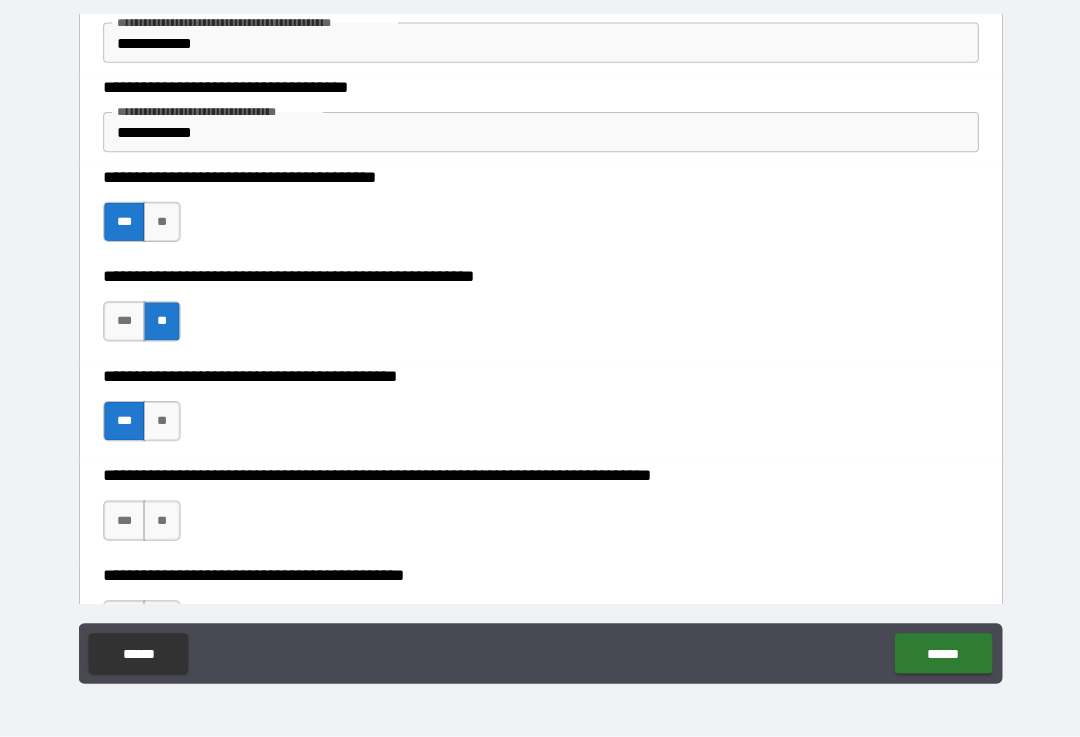 click on "**" at bounding box center [163, 522] 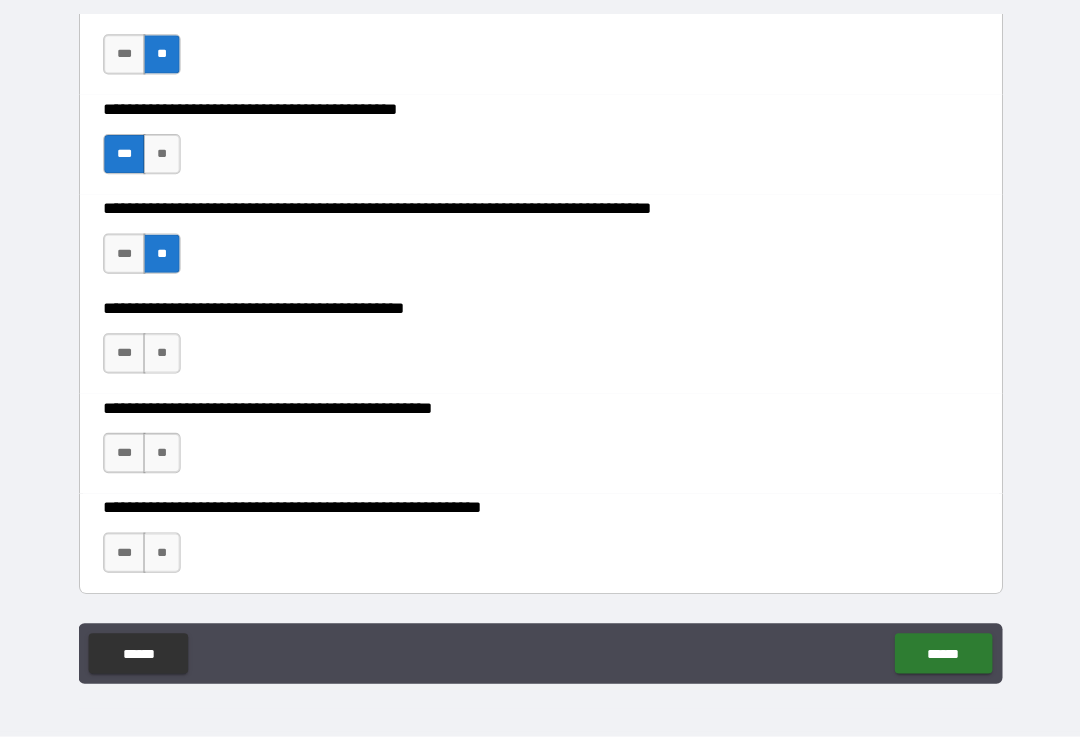 scroll, scrollTop: 9070, scrollLeft: 0, axis: vertical 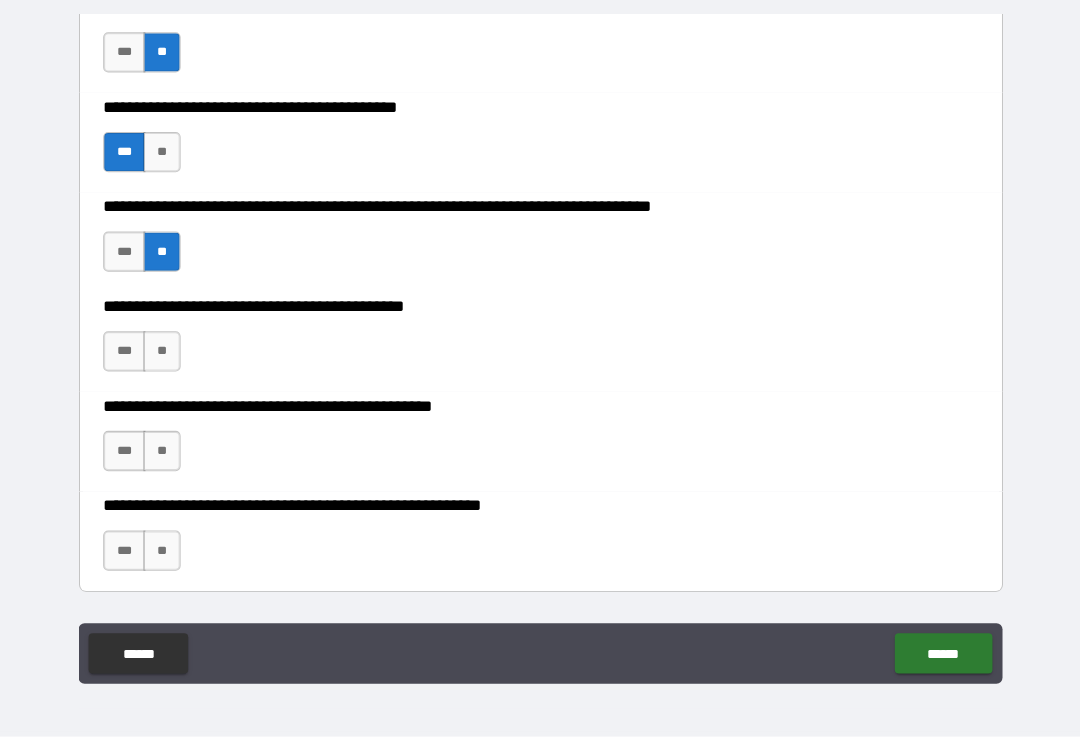 click on "**" at bounding box center [163, 354] 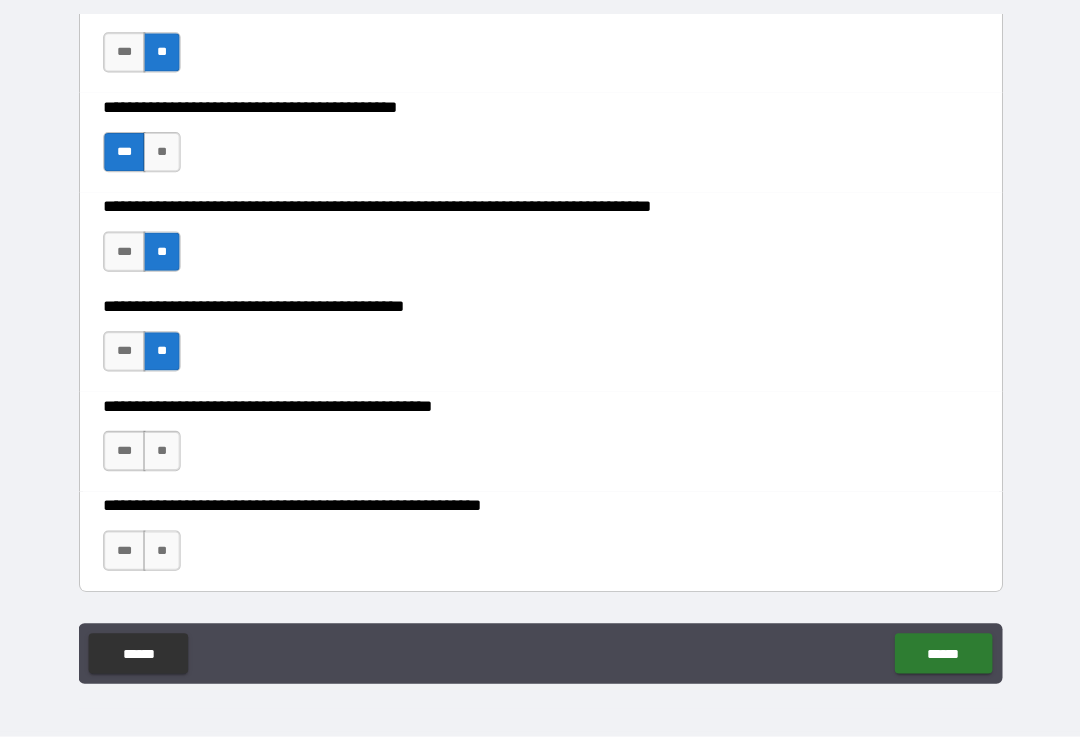 click on "**" at bounding box center [163, 453] 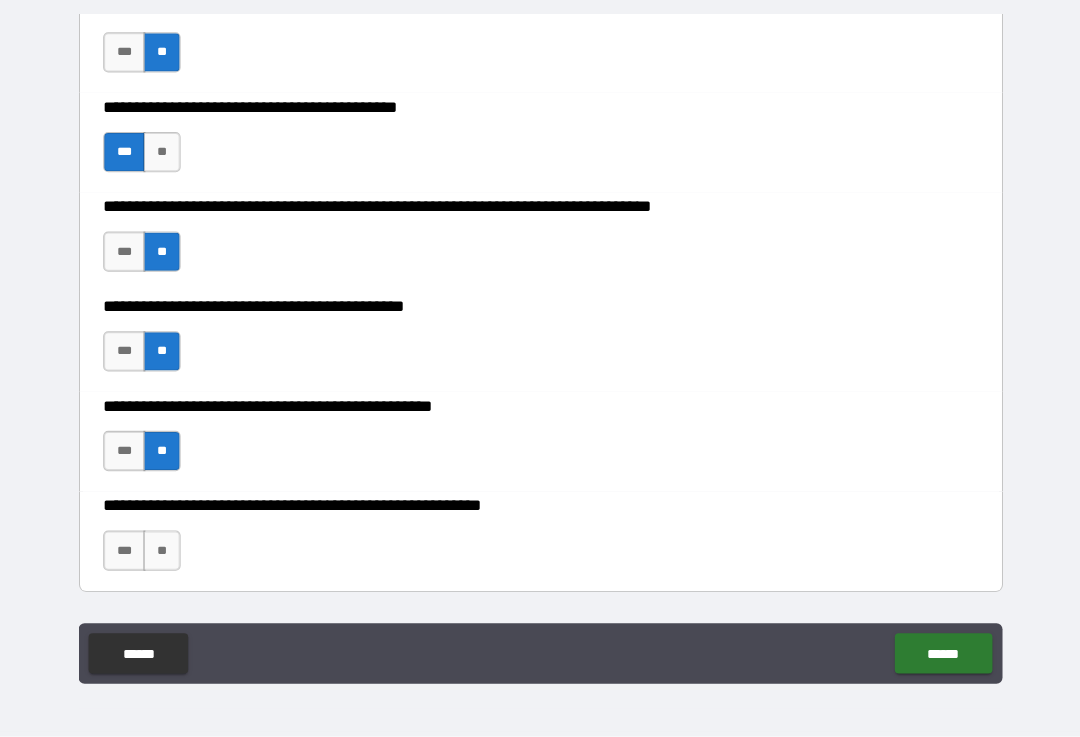 click on "***" at bounding box center (126, 552) 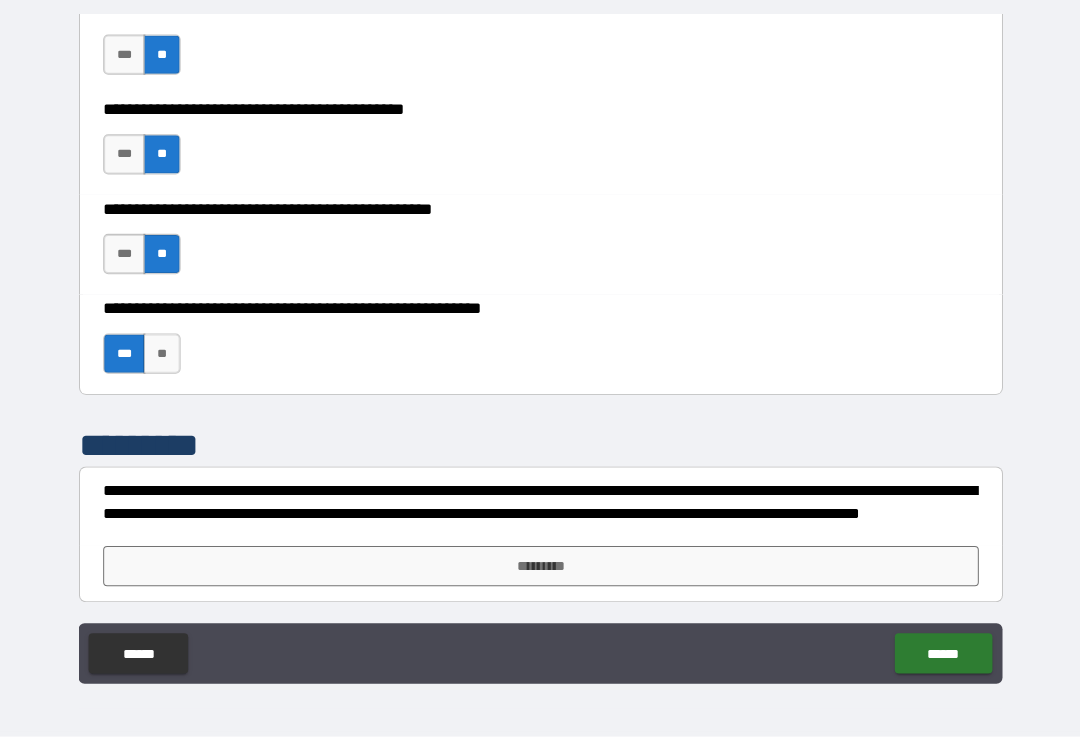 scroll, scrollTop: 9267, scrollLeft: 0, axis: vertical 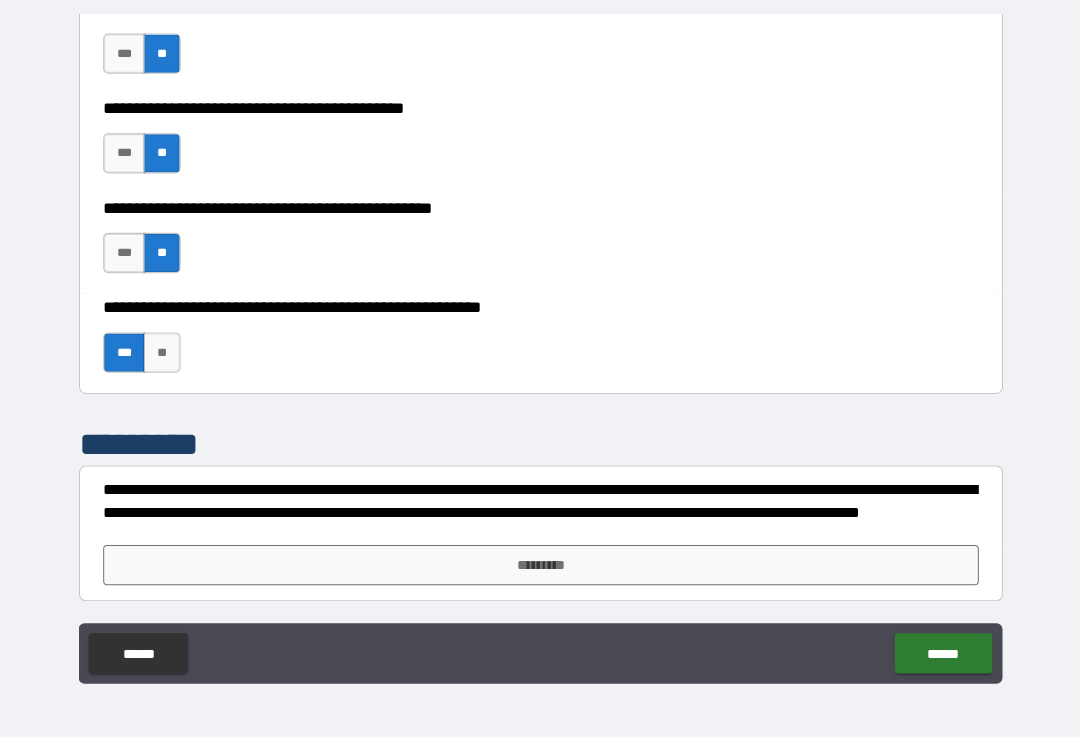 click on "**********" at bounding box center (540, 513) 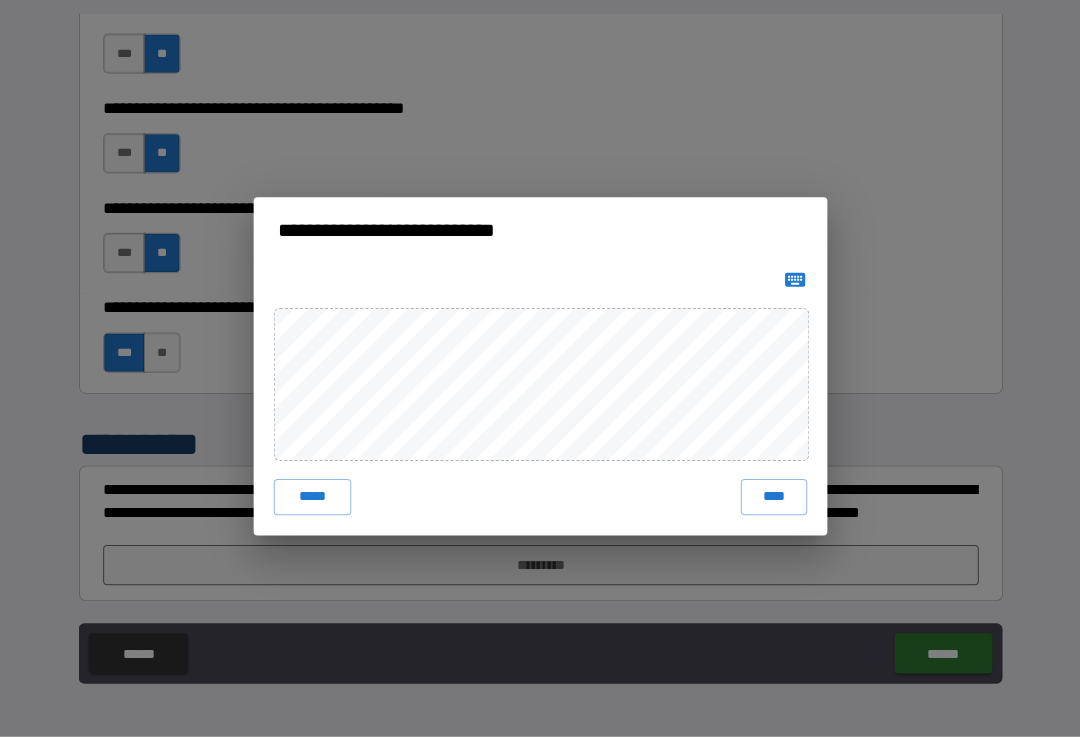 click on "****" at bounding box center [772, 499] 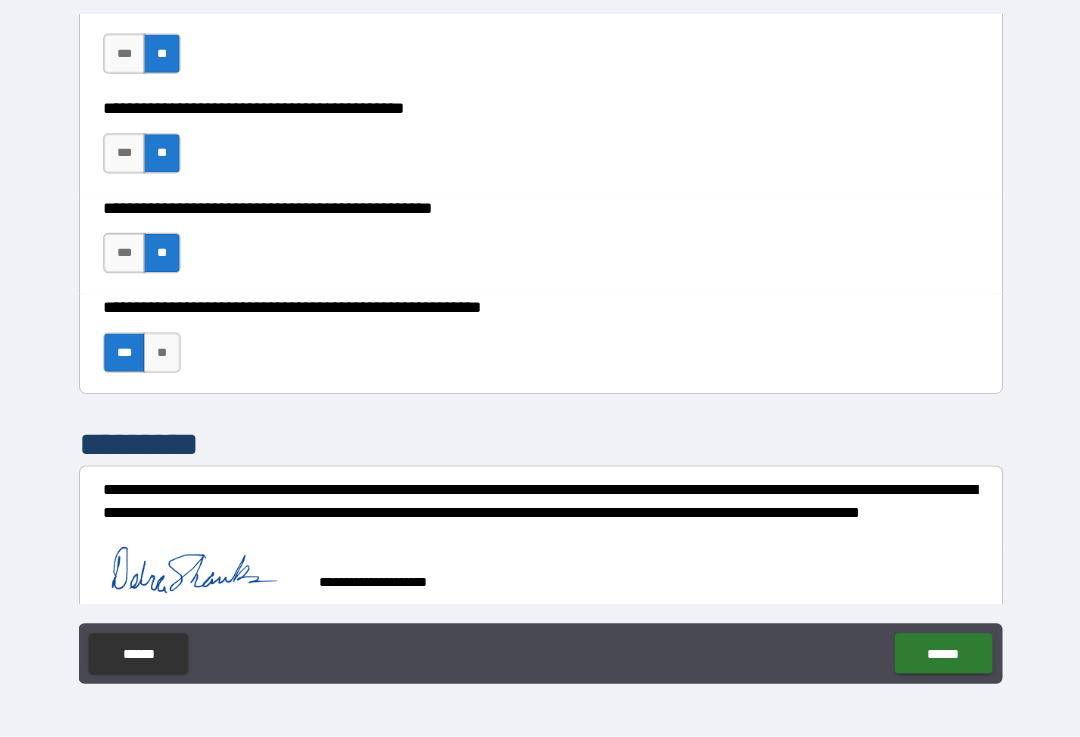 scroll, scrollTop: 9260, scrollLeft: 0, axis: vertical 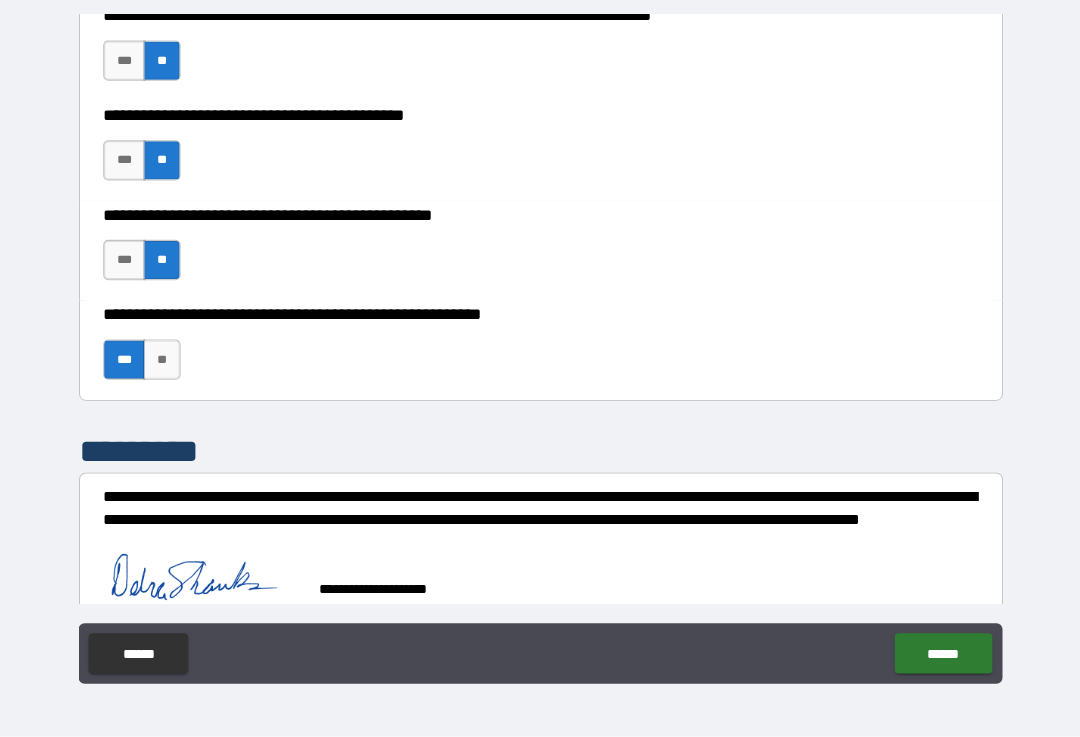 type on "*" 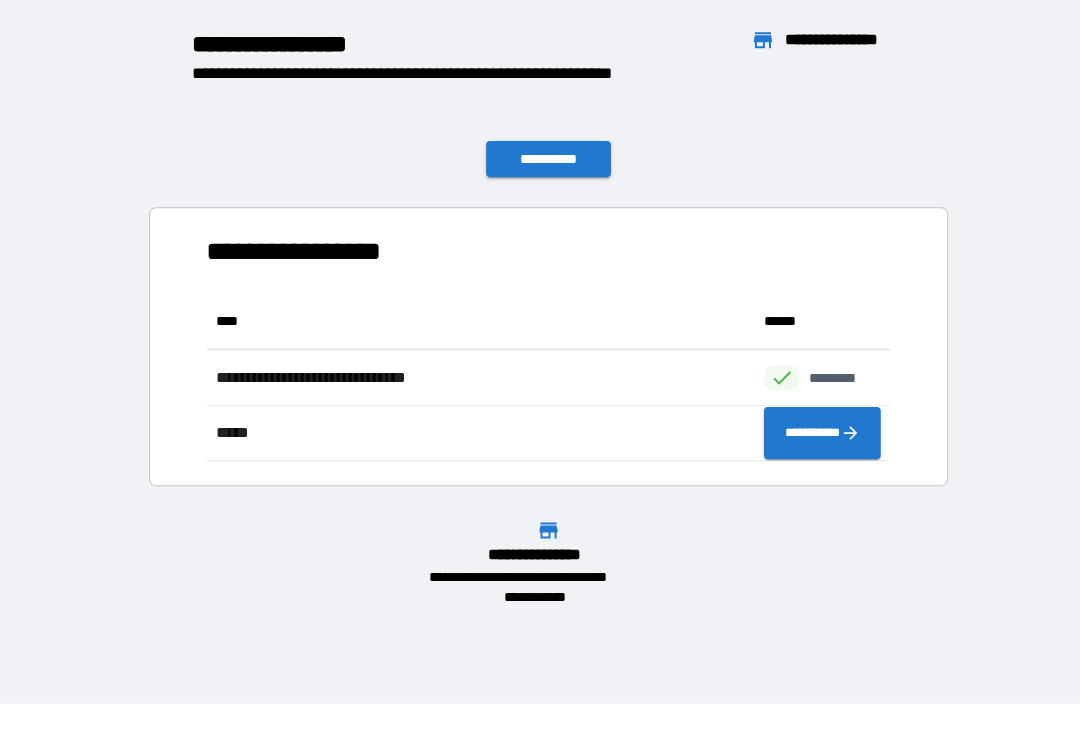 scroll, scrollTop: 1, scrollLeft: 1, axis: both 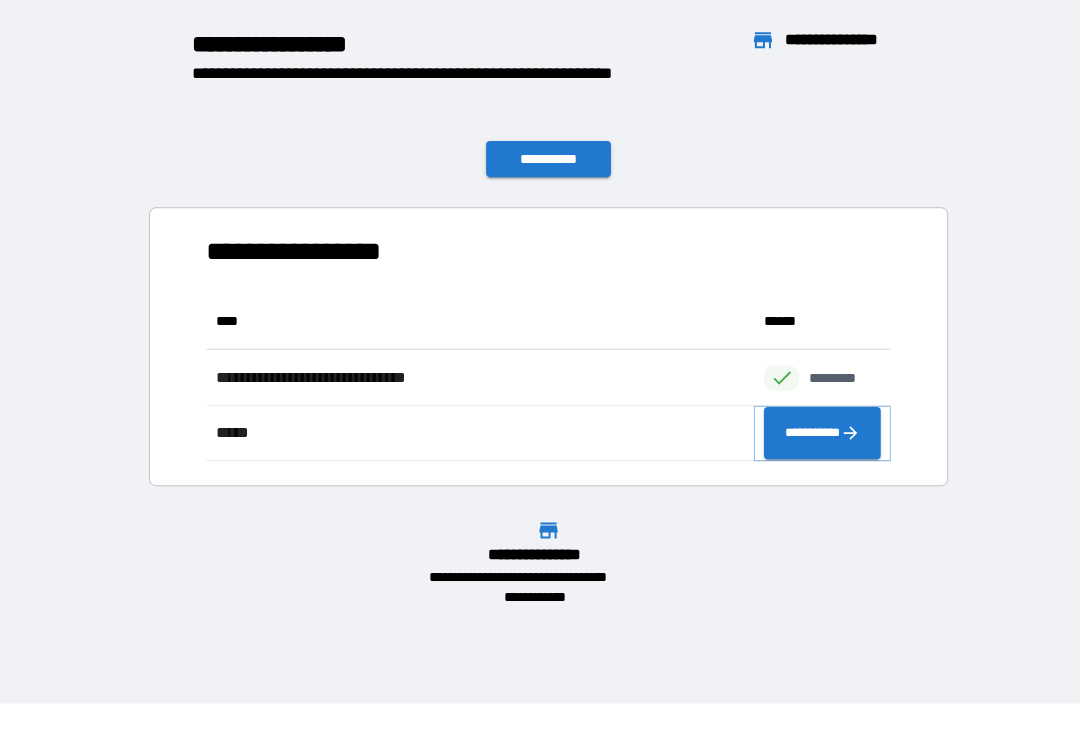 click on "**********" at bounding box center [820, 435] 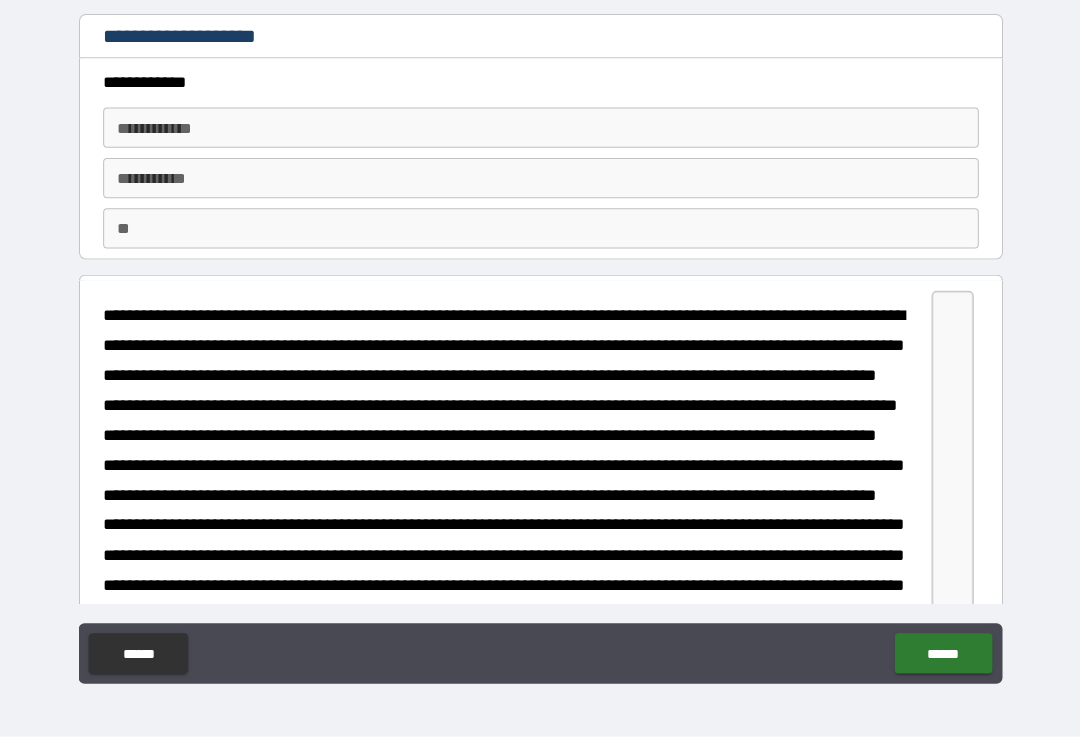 click on "**********" at bounding box center (540, 132) 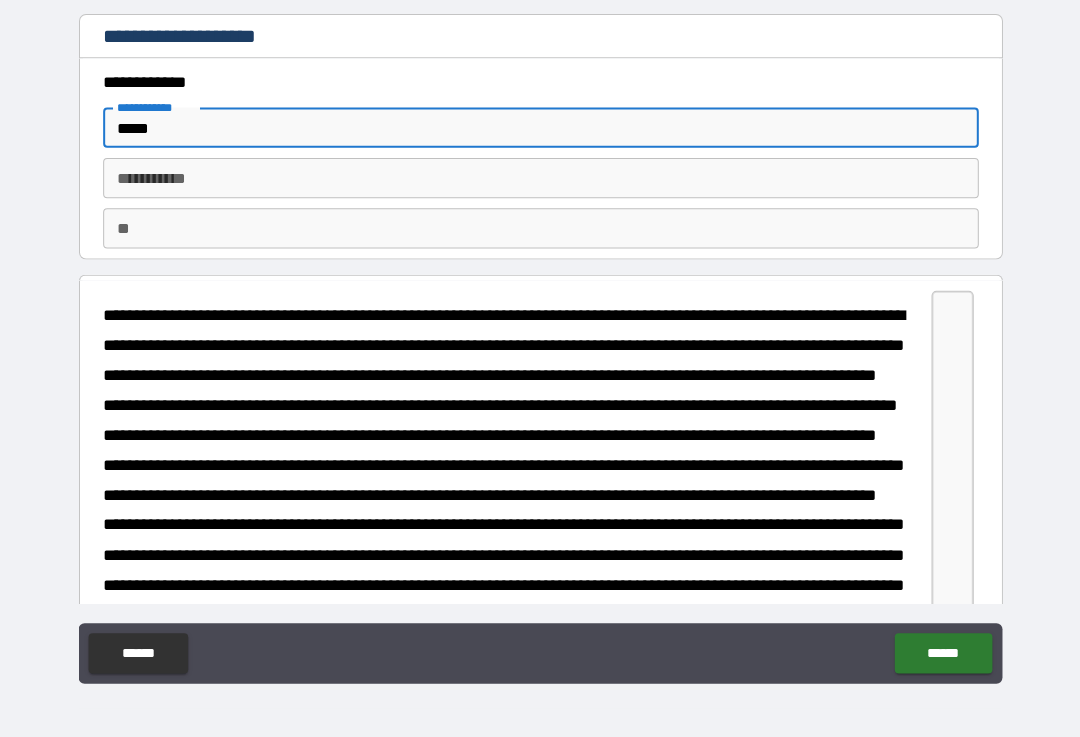 scroll, scrollTop: 0, scrollLeft: 0, axis: both 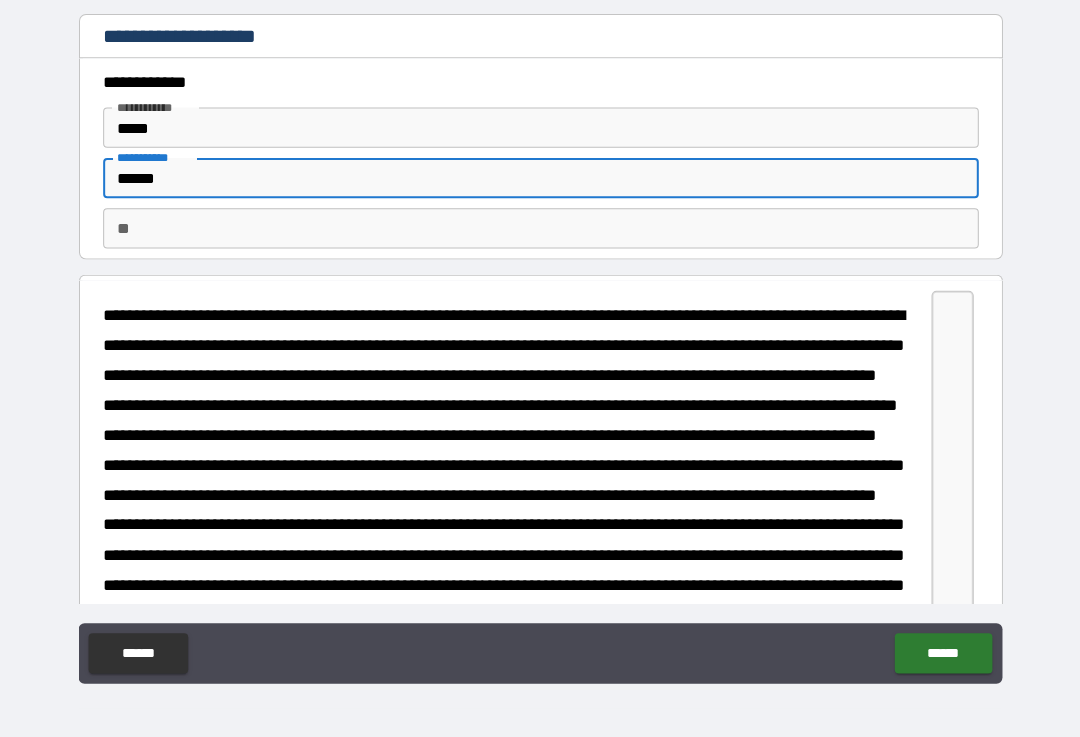 type on "******" 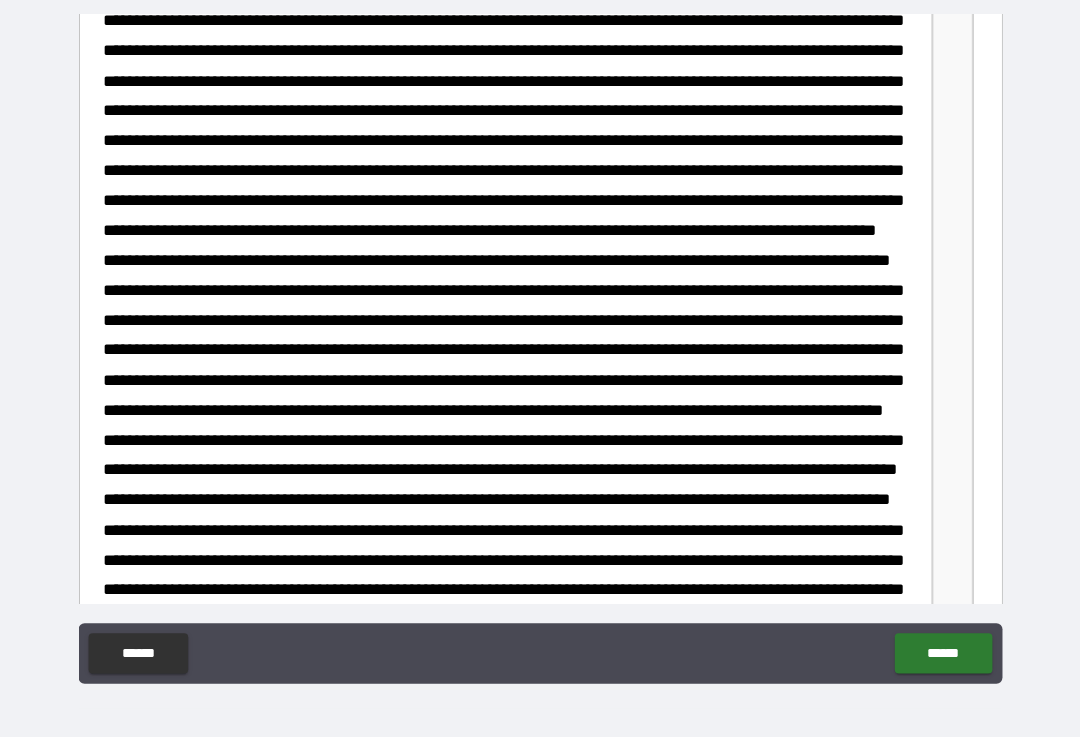 type on "*" 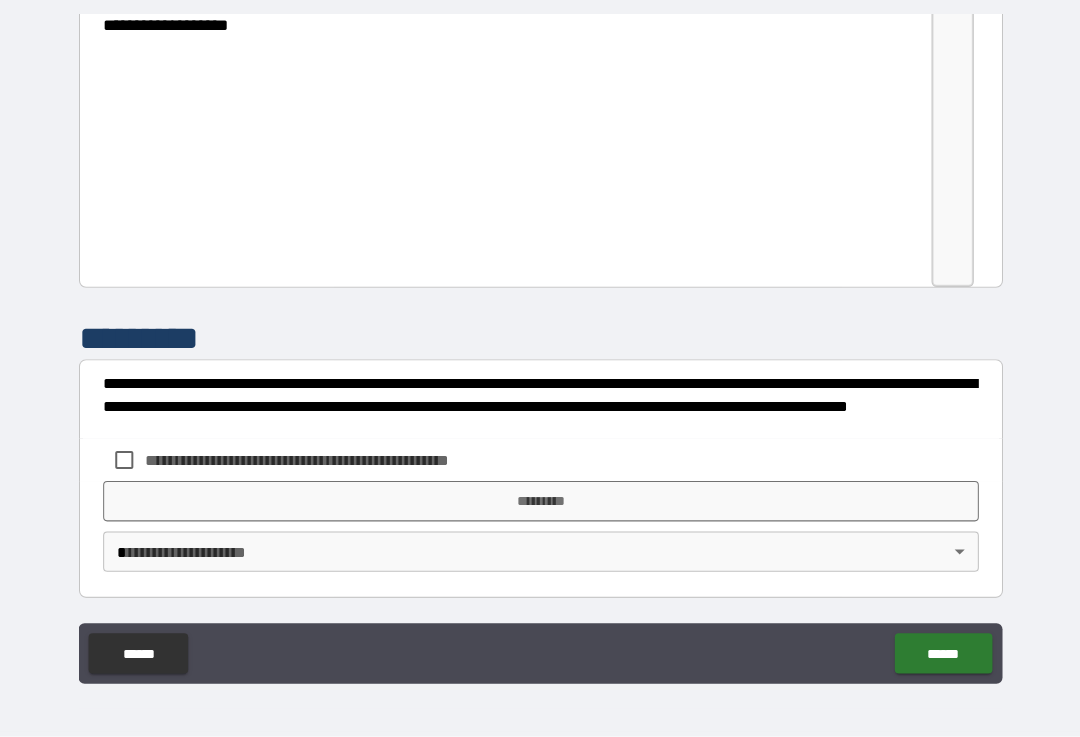 scroll, scrollTop: 3233, scrollLeft: 0, axis: vertical 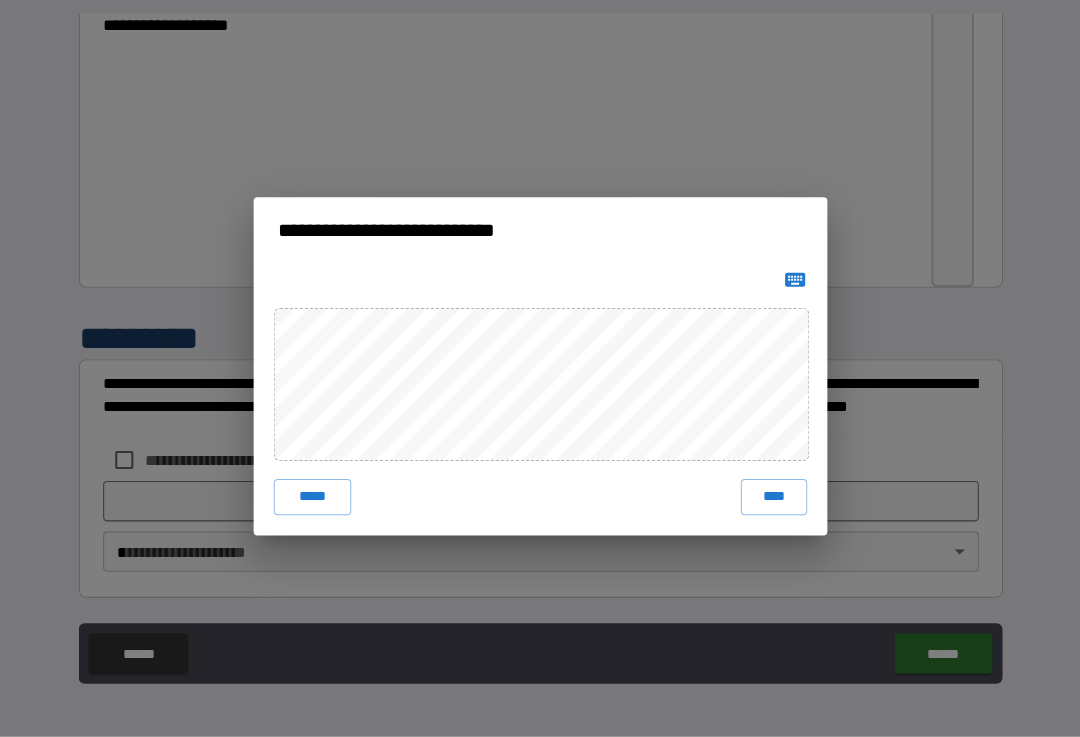 click on "****" at bounding box center (772, 499) 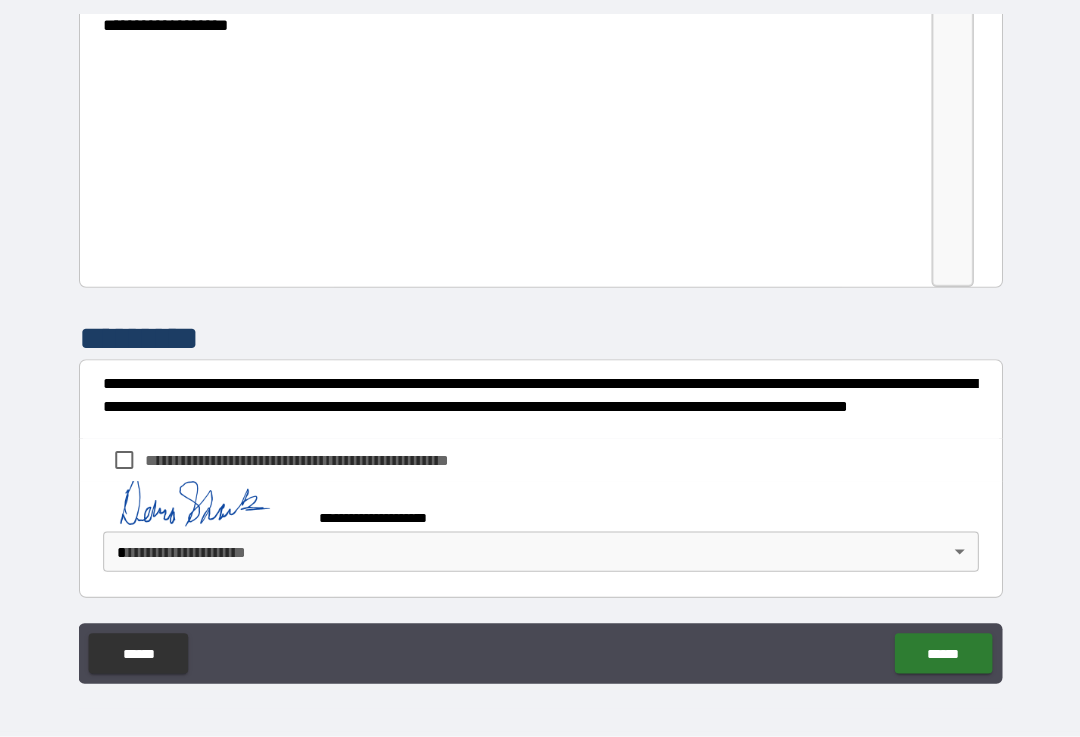 scroll, scrollTop: 3223, scrollLeft: 0, axis: vertical 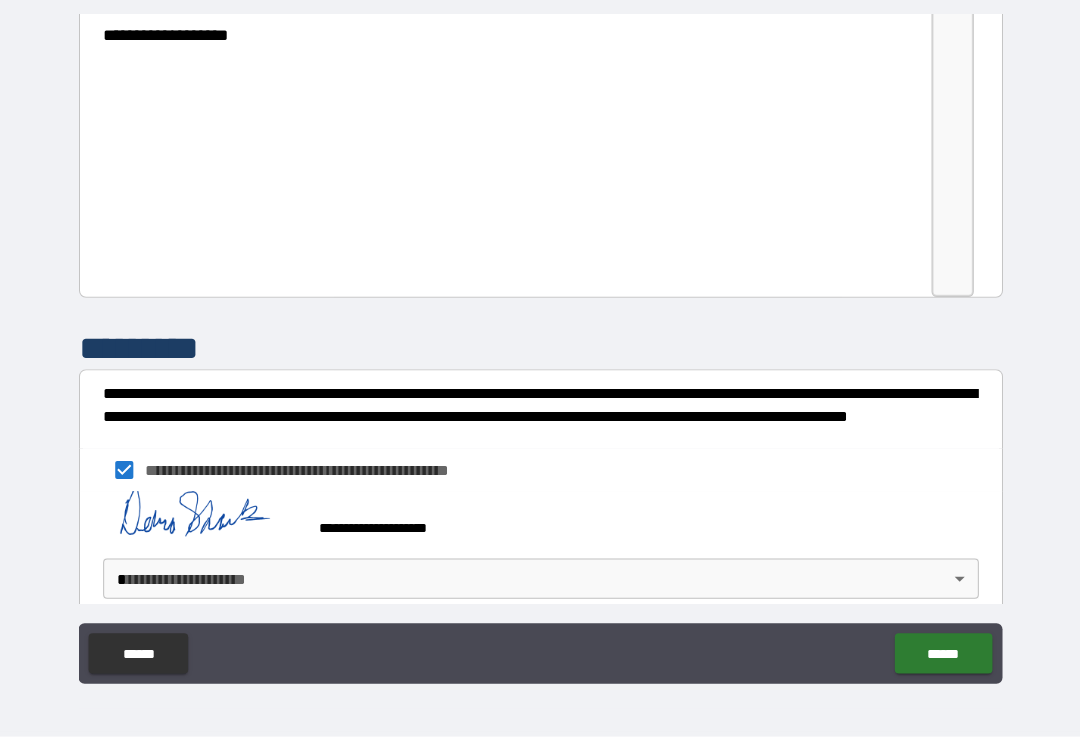 click on "**********" at bounding box center (540, 352) 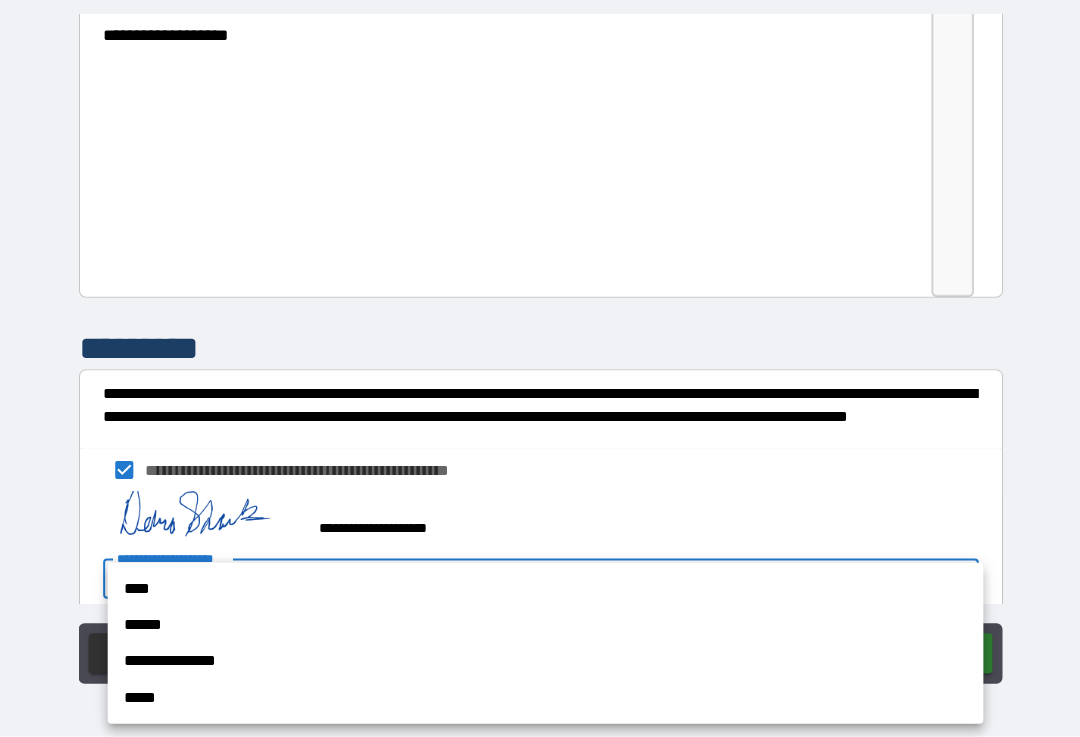 click on "****" at bounding box center (545, 590) 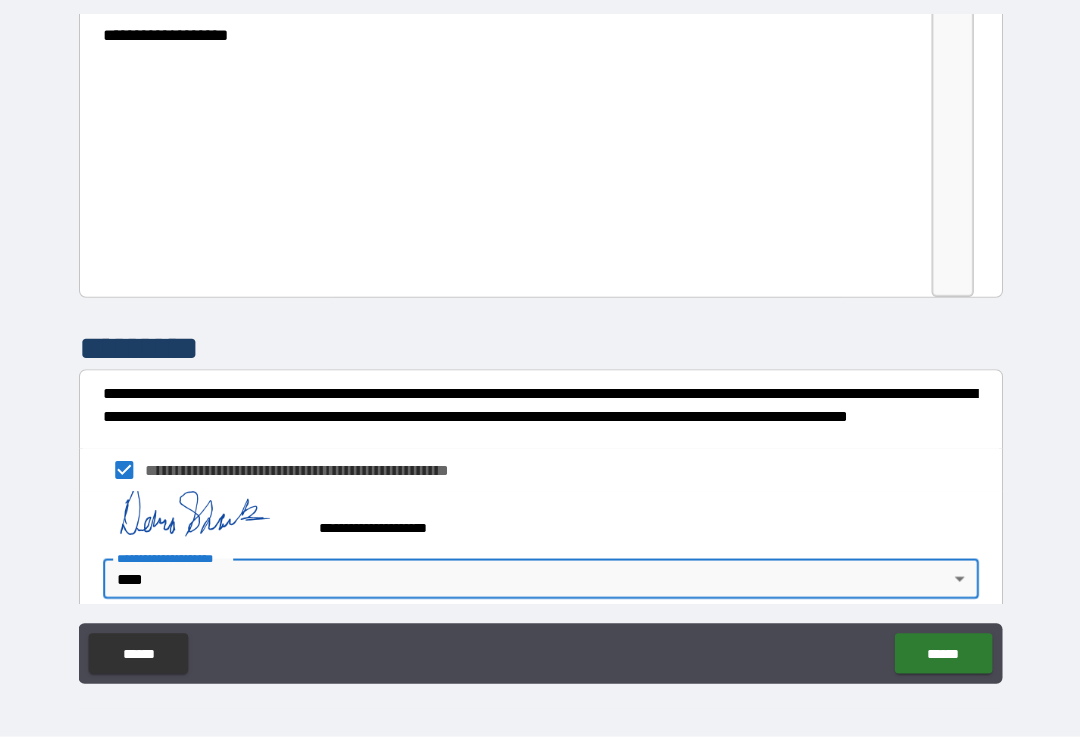 click at bounding box center (949, -1315) 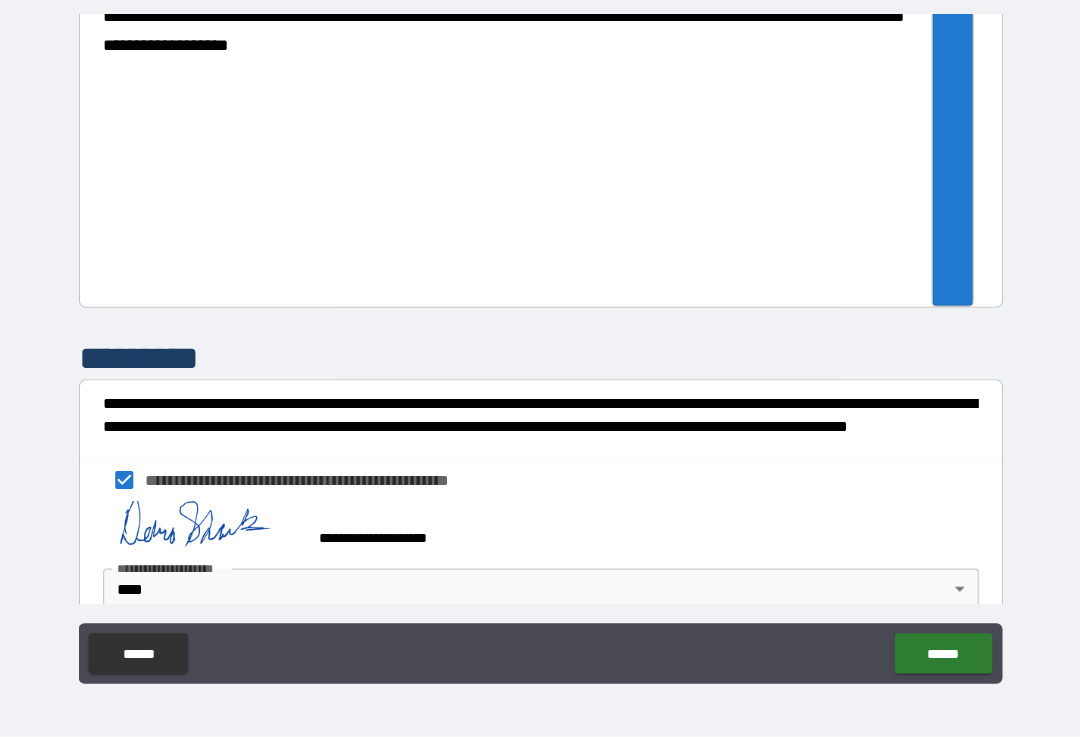 scroll, scrollTop: 3204, scrollLeft: 0, axis: vertical 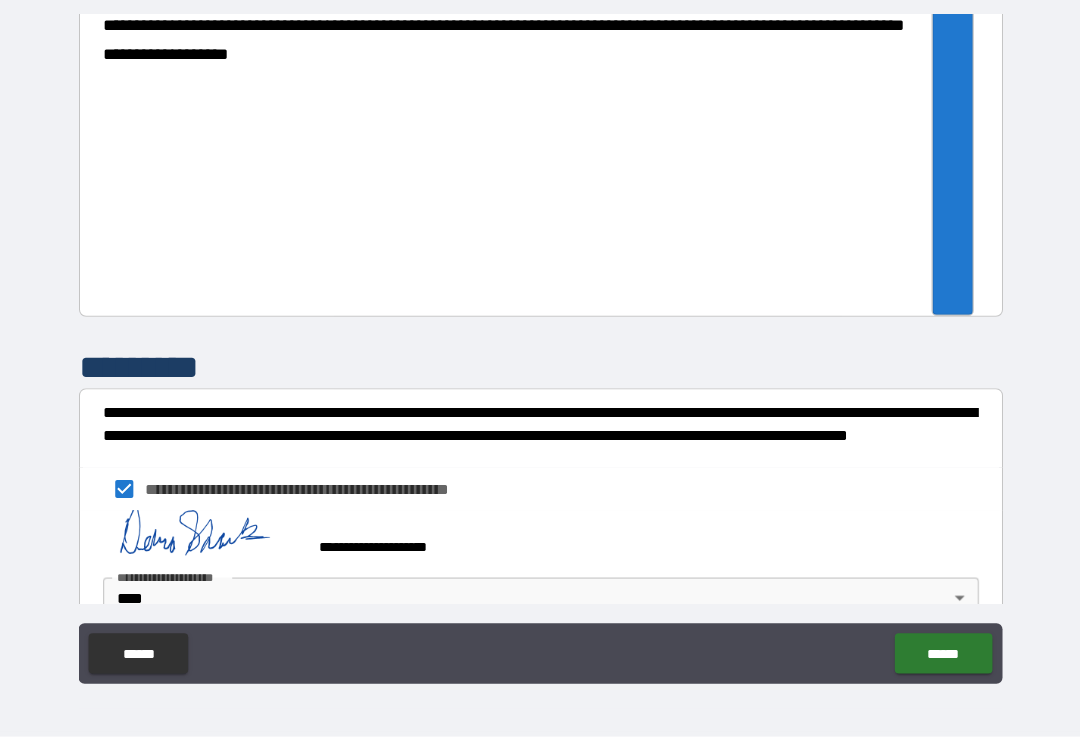 click at bounding box center (949, -1296) 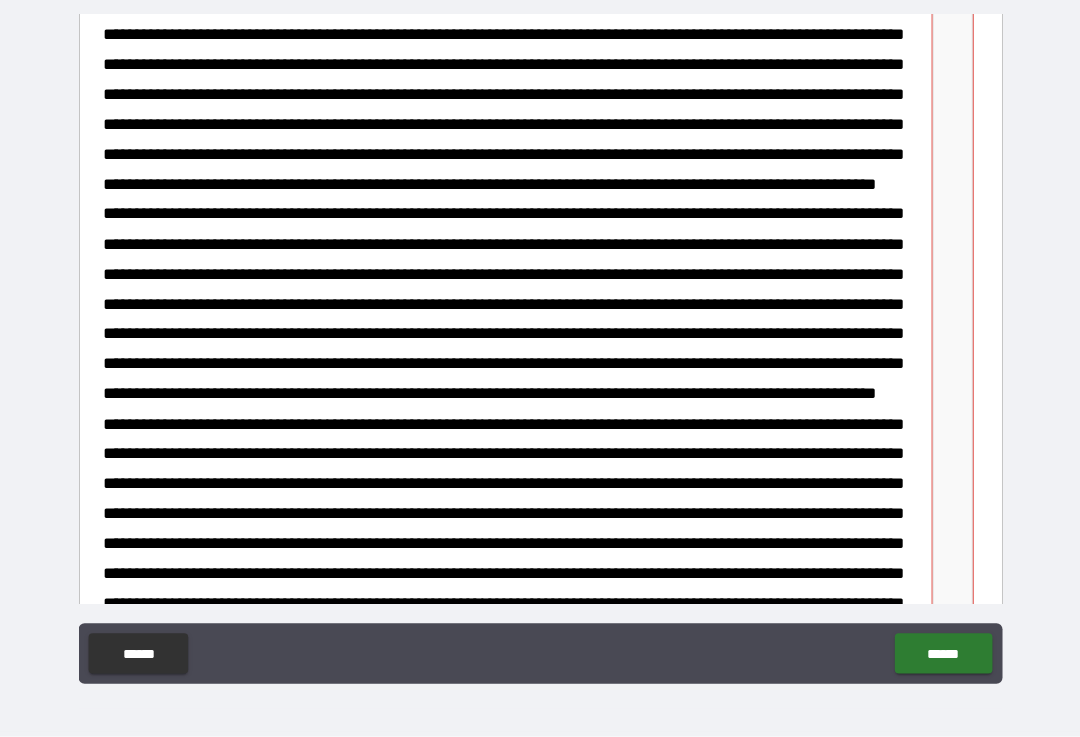 scroll, scrollTop: 2440, scrollLeft: 0, axis: vertical 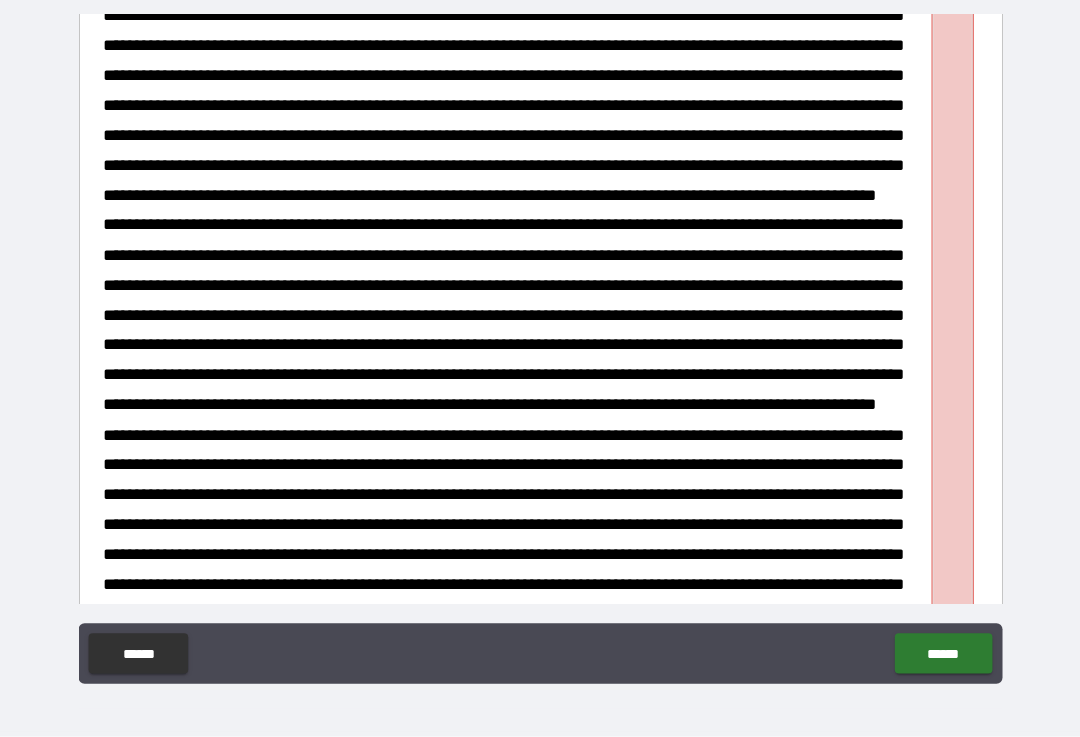click at bounding box center (949, -532) 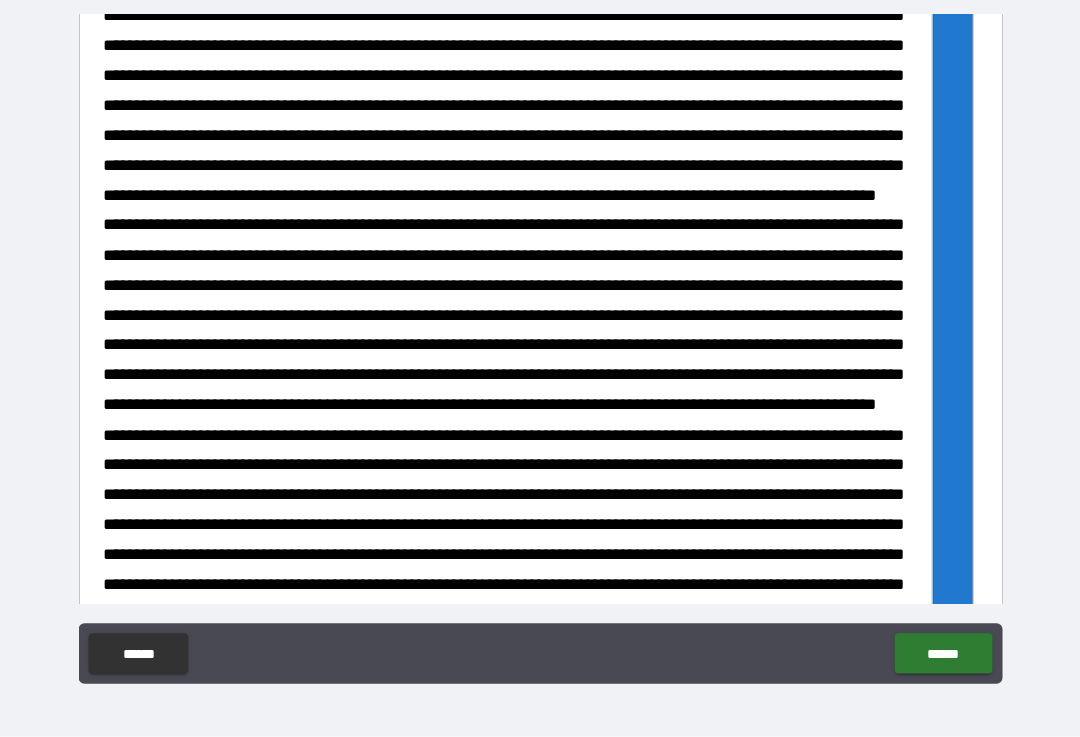 click on "******" at bounding box center (940, 654) 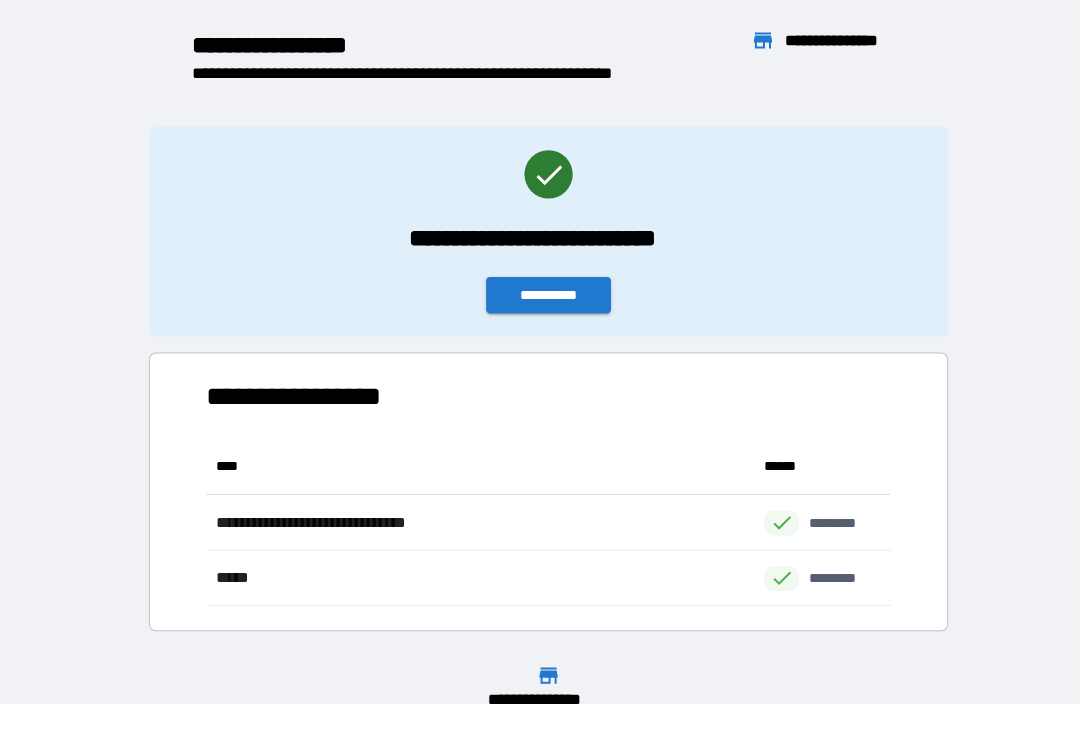 scroll, scrollTop: 1, scrollLeft: 1, axis: both 